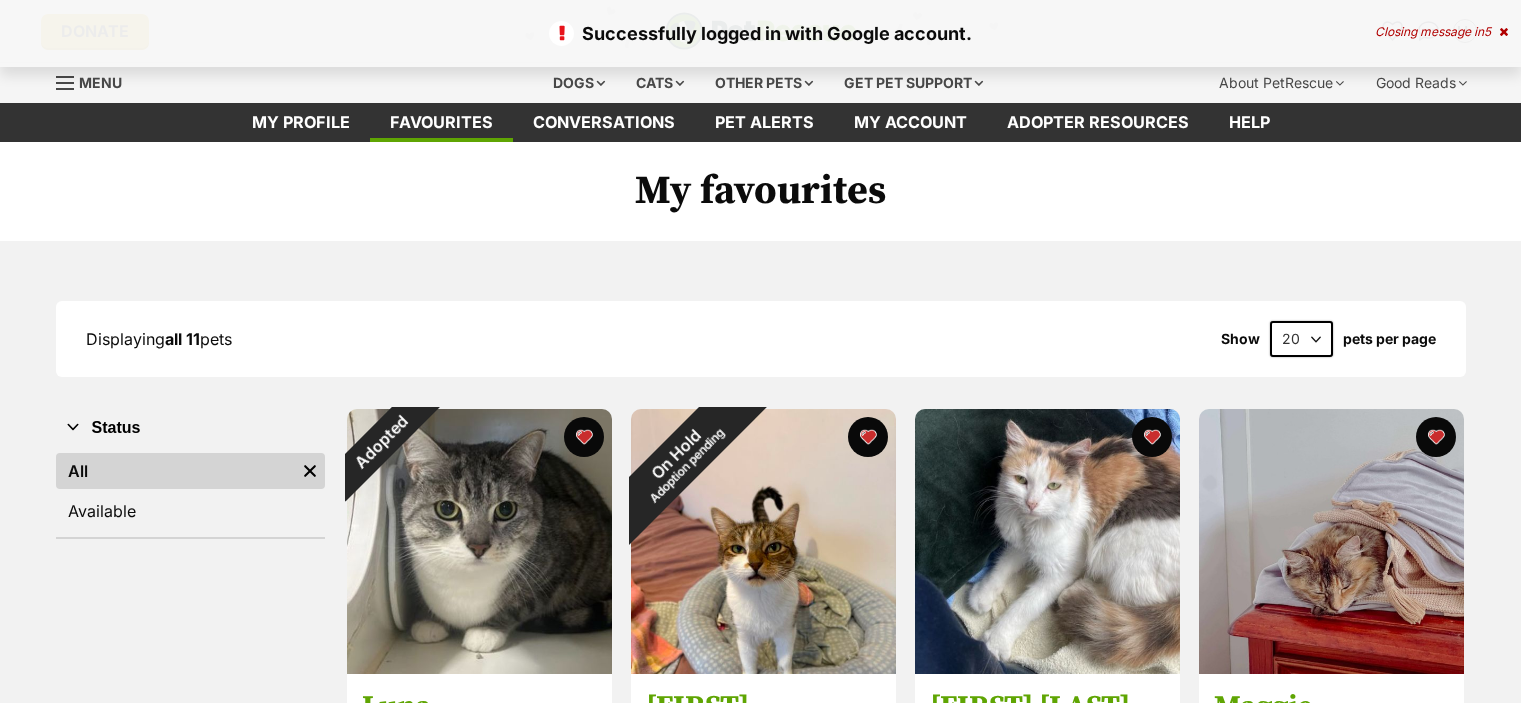 scroll, scrollTop: 0, scrollLeft: 0, axis: both 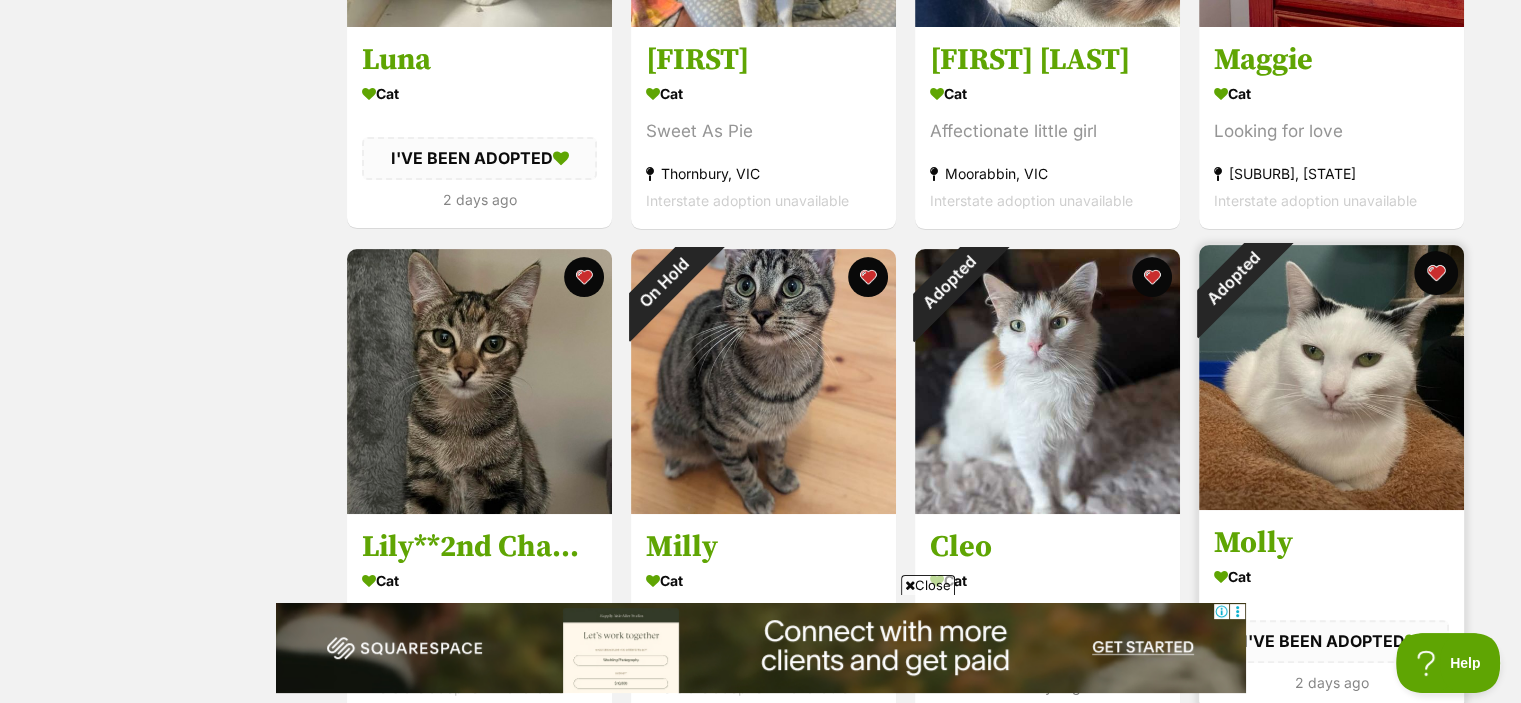 click at bounding box center (1436, 273) 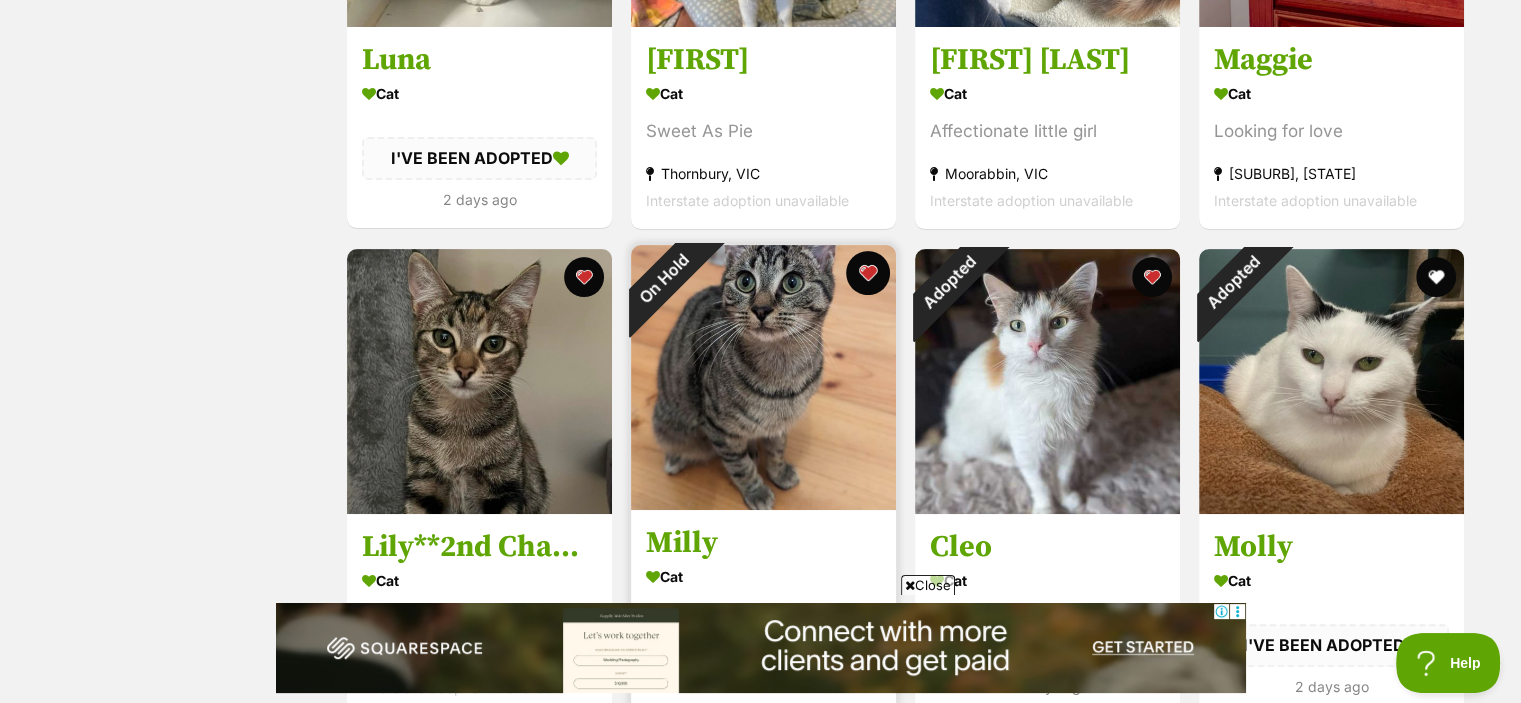 click at bounding box center [868, 273] 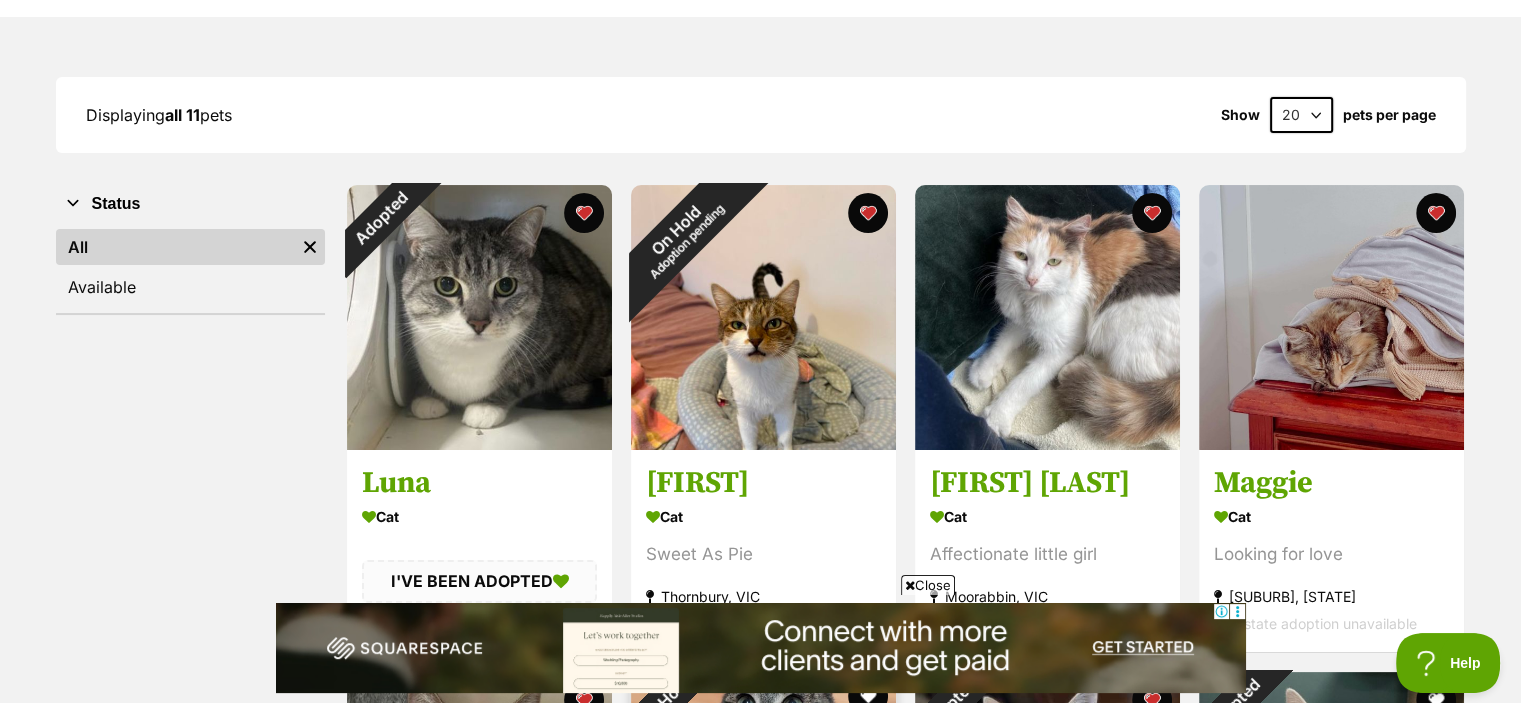 scroll, scrollTop: 223, scrollLeft: 0, axis: vertical 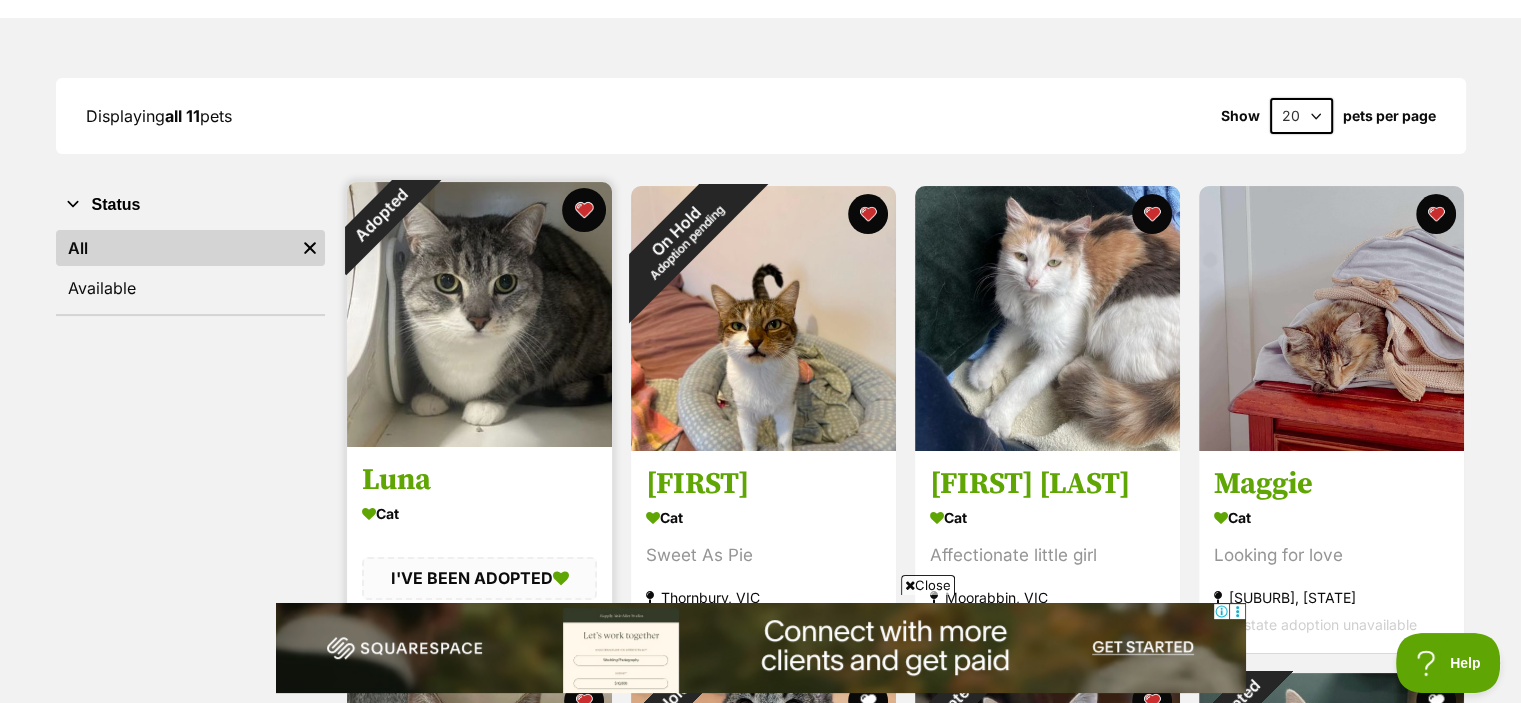 click at bounding box center [584, 210] 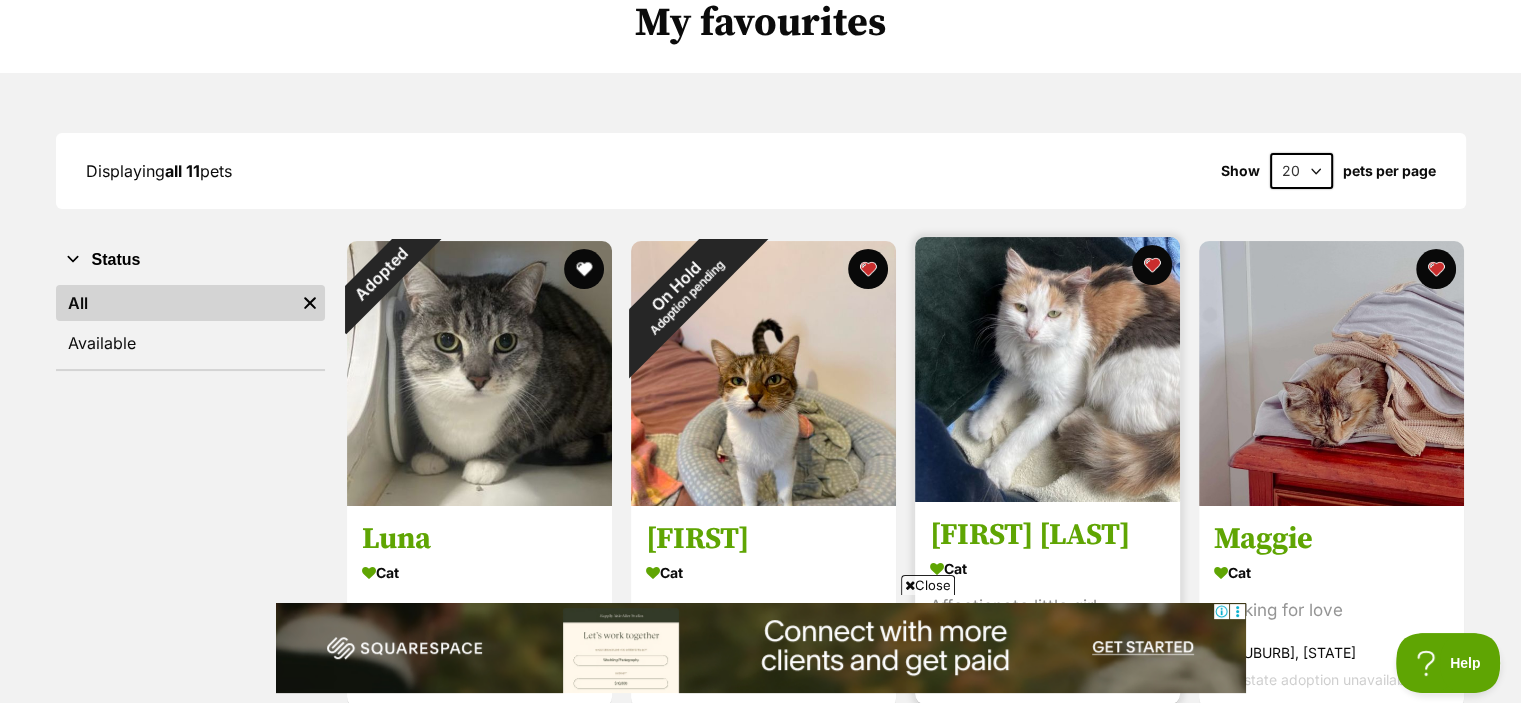 scroll, scrollTop: 0, scrollLeft: 0, axis: both 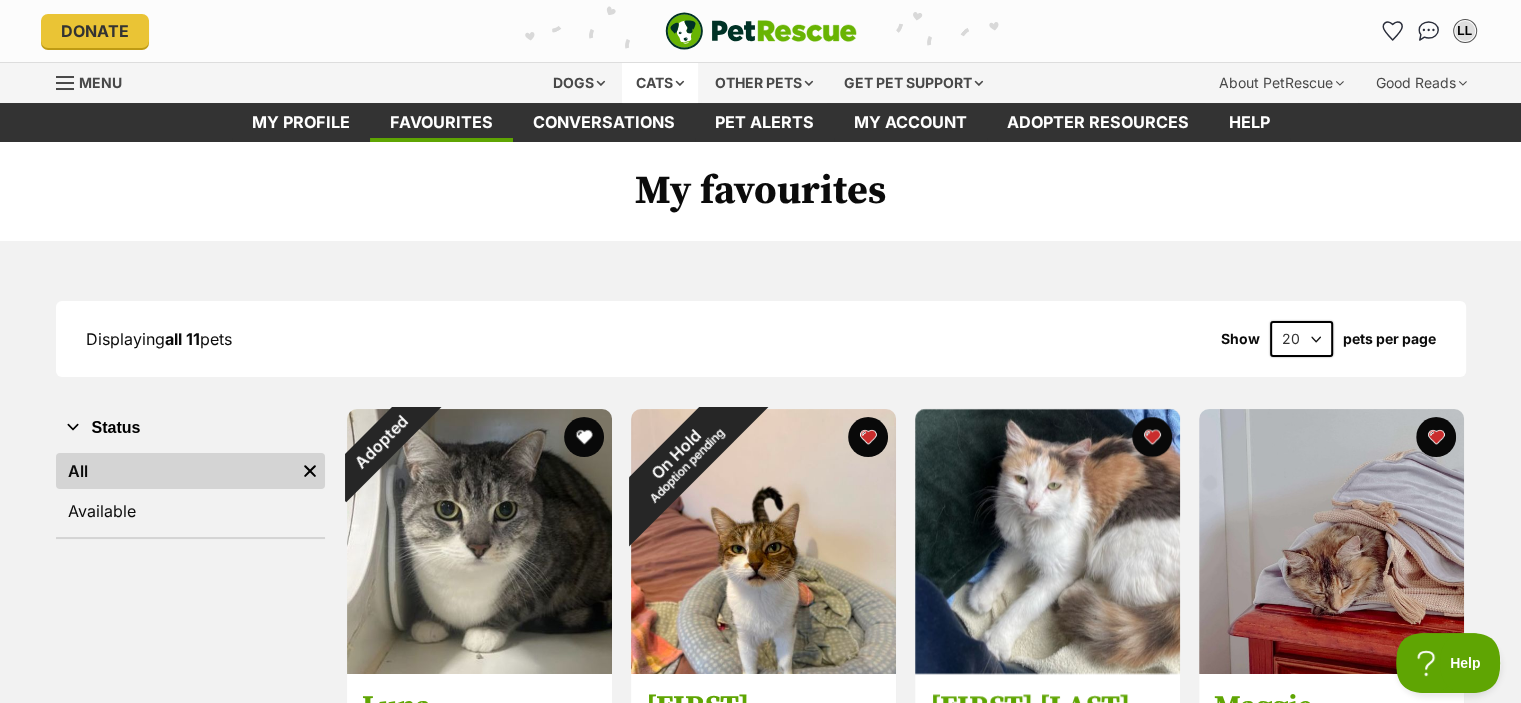 click on "Cats" at bounding box center (660, 83) 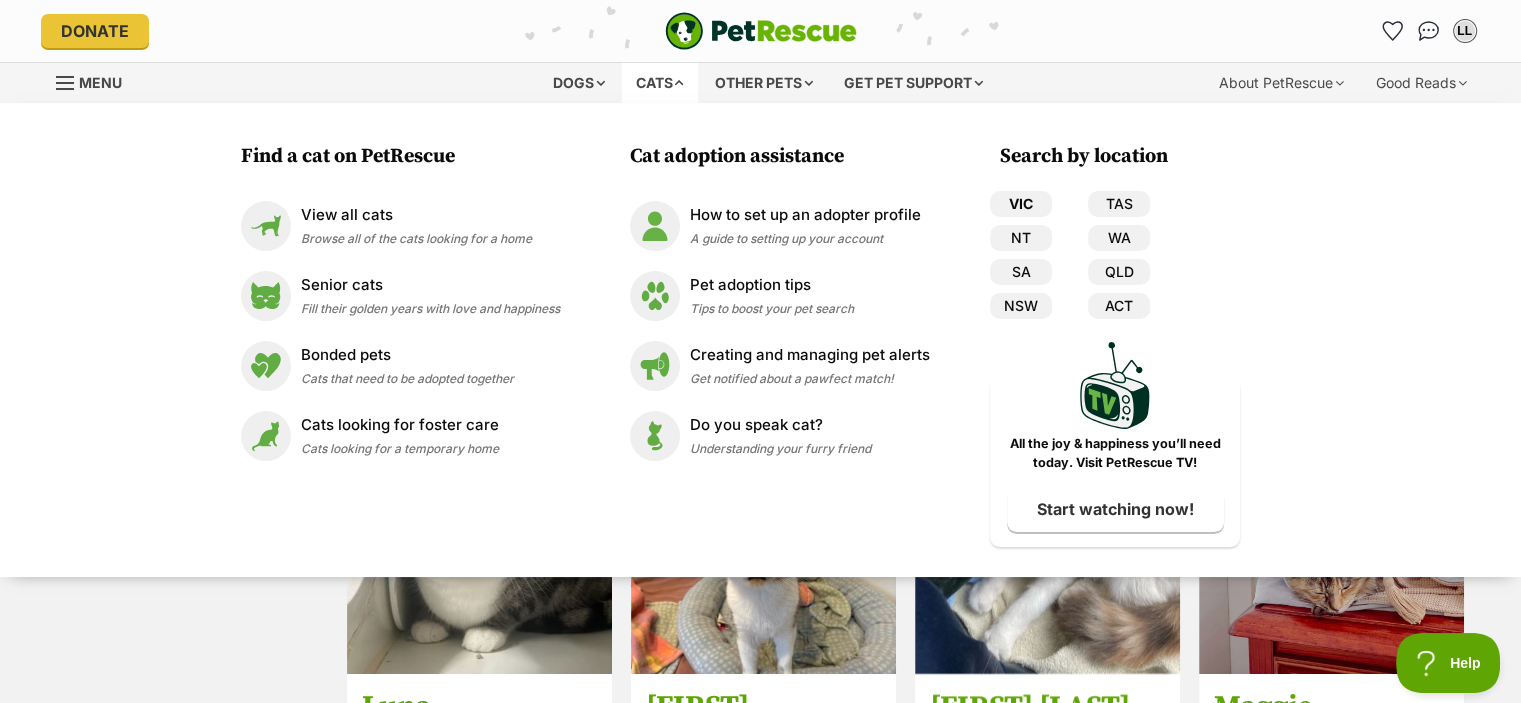click on "VIC" at bounding box center (1021, 204) 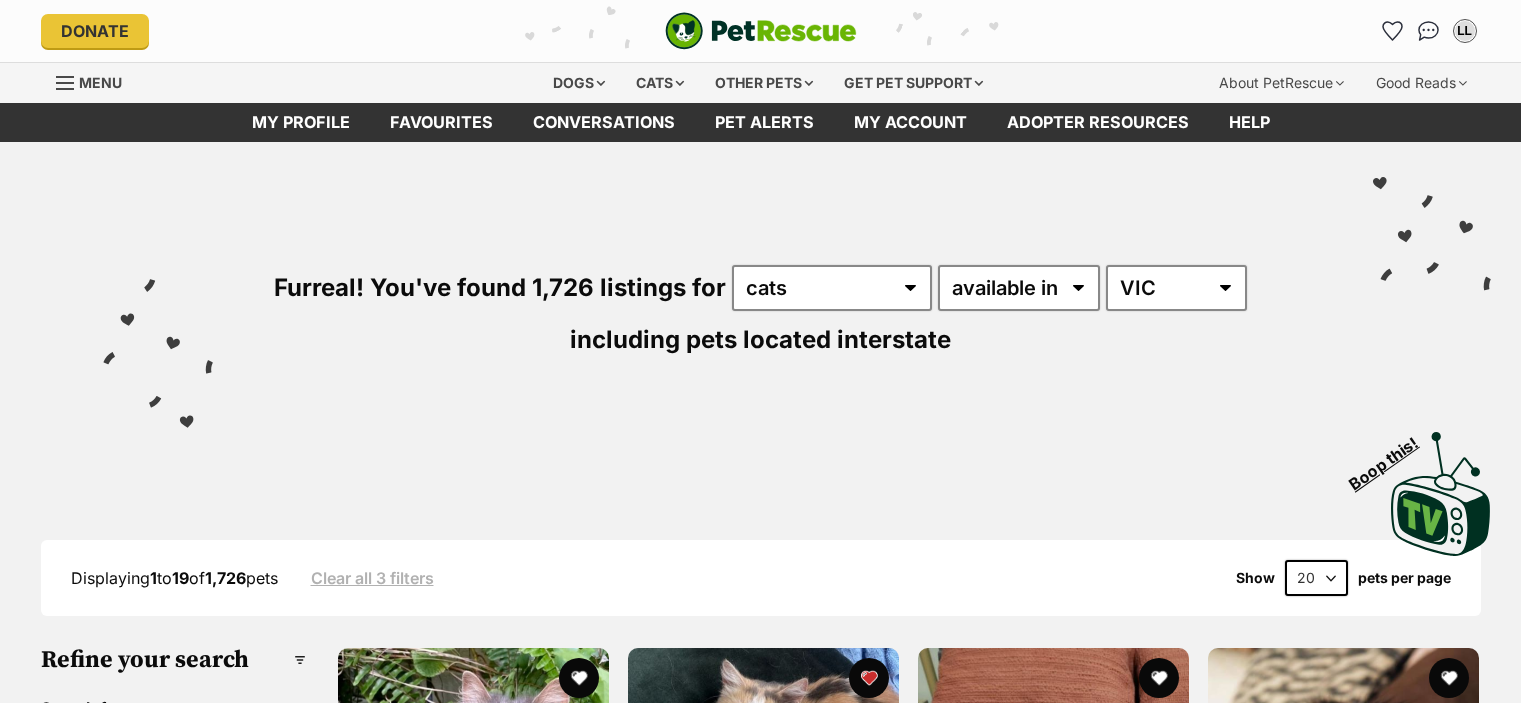 scroll, scrollTop: 0, scrollLeft: 0, axis: both 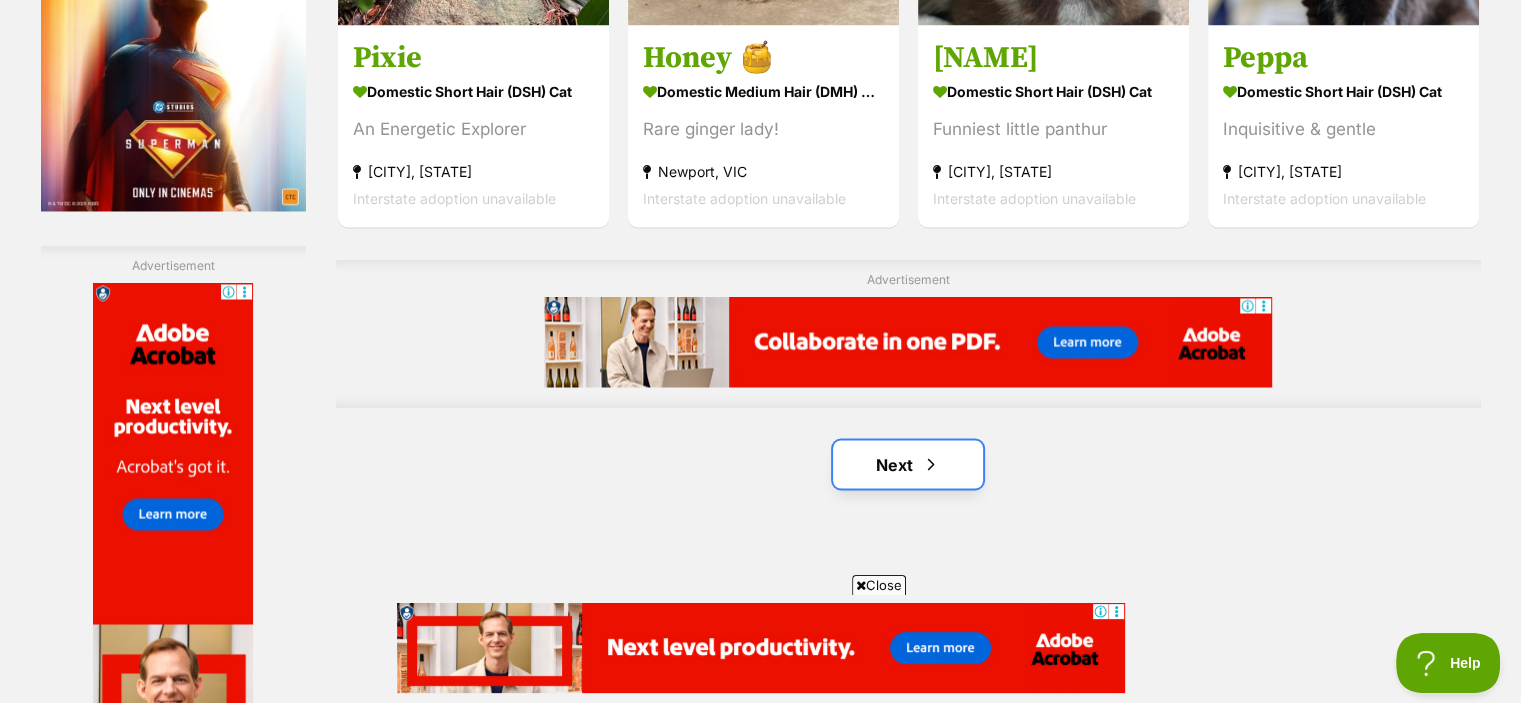 click on "Next" at bounding box center (908, 464) 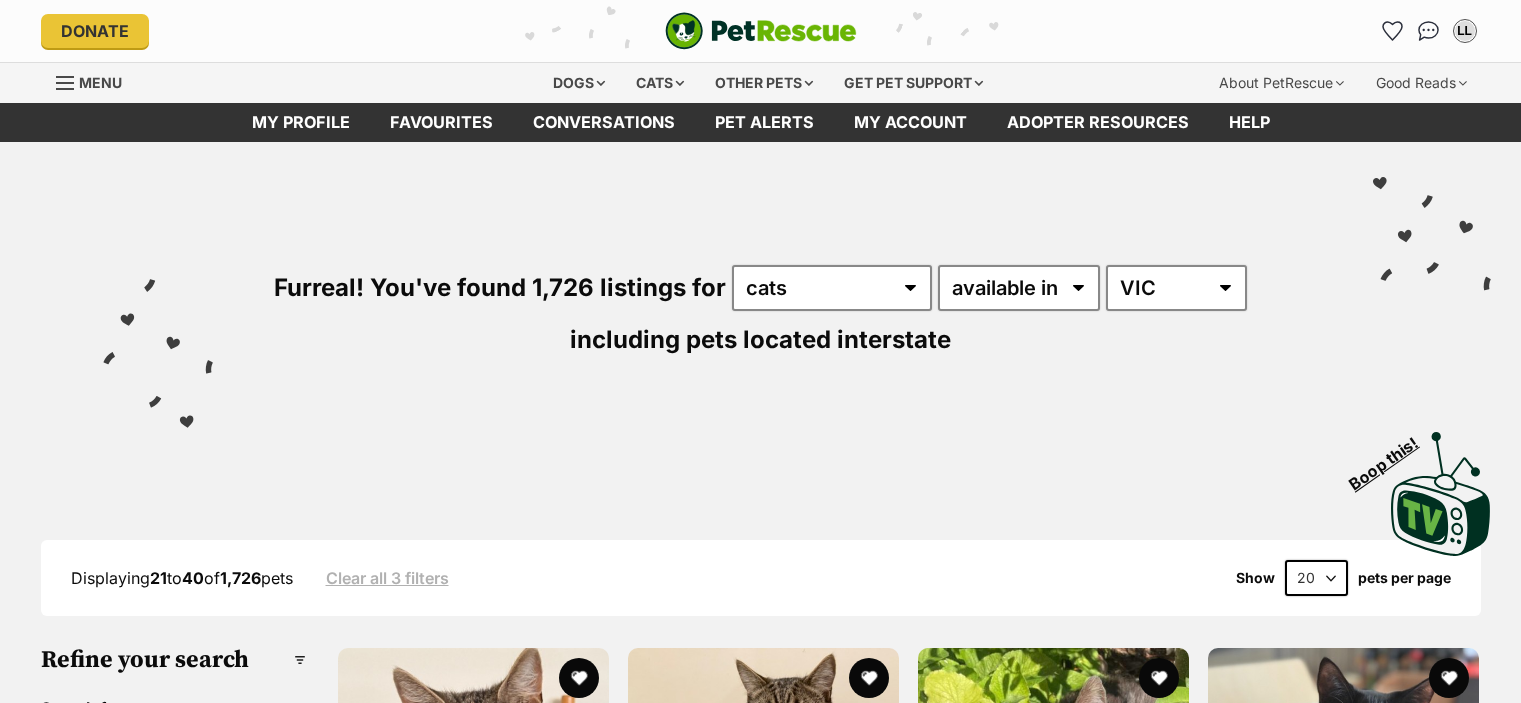 scroll, scrollTop: 0, scrollLeft: 0, axis: both 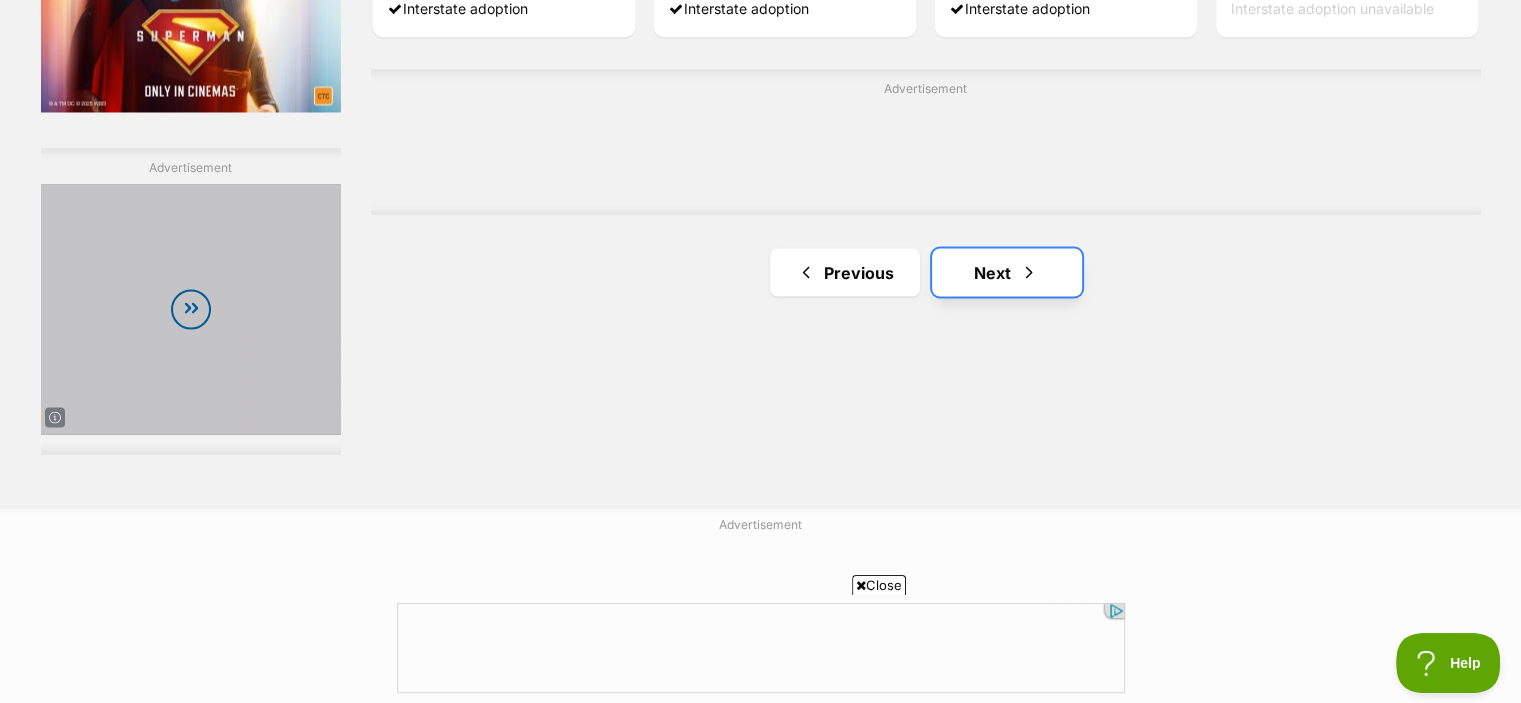 click on "Next" at bounding box center [1007, 272] 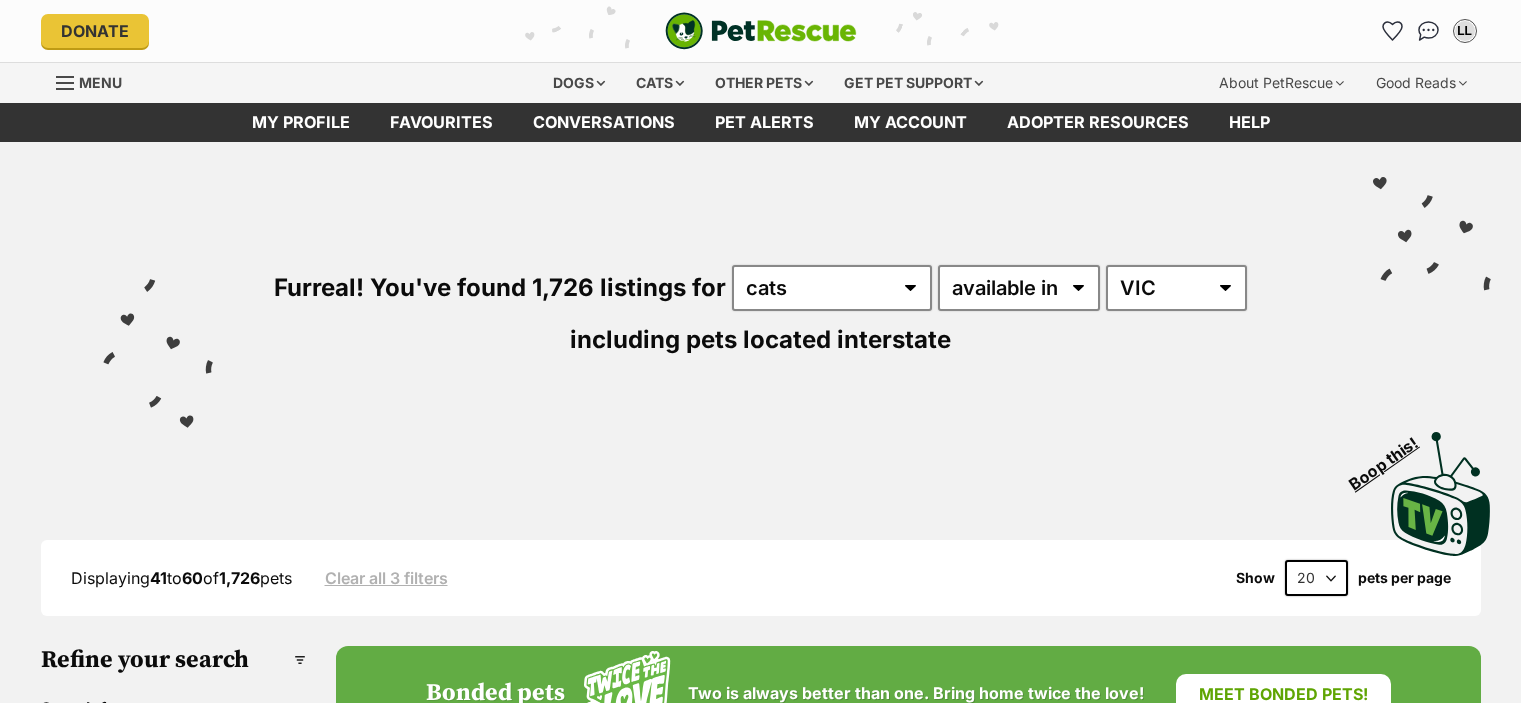 scroll, scrollTop: 459, scrollLeft: 0, axis: vertical 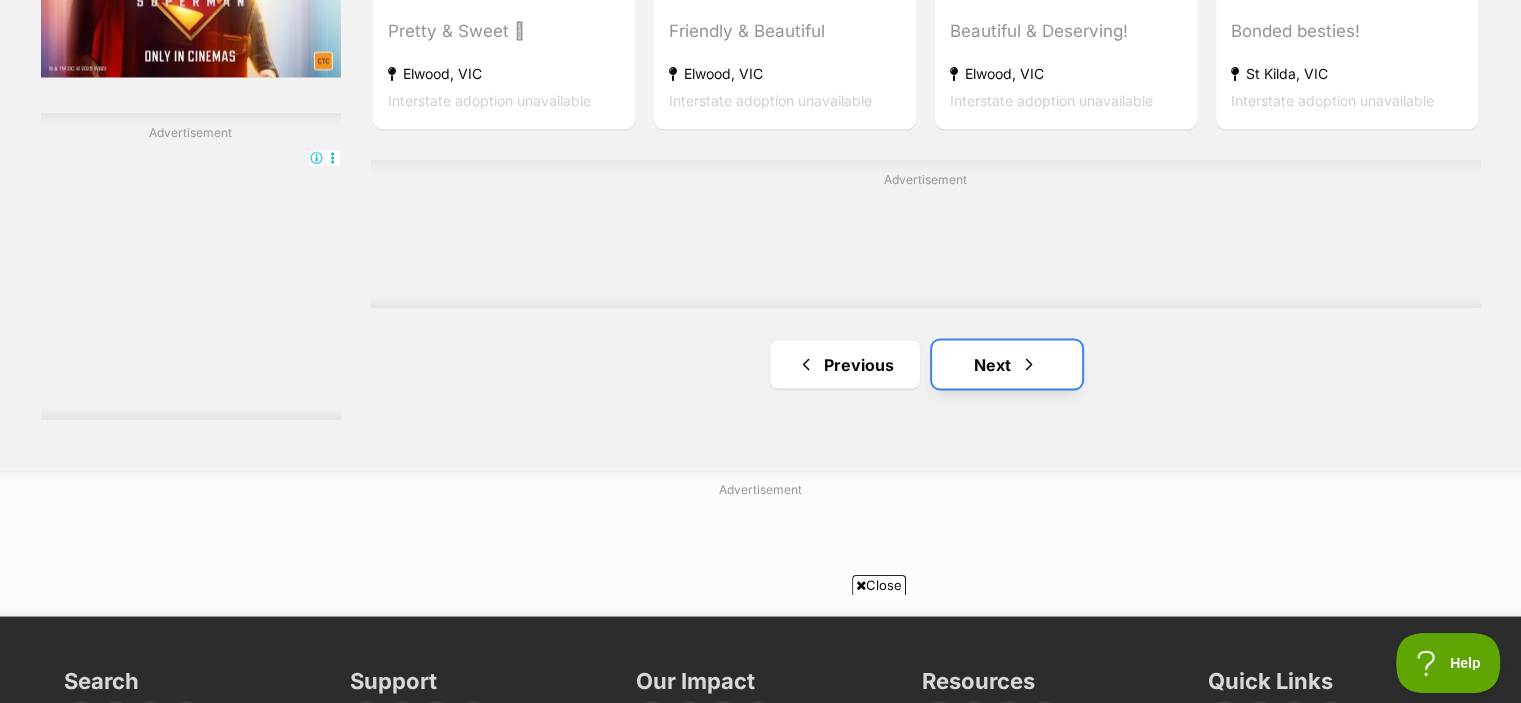 click on "Next" at bounding box center (1007, 364) 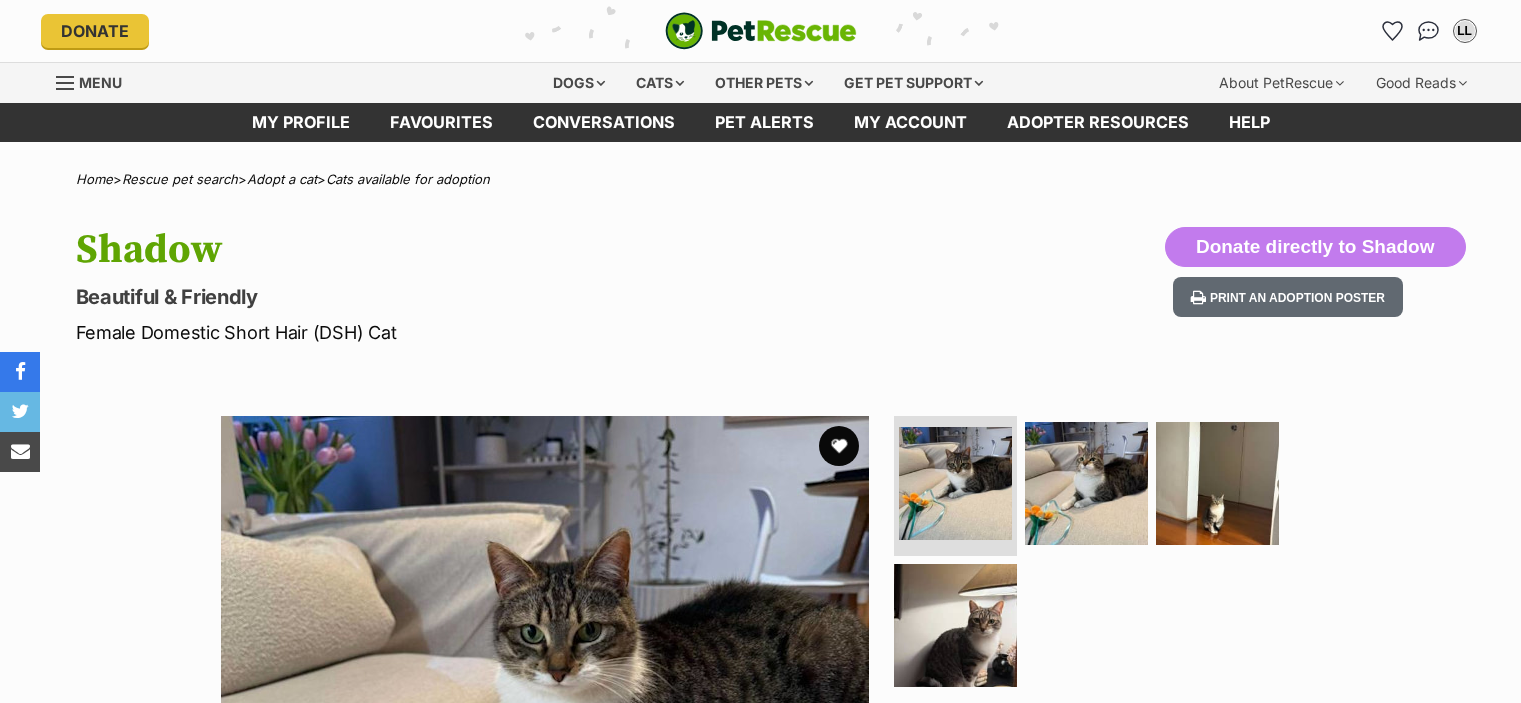 scroll, scrollTop: 0, scrollLeft: 0, axis: both 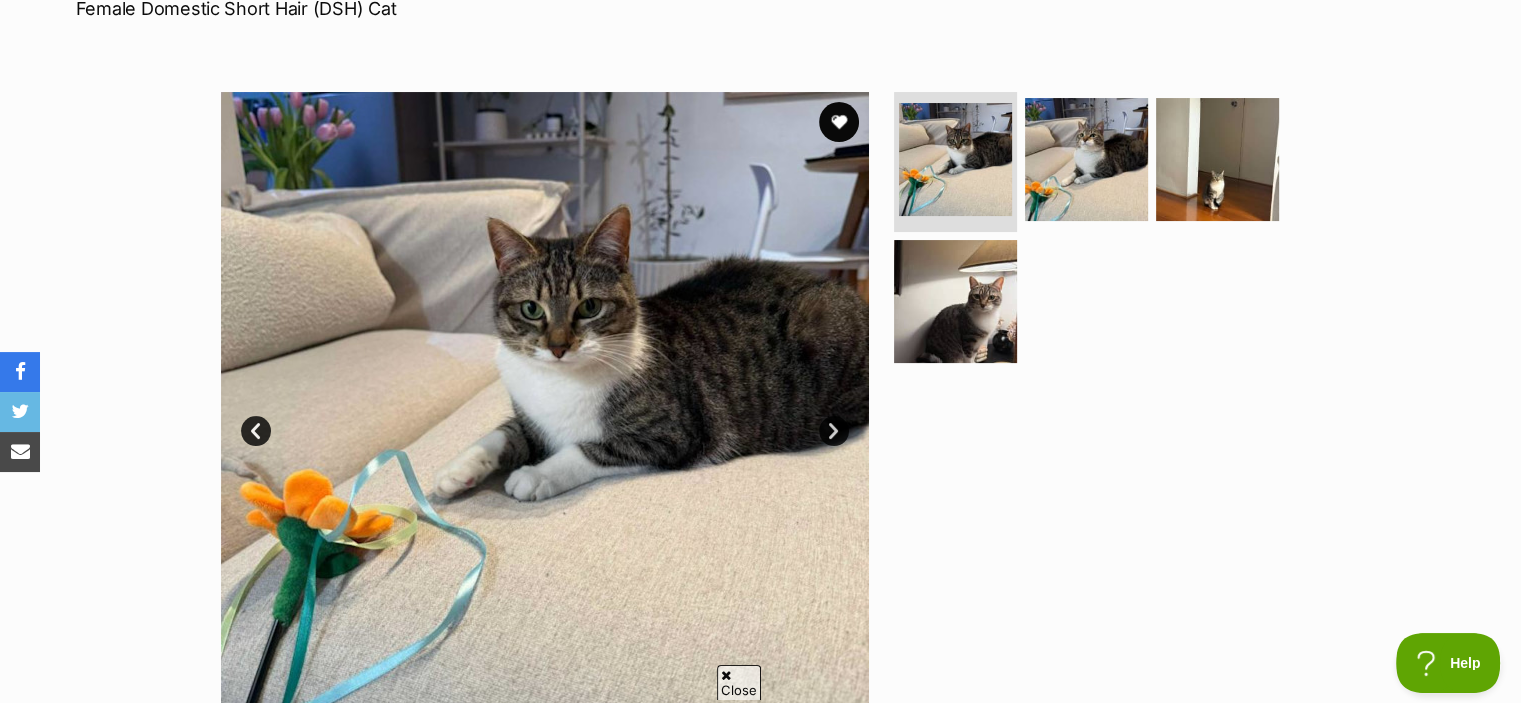 click on "Next" at bounding box center (834, 431) 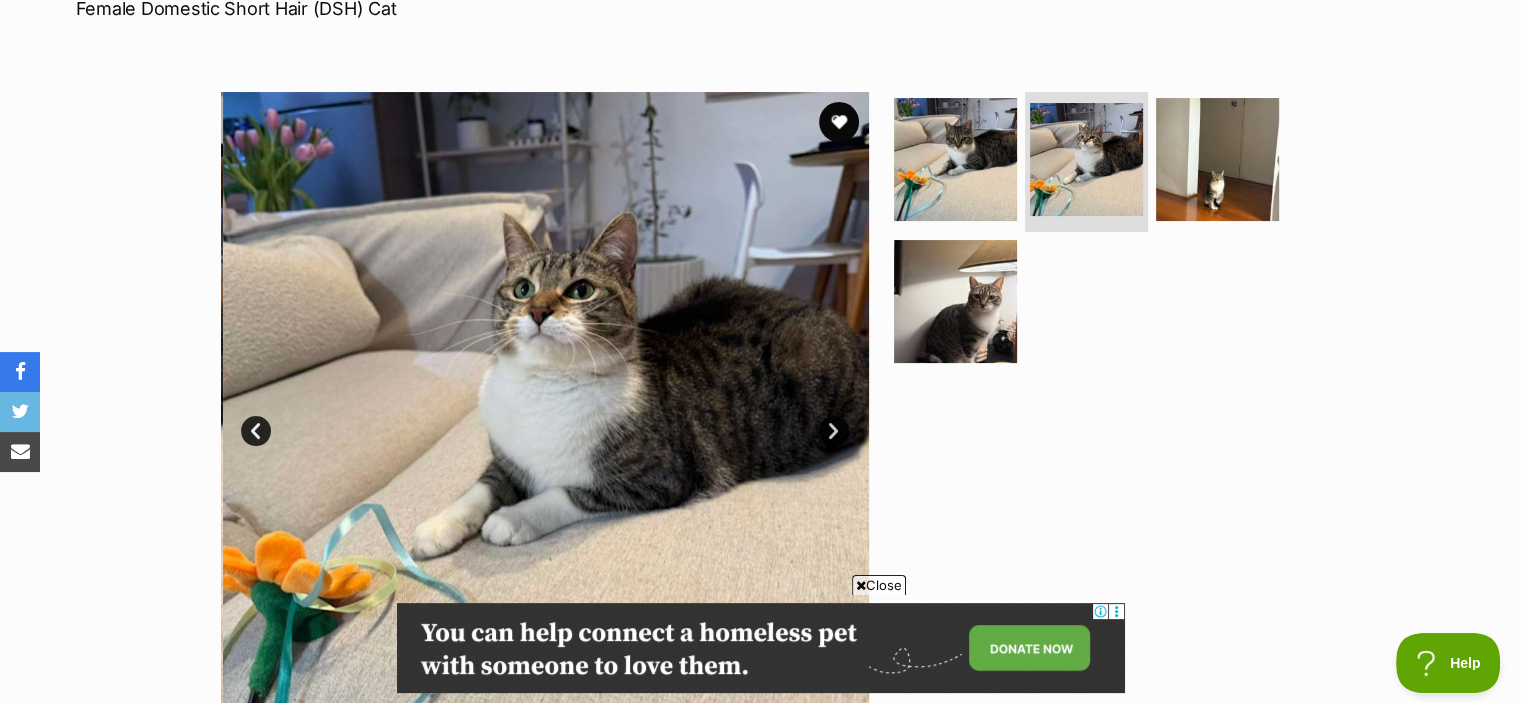scroll, scrollTop: 0, scrollLeft: 0, axis: both 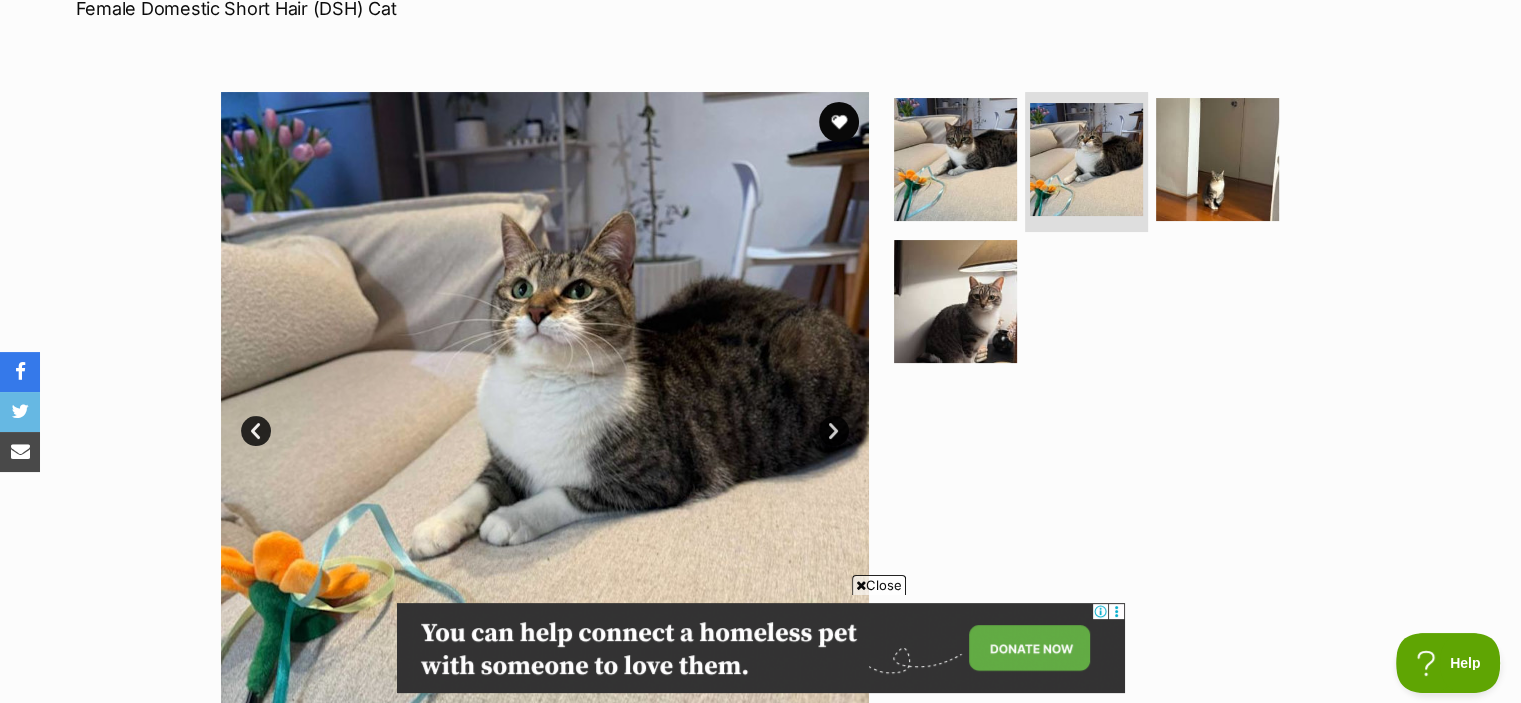 click on "Next" at bounding box center [834, 431] 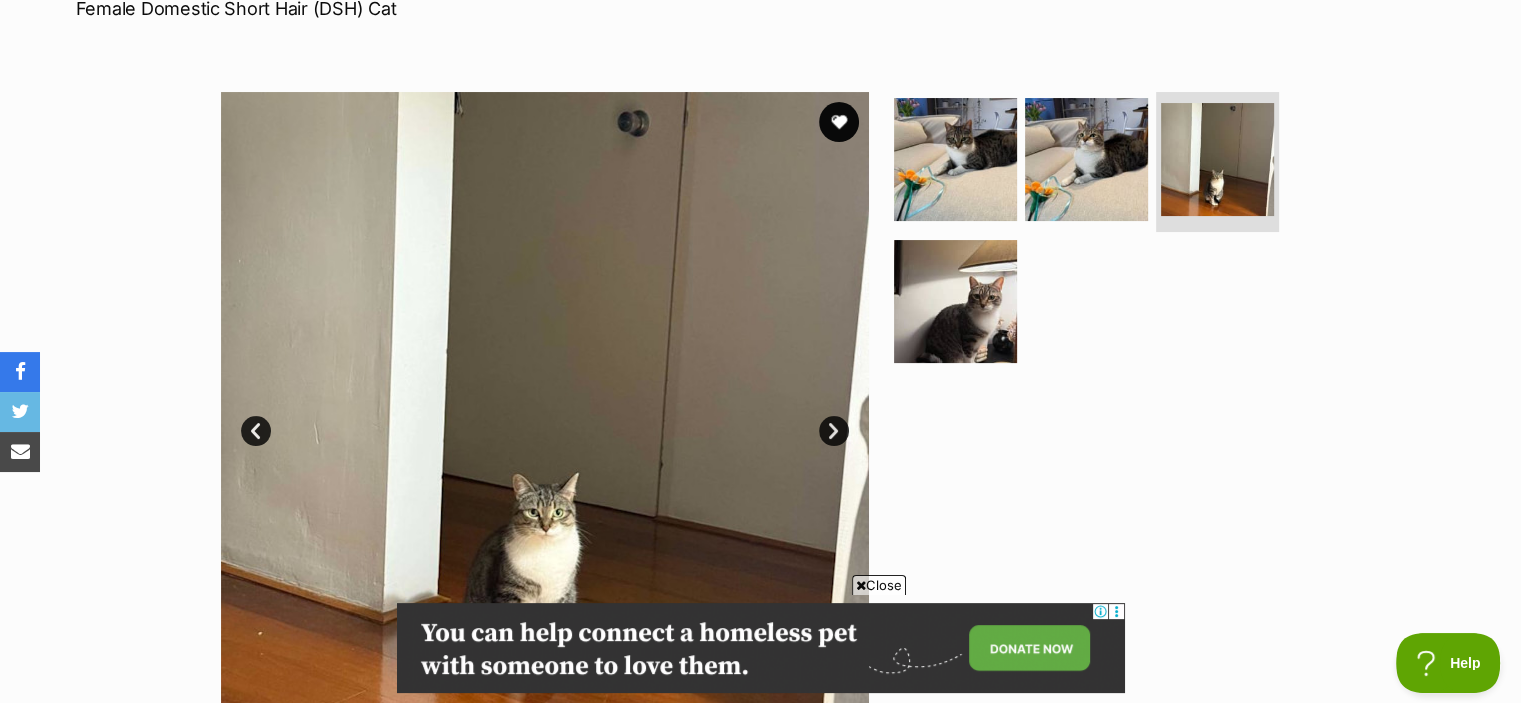 click on "Next" at bounding box center (834, 431) 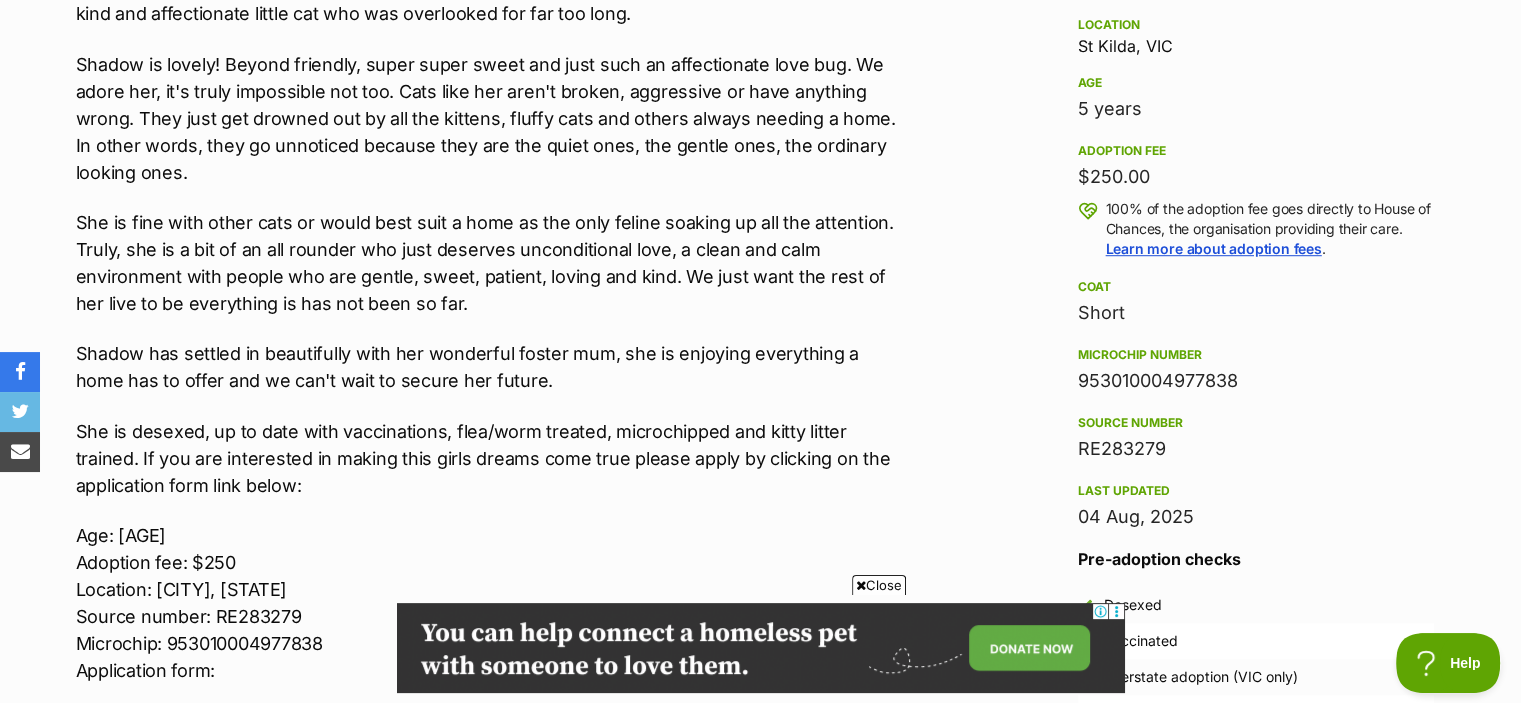 scroll, scrollTop: 1336, scrollLeft: 0, axis: vertical 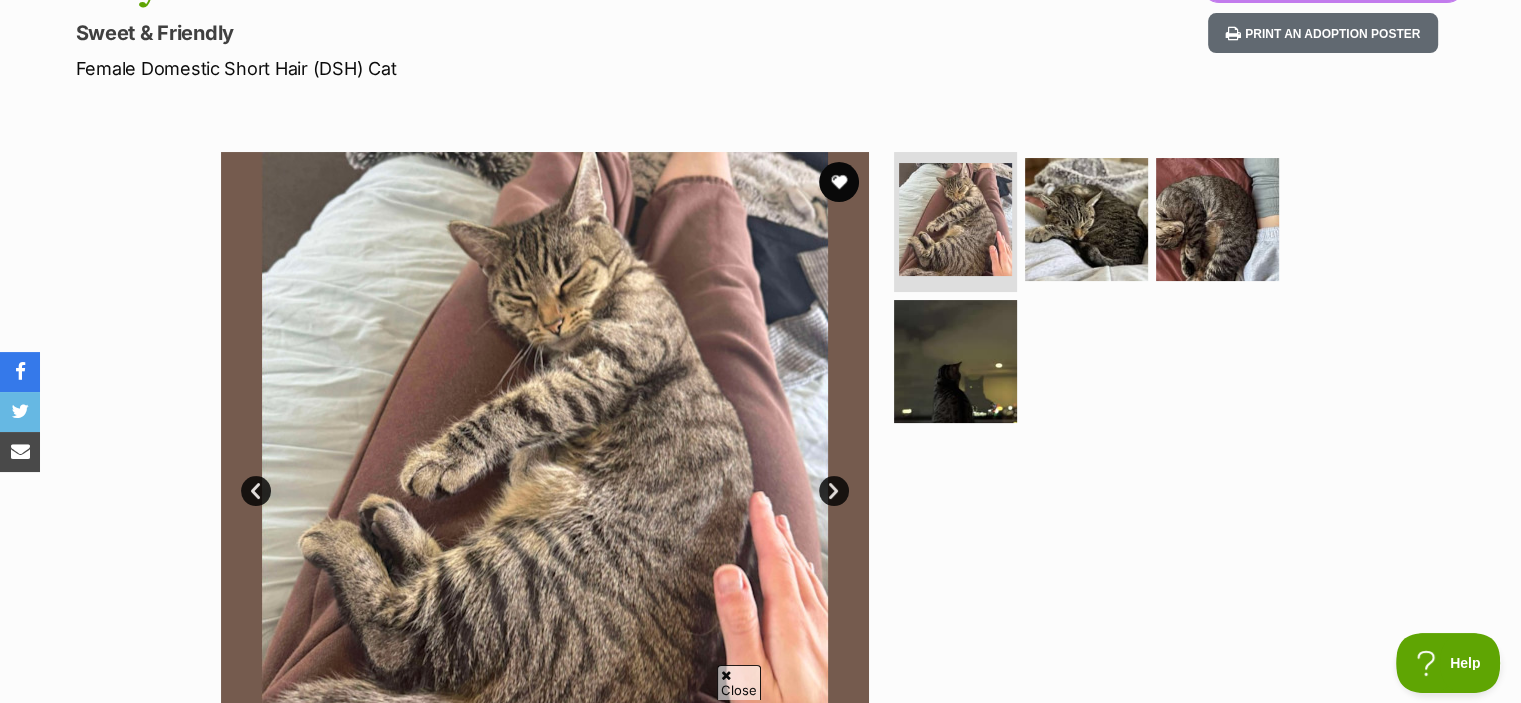 click on "Next" at bounding box center [834, 491] 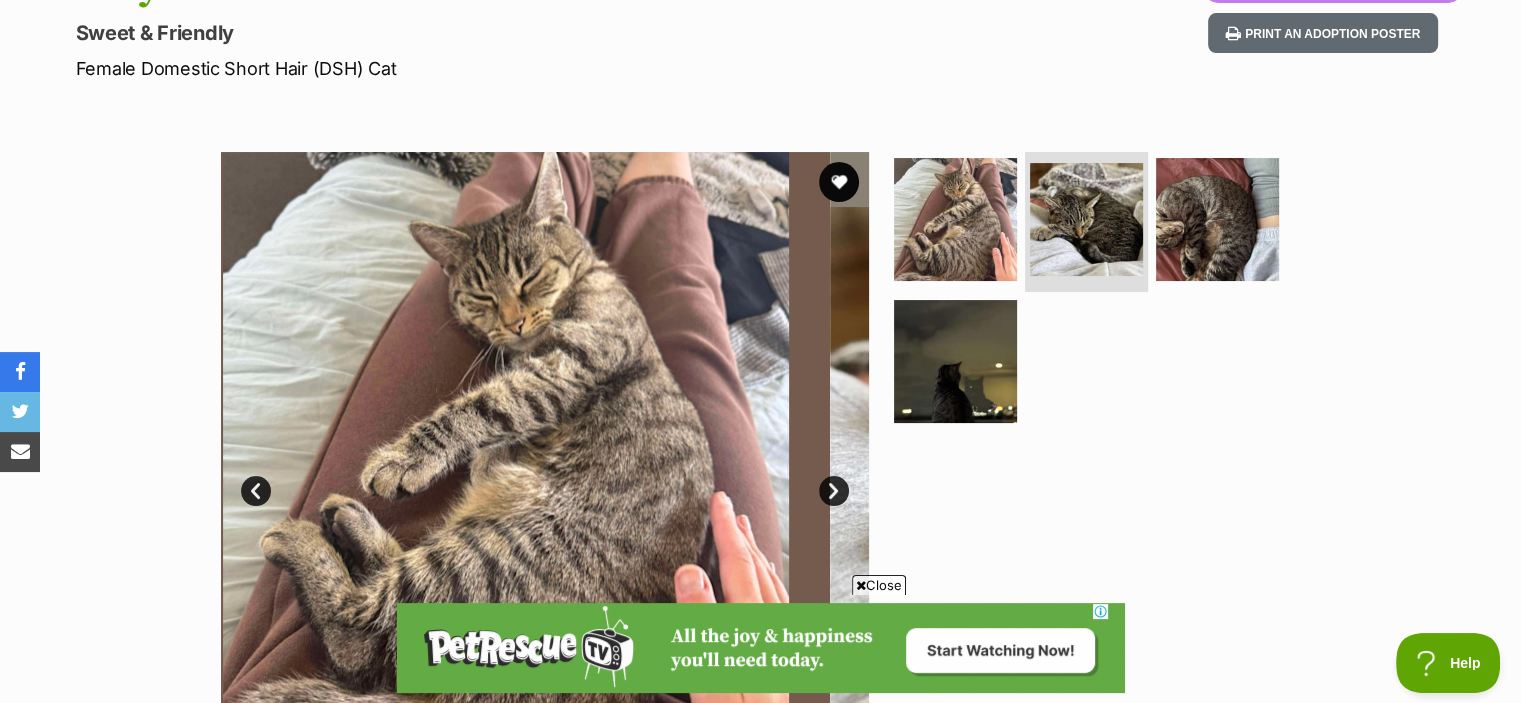 scroll, scrollTop: 0, scrollLeft: 0, axis: both 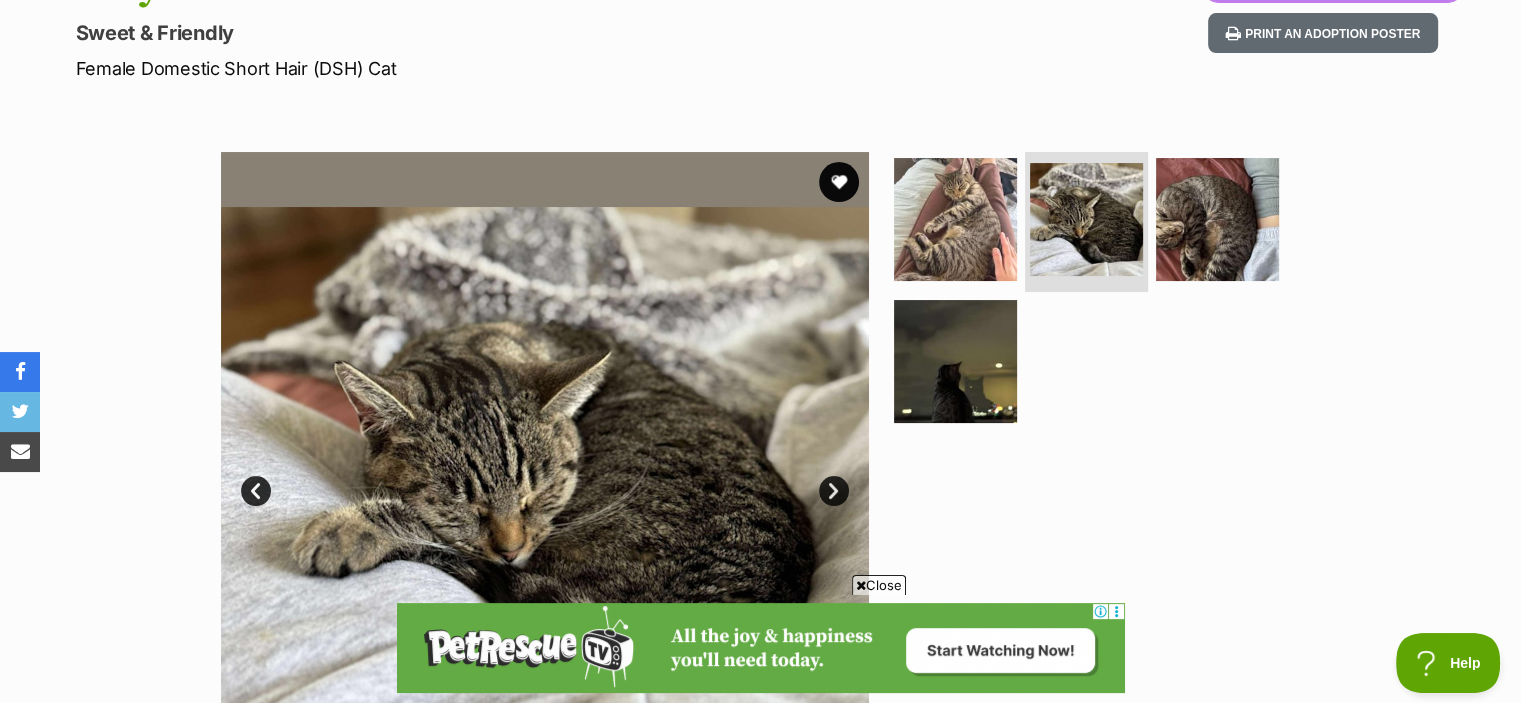click on "Next" at bounding box center [834, 491] 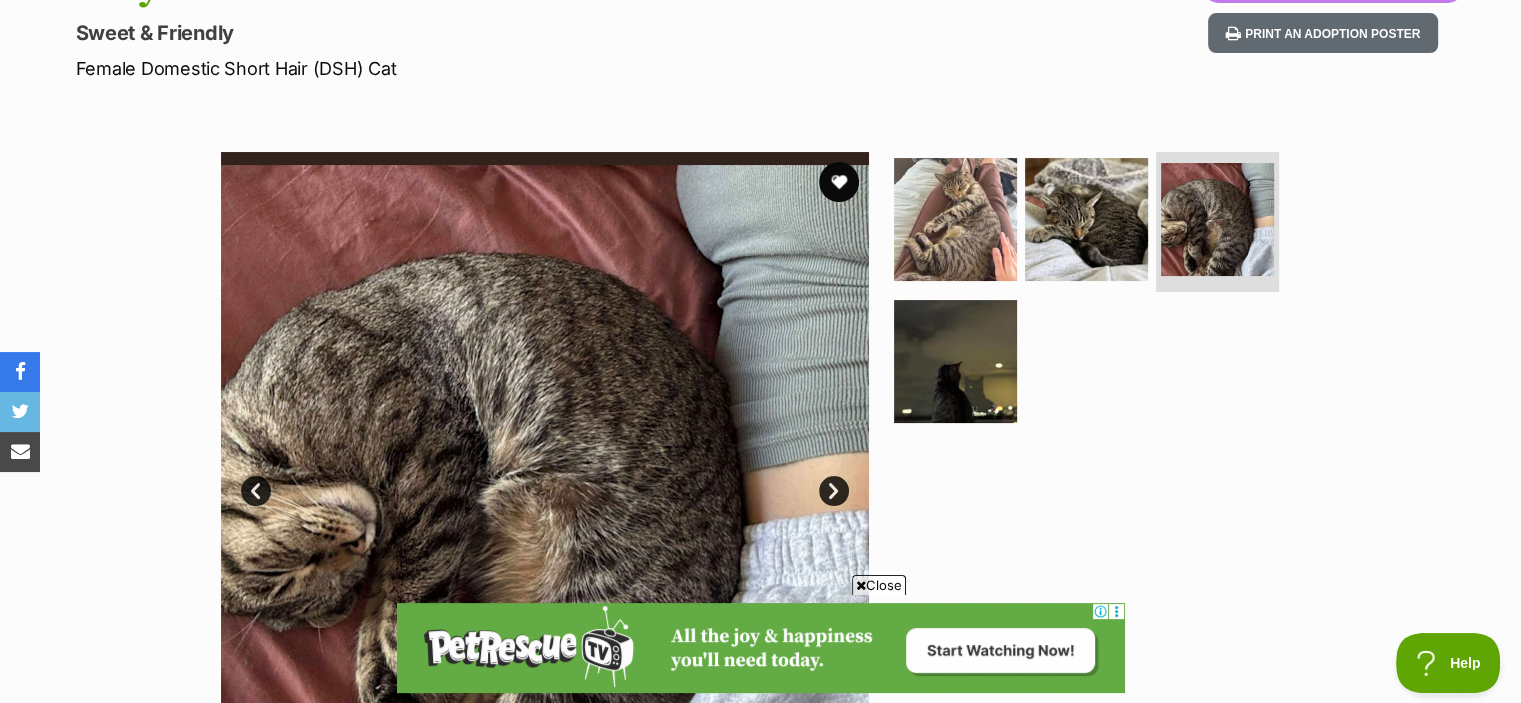 click on "Next" at bounding box center (834, 491) 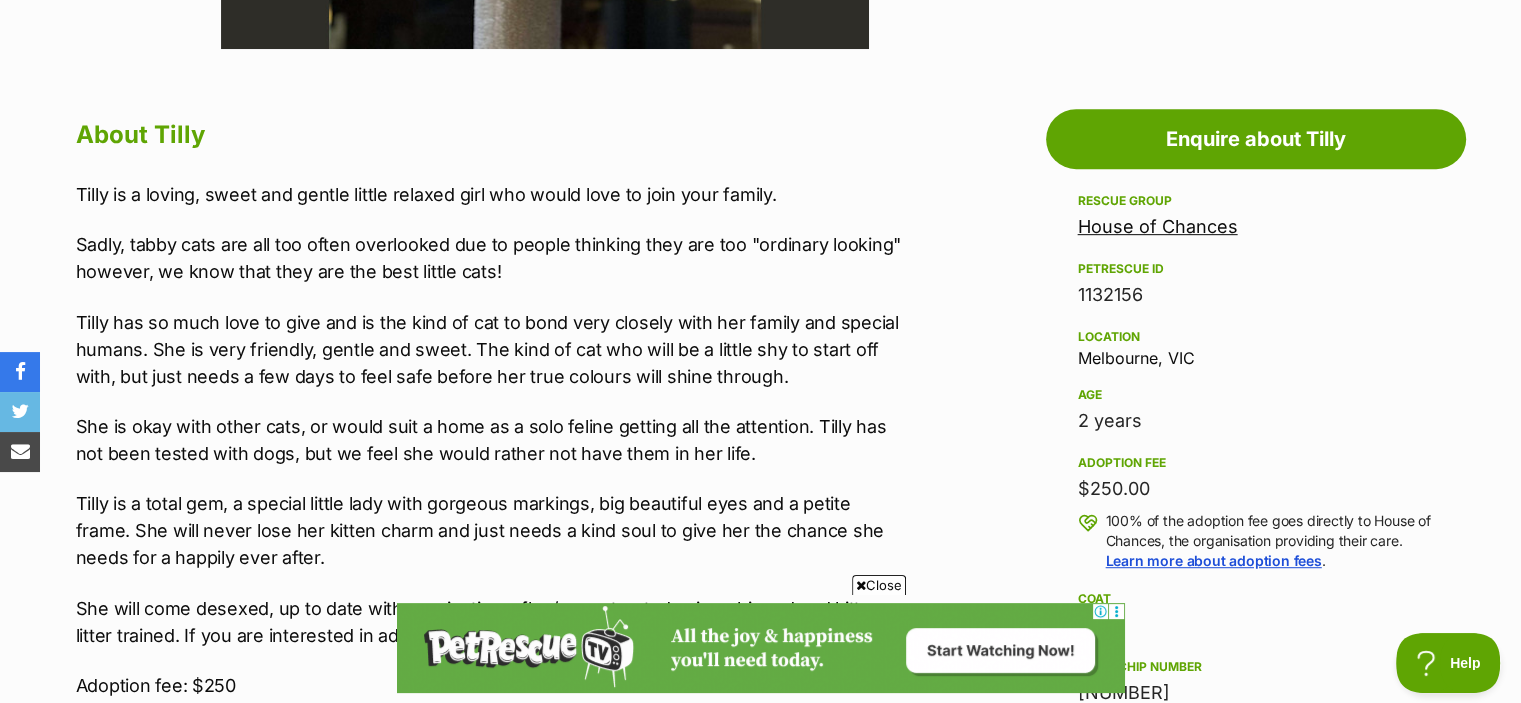 scroll, scrollTop: 1032, scrollLeft: 0, axis: vertical 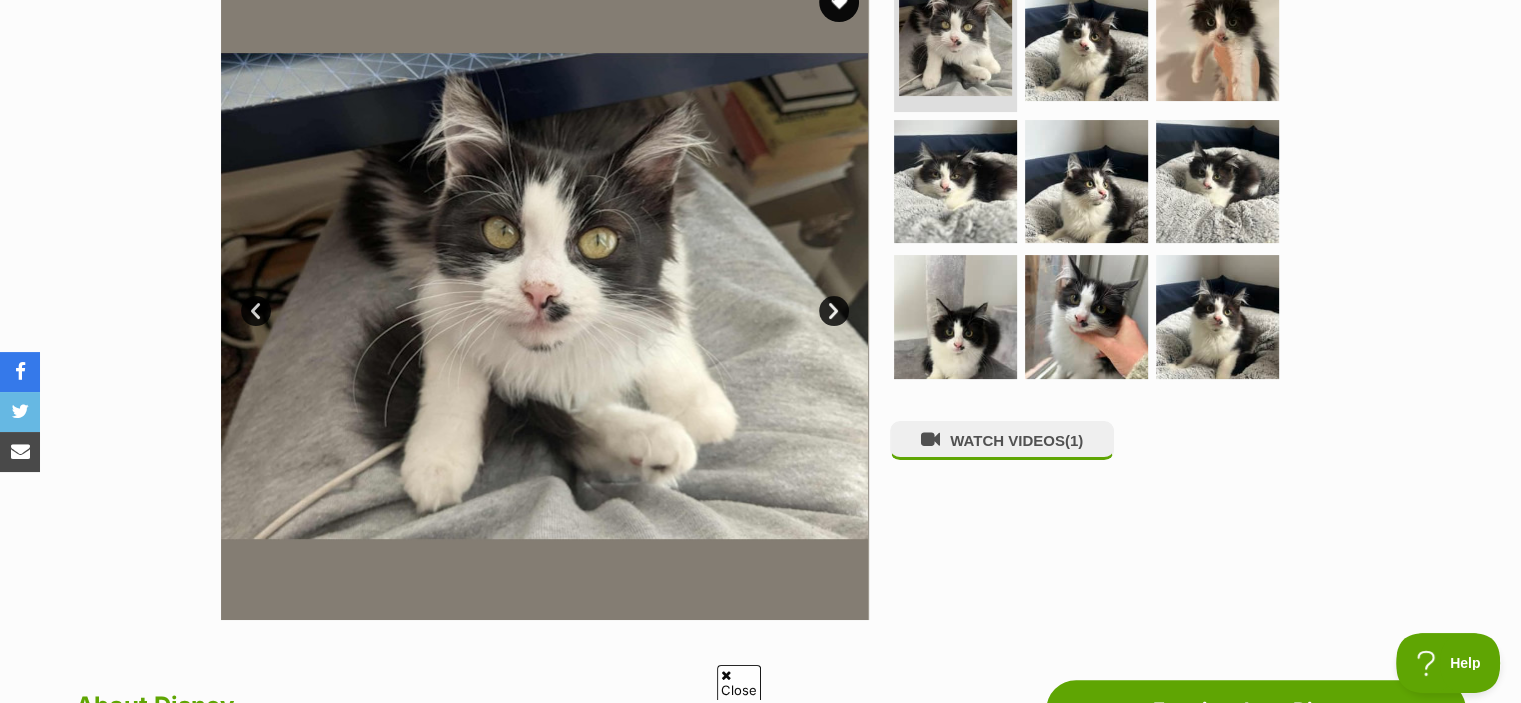 click on "Next" at bounding box center (834, 311) 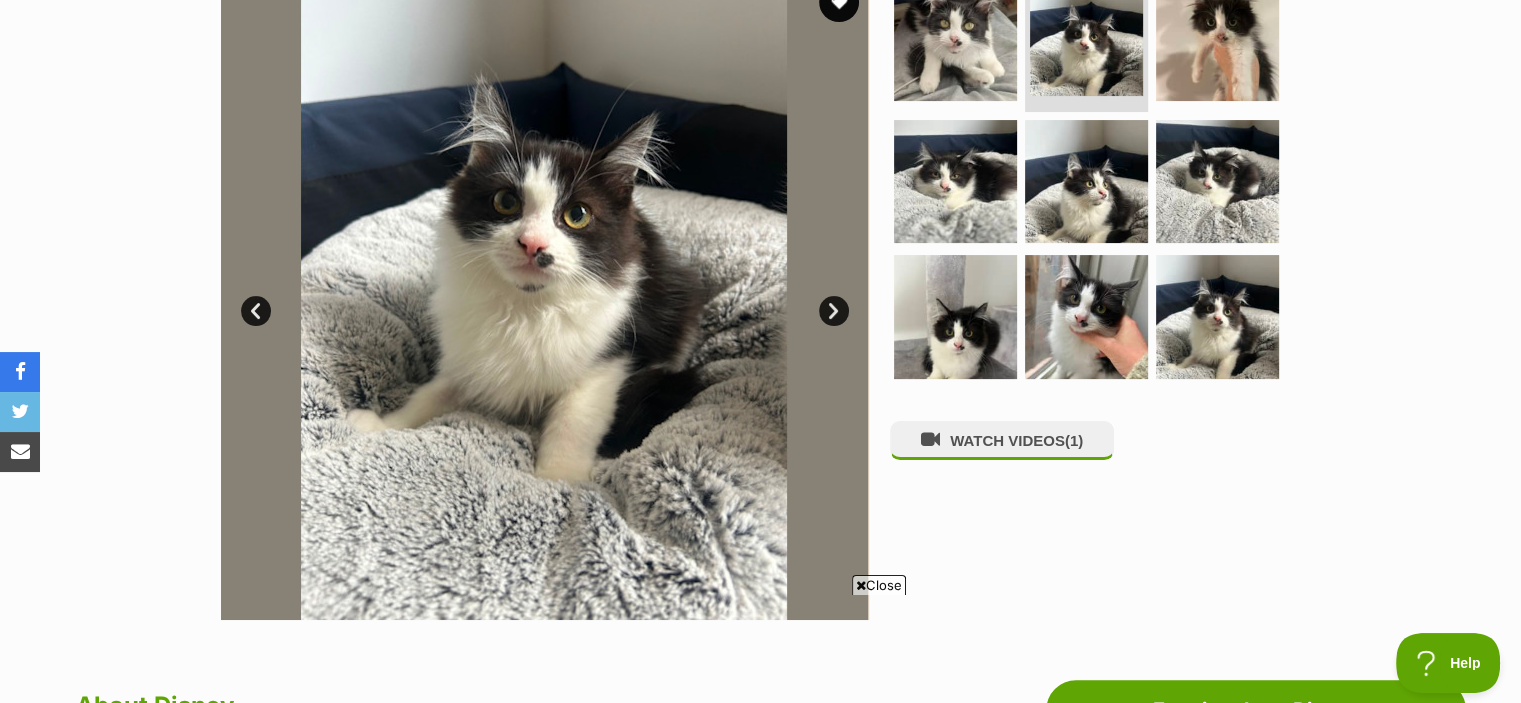 click on "Next" at bounding box center [834, 311] 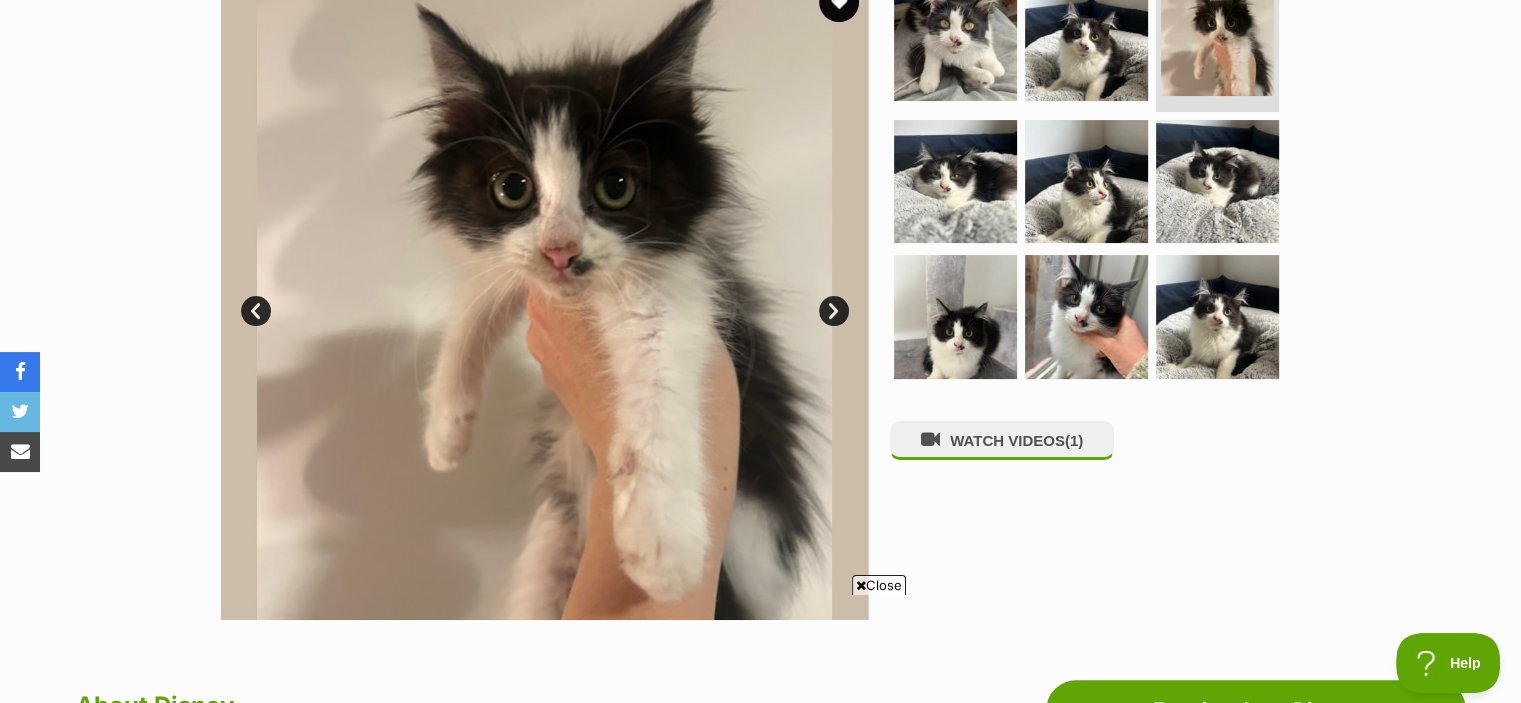 click on "Next" at bounding box center [834, 311] 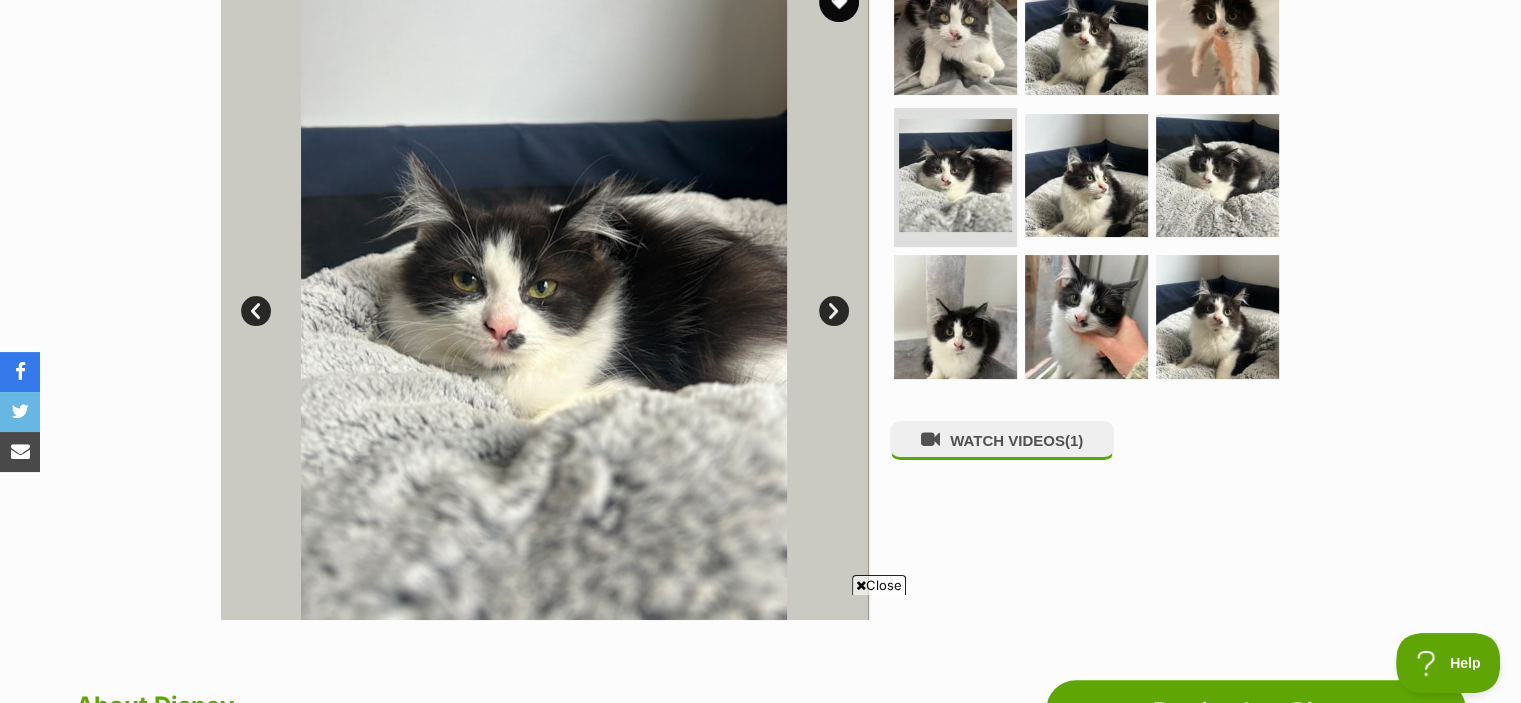 click on "Next" at bounding box center [834, 311] 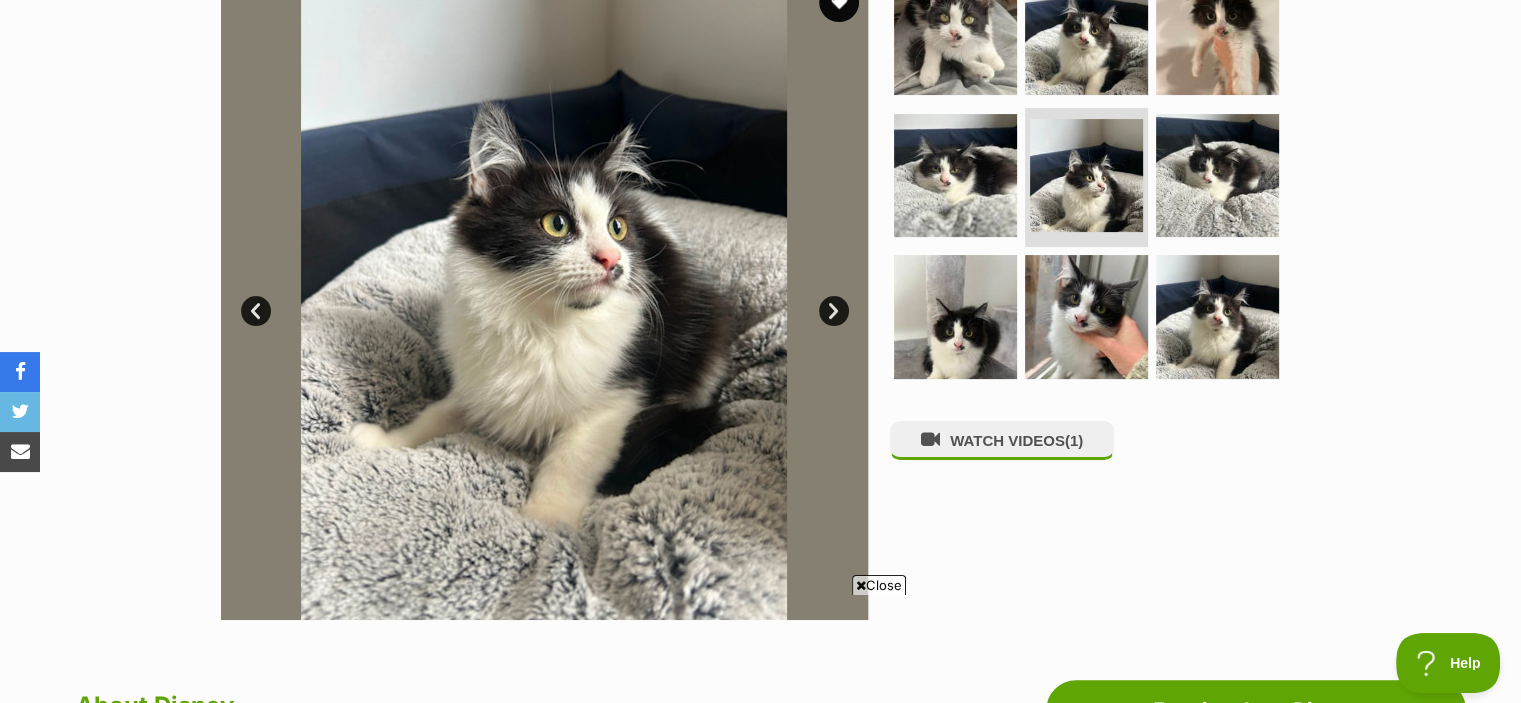 click on "Next" at bounding box center [834, 311] 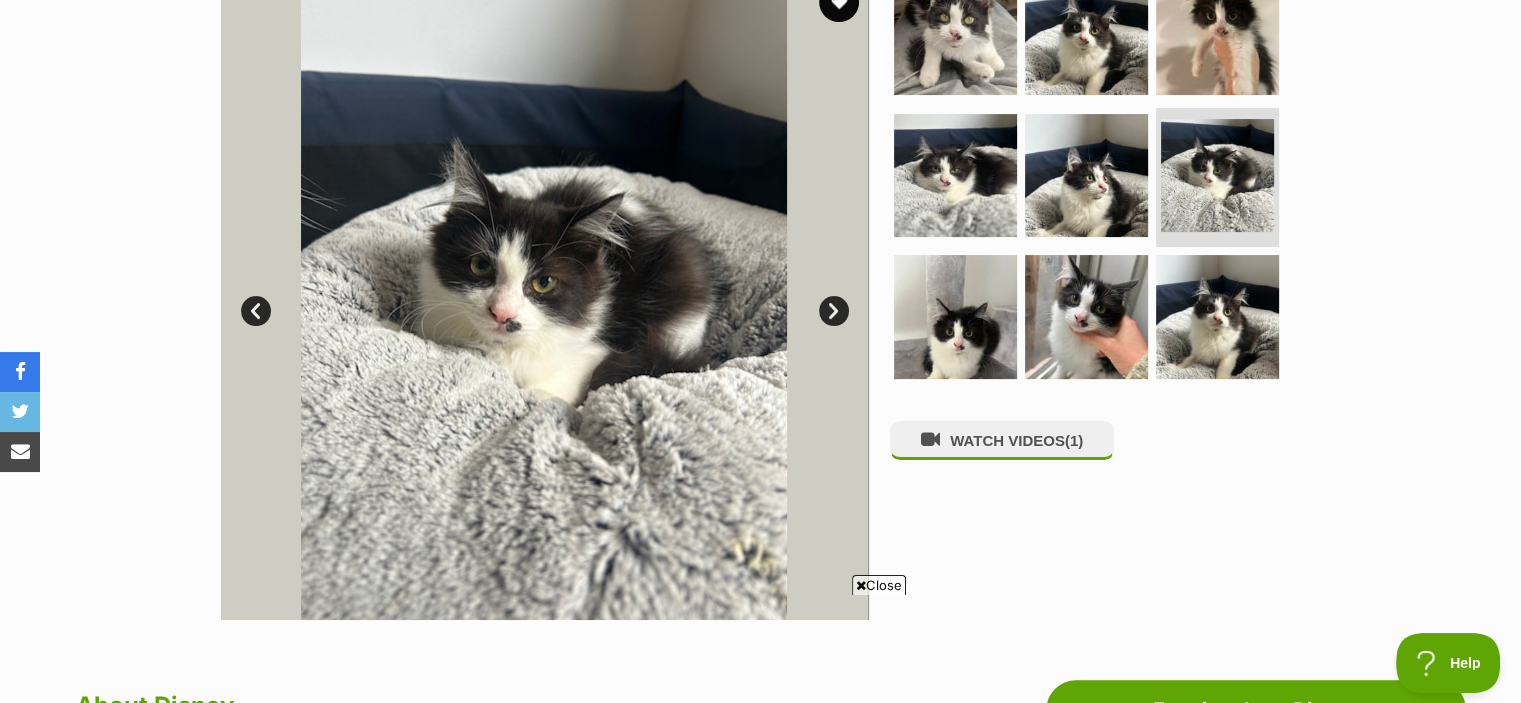 click on "Next" at bounding box center (834, 311) 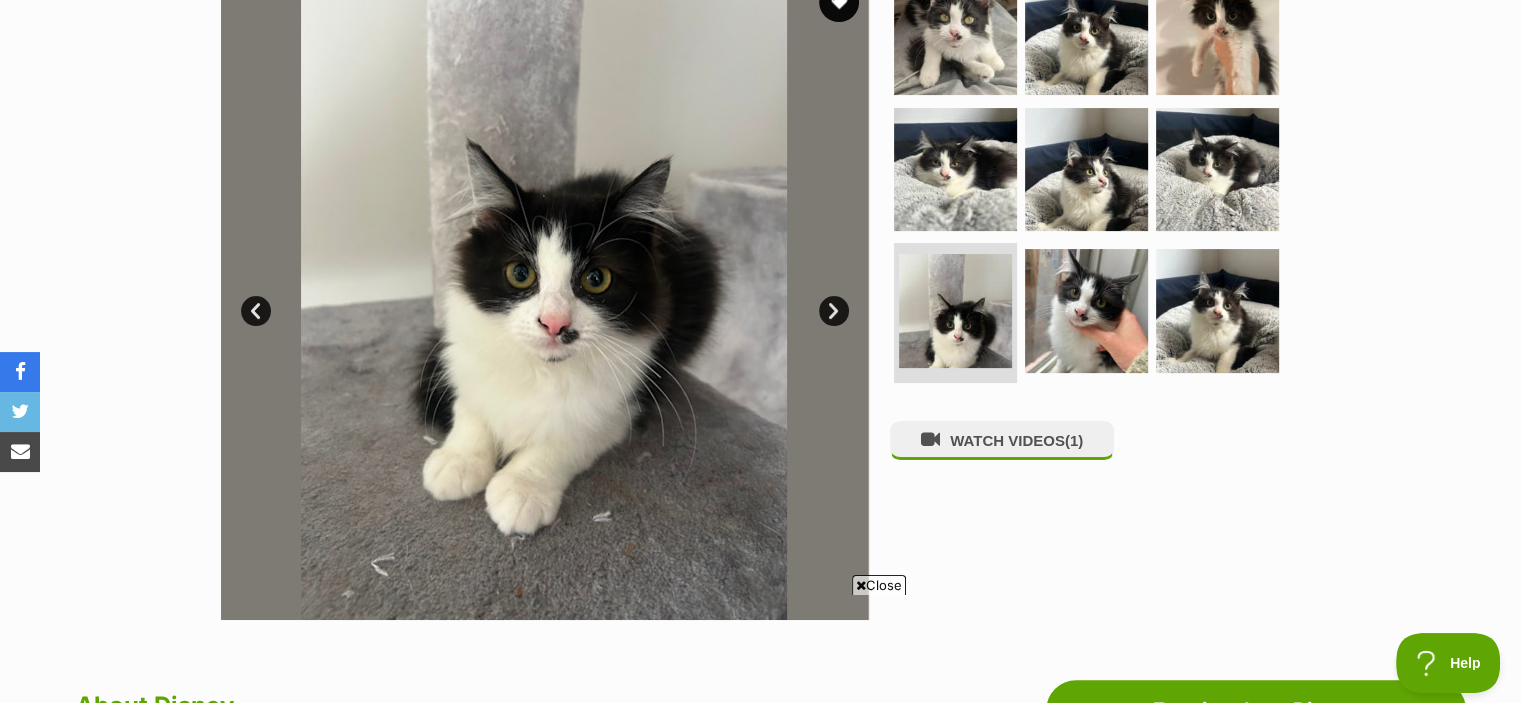 click on "Next" at bounding box center [834, 311] 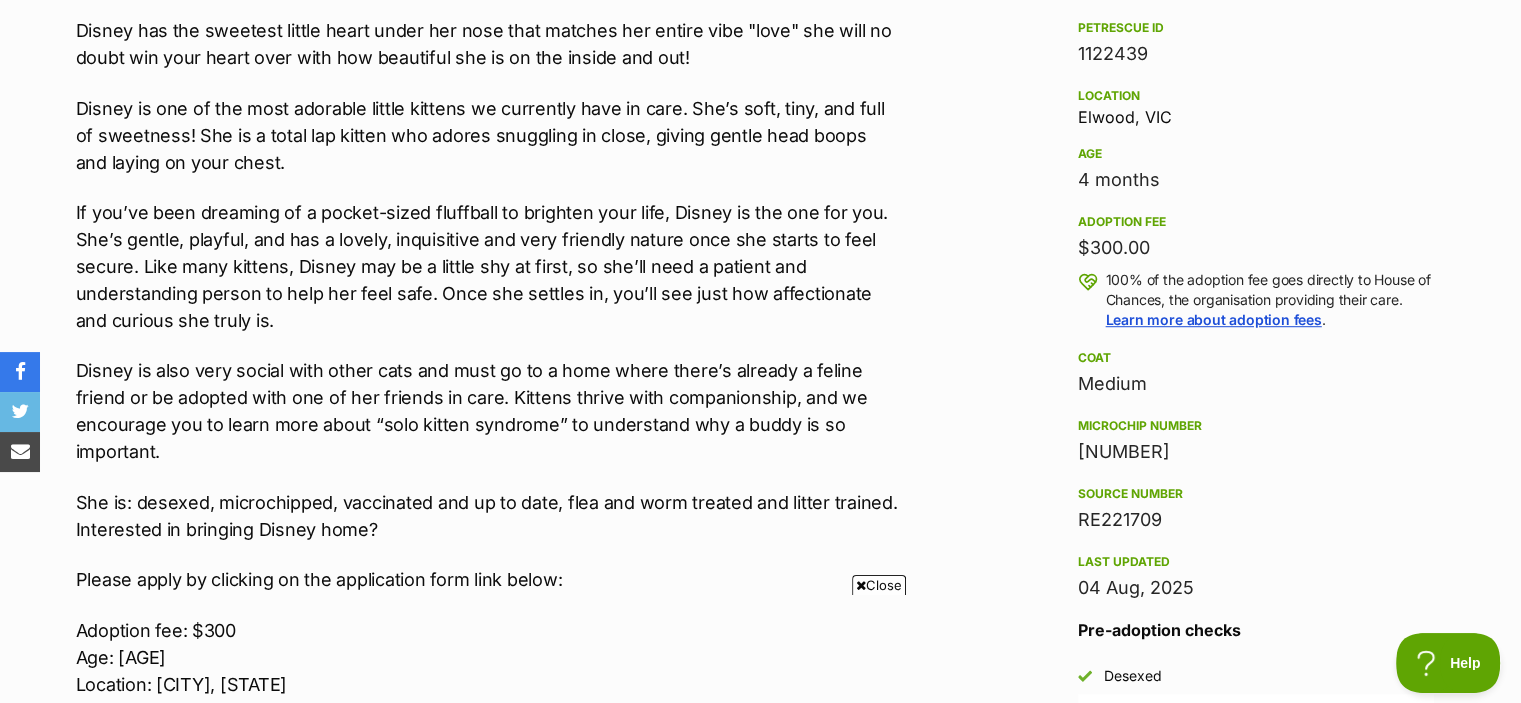 scroll, scrollTop: 1256, scrollLeft: 0, axis: vertical 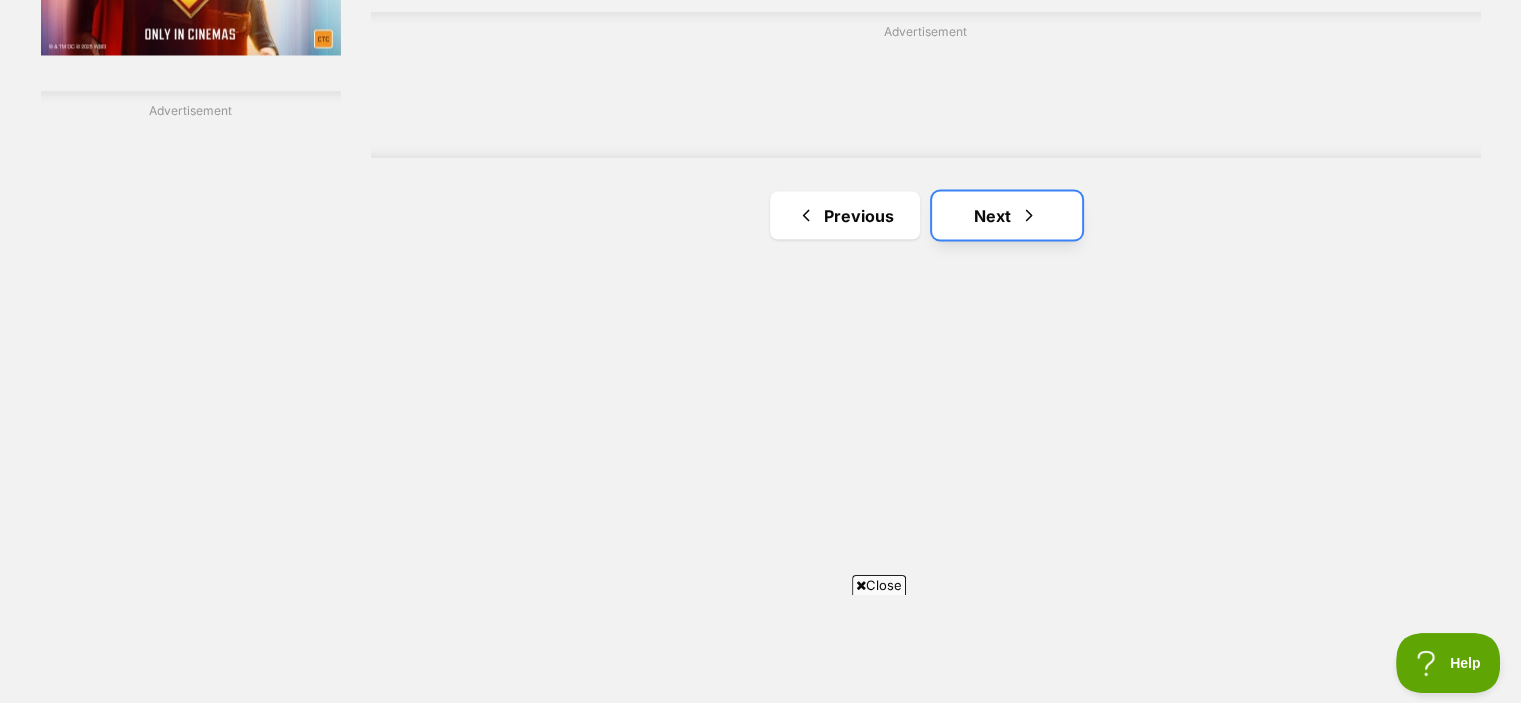 click on "Next" at bounding box center (1007, 215) 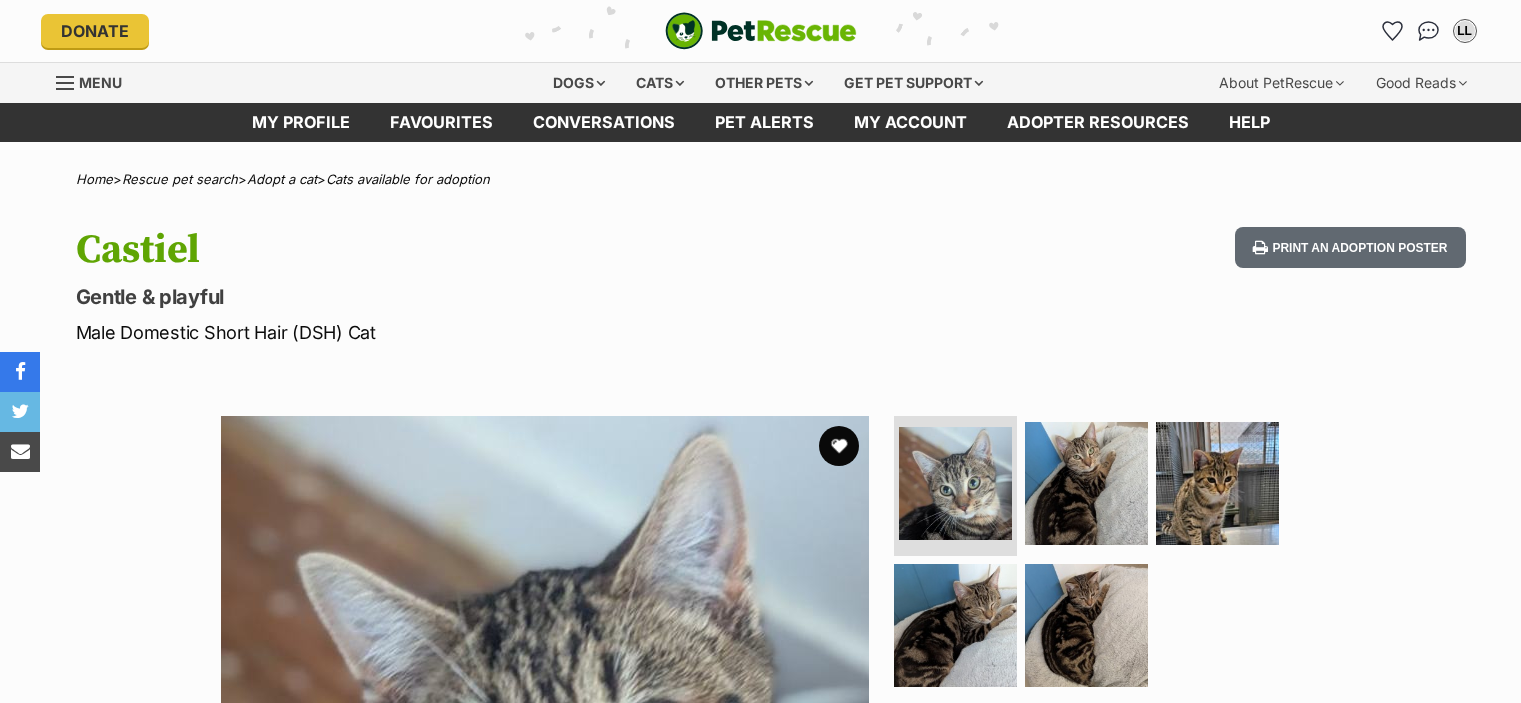 scroll, scrollTop: 0, scrollLeft: 0, axis: both 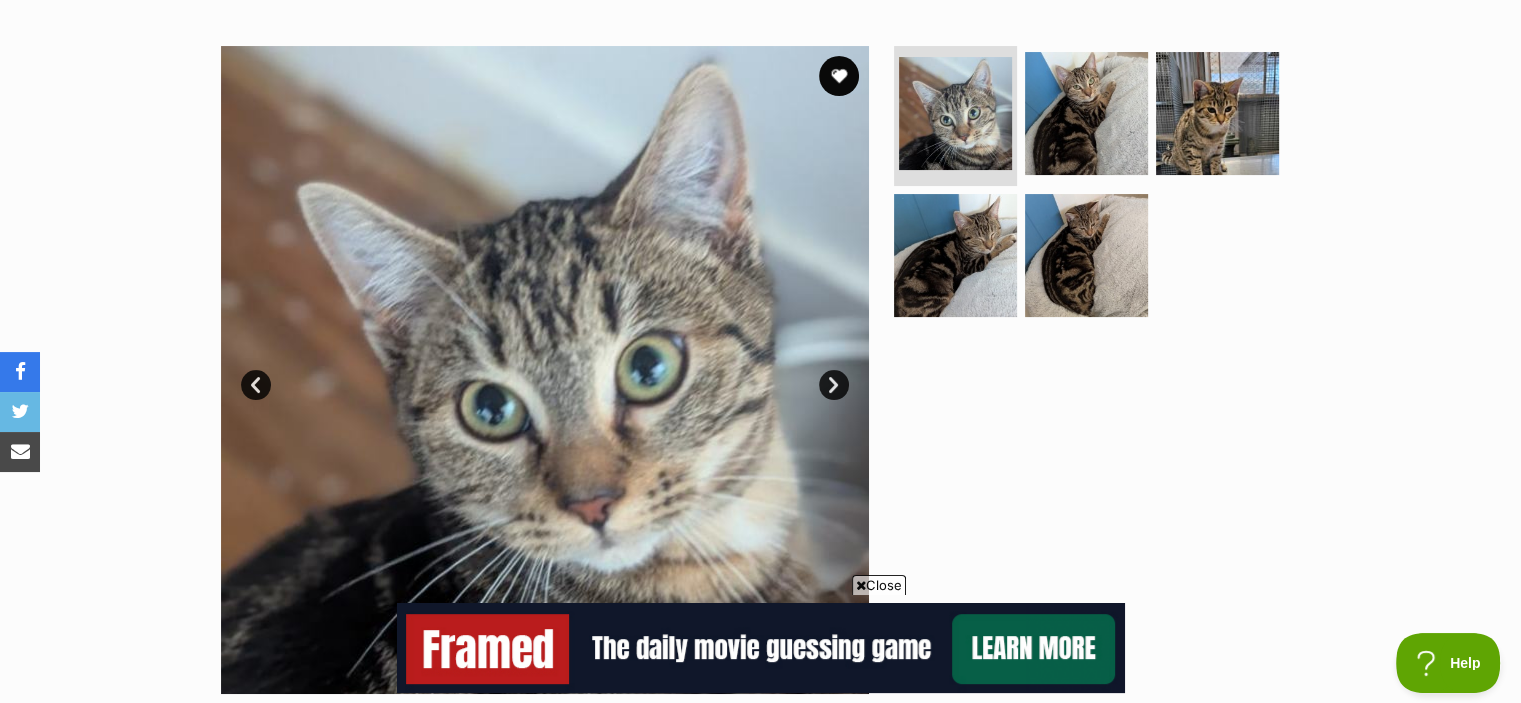 click on "Next" at bounding box center [834, 385] 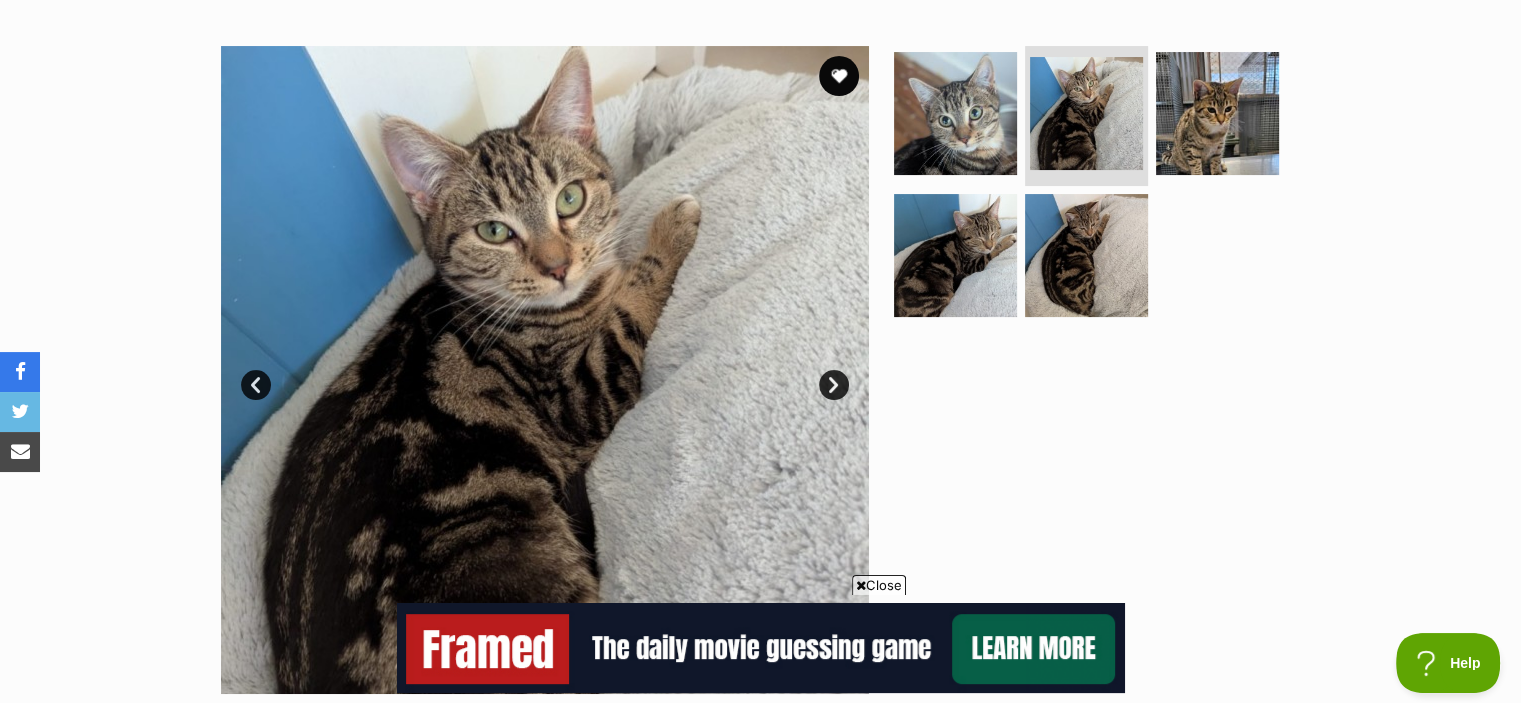 click on "Next" at bounding box center (834, 385) 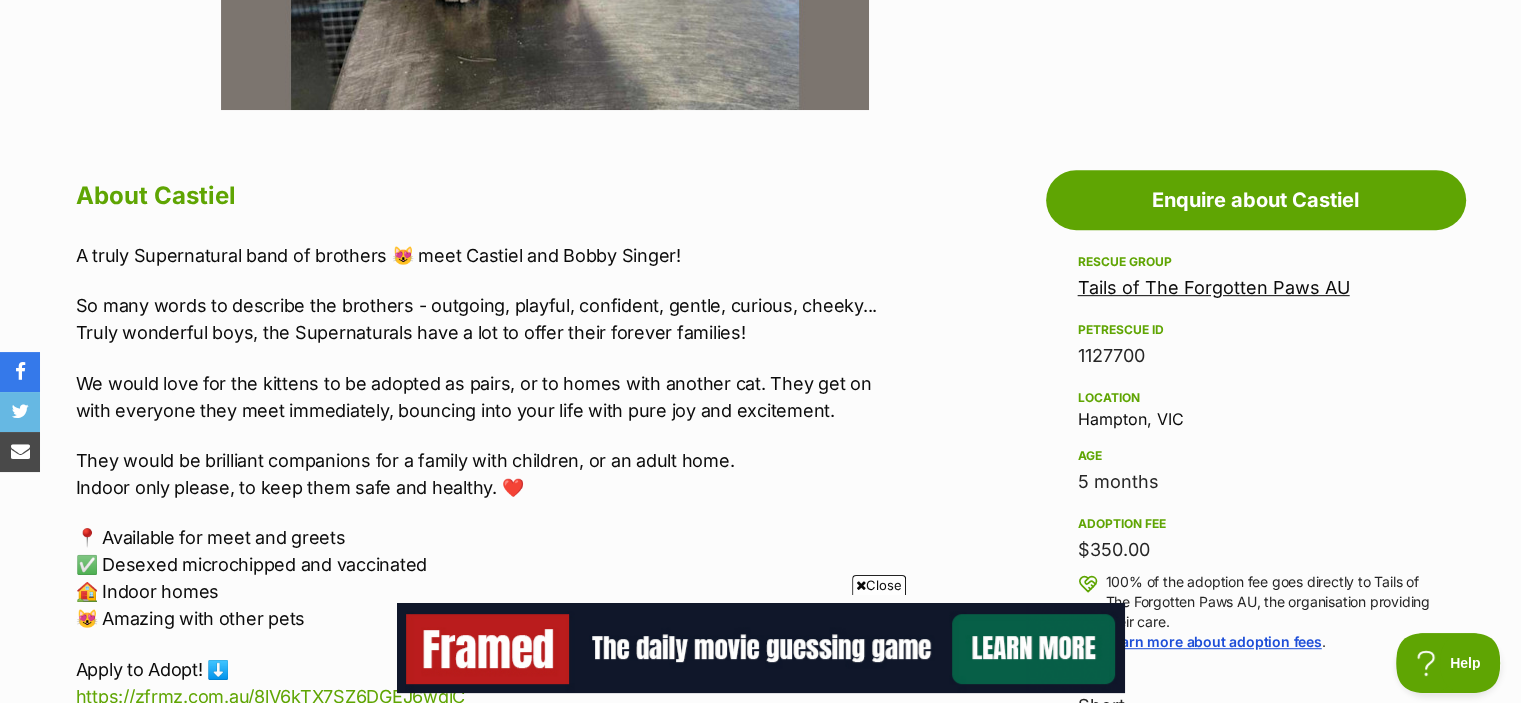 scroll, scrollTop: 956, scrollLeft: 0, axis: vertical 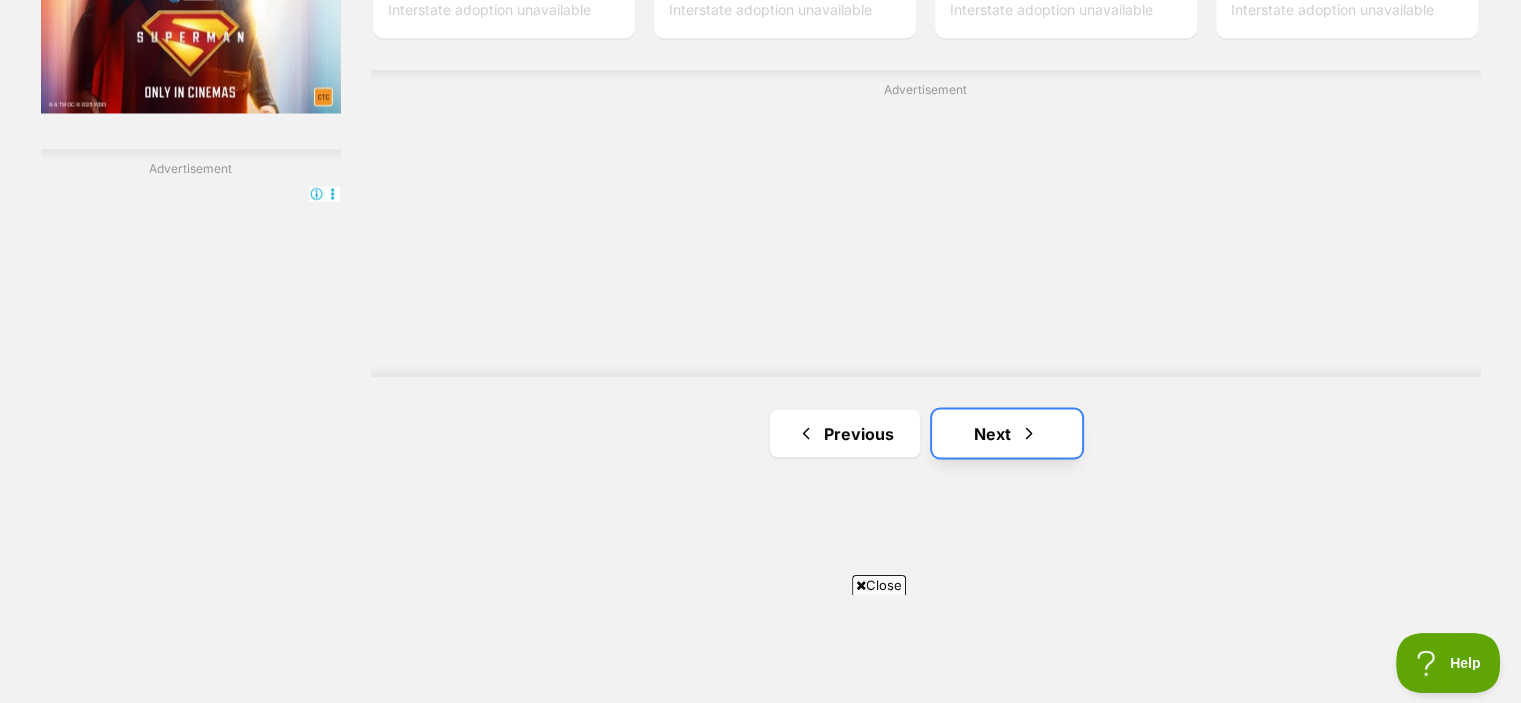 click on "Next" at bounding box center [1007, 433] 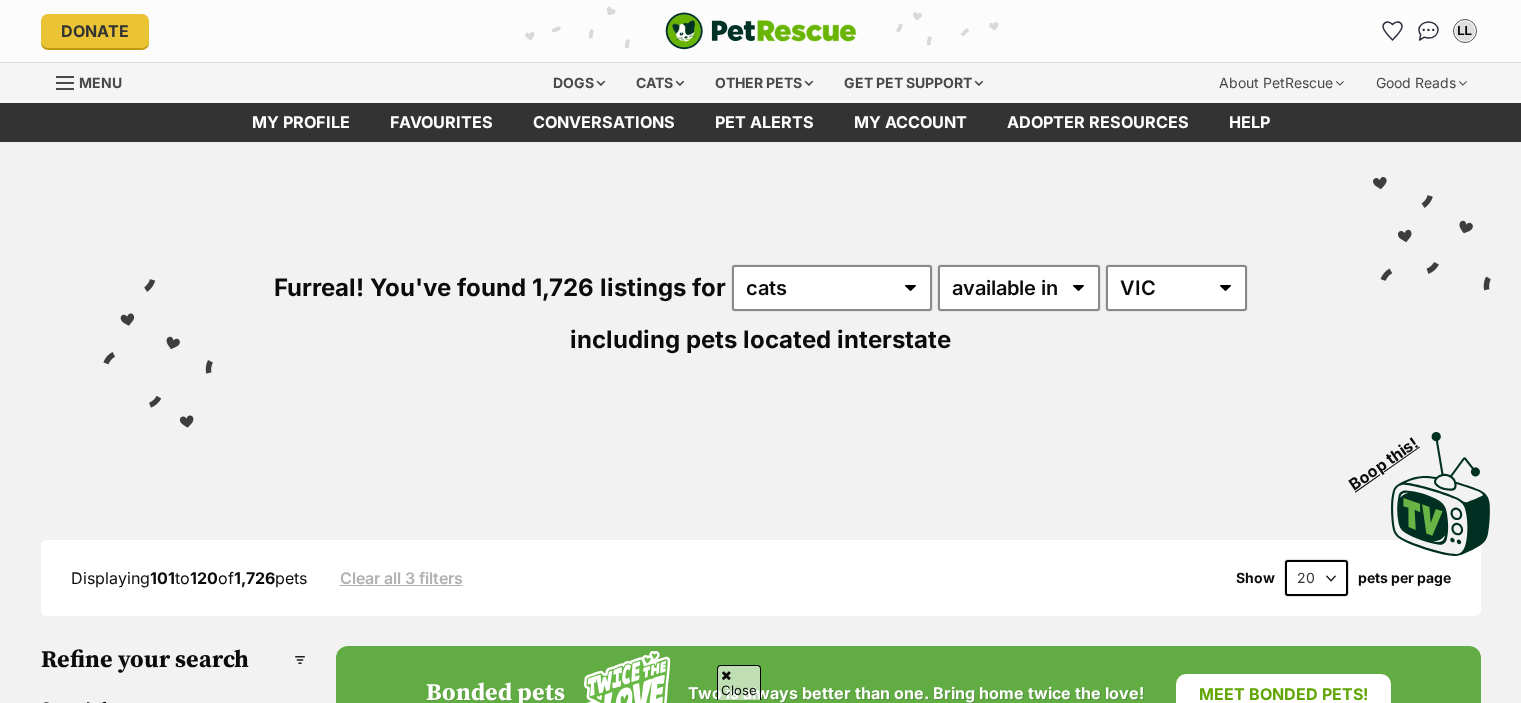 scroll, scrollTop: 368, scrollLeft: 0, axis: vertical 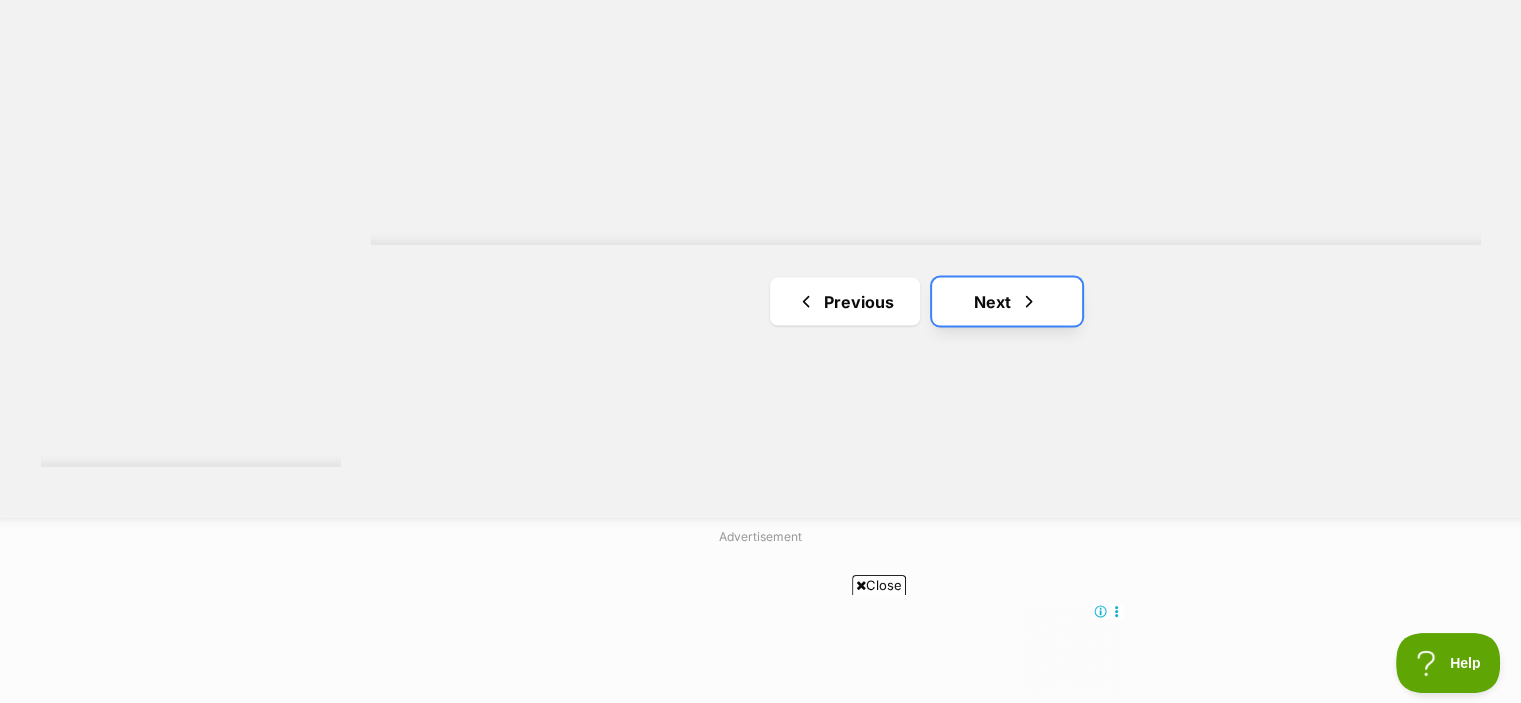 click on "Next" at bounding box center (1007, 302) 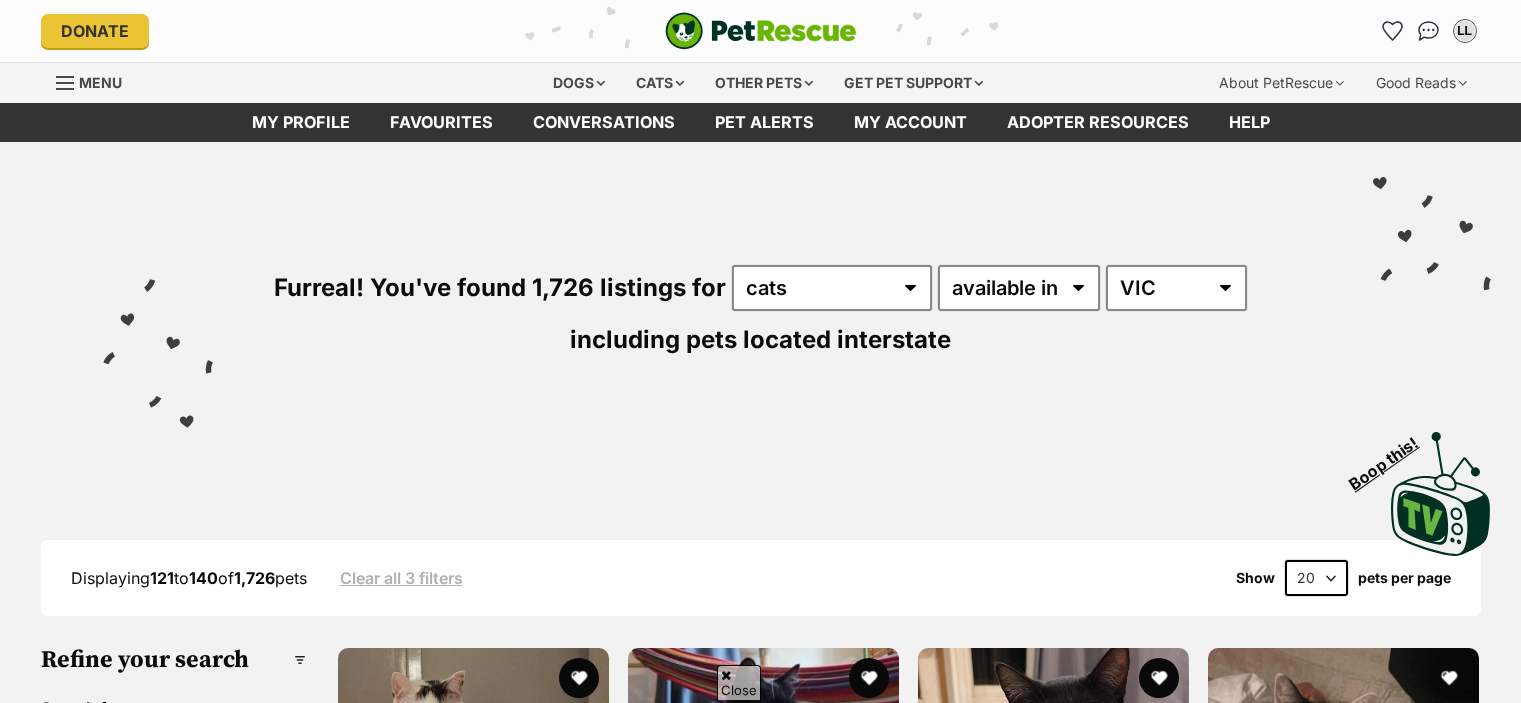 scroll, scrollTop: 480, scrollLeft: 0, axis: vertical 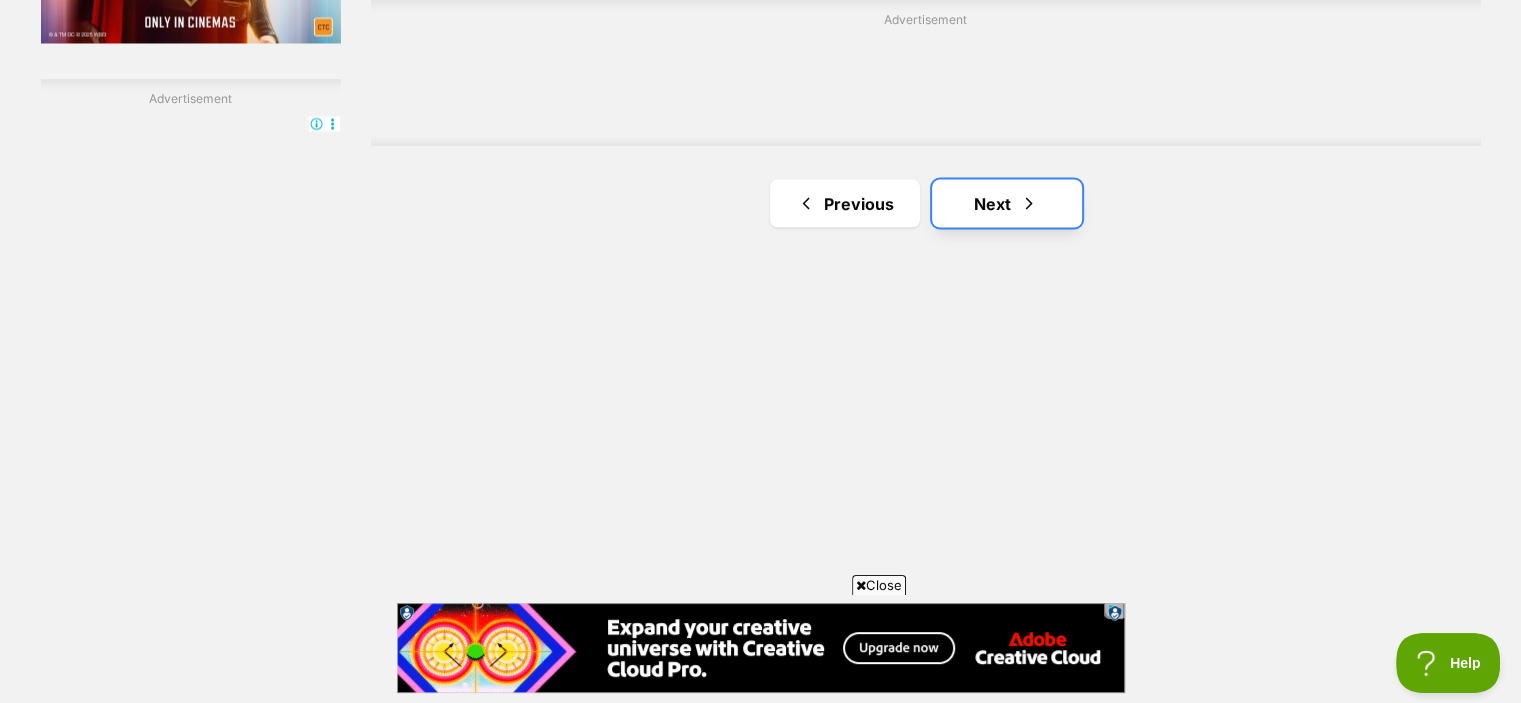 click on "Next" at bounding box center (1007, 203) 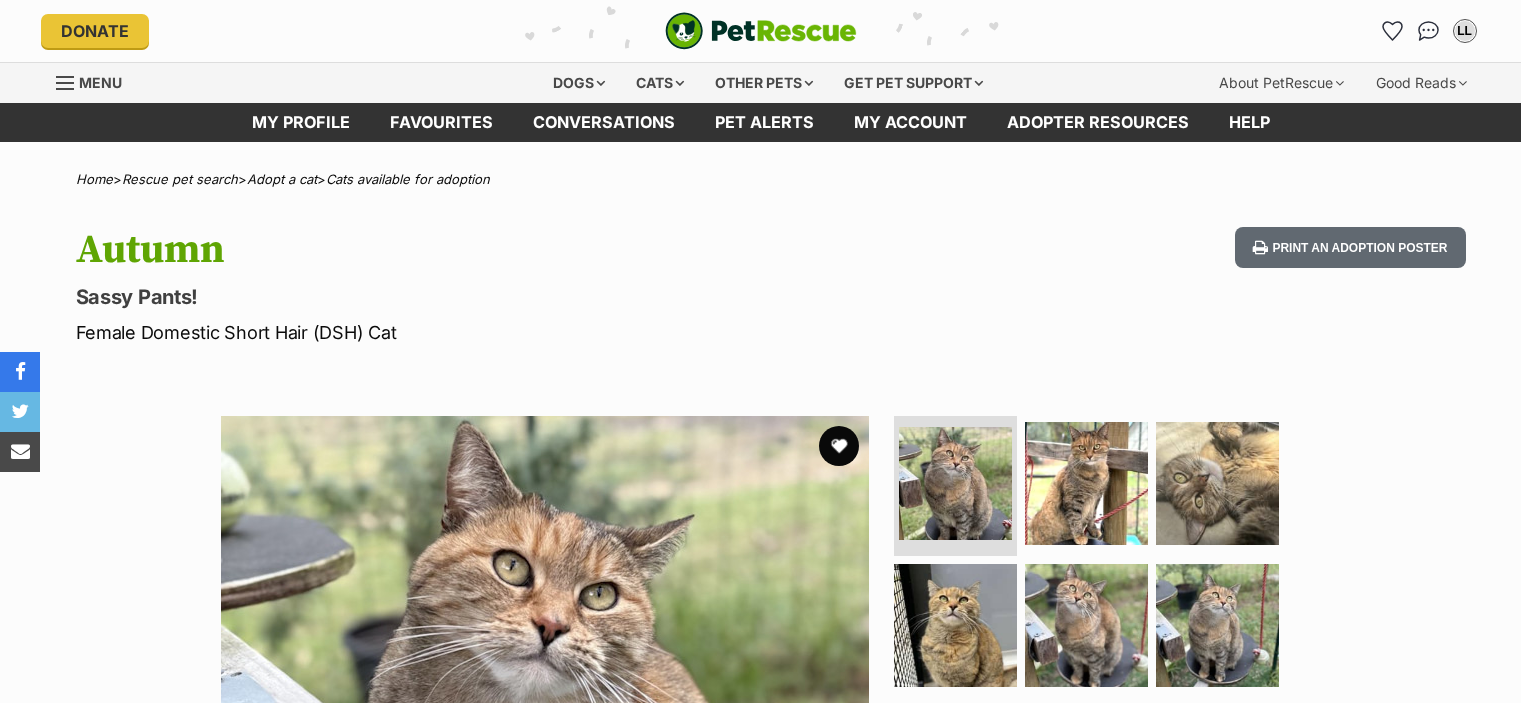 scroll, scrollTop: 0, scrollLeft: 0, axis: both 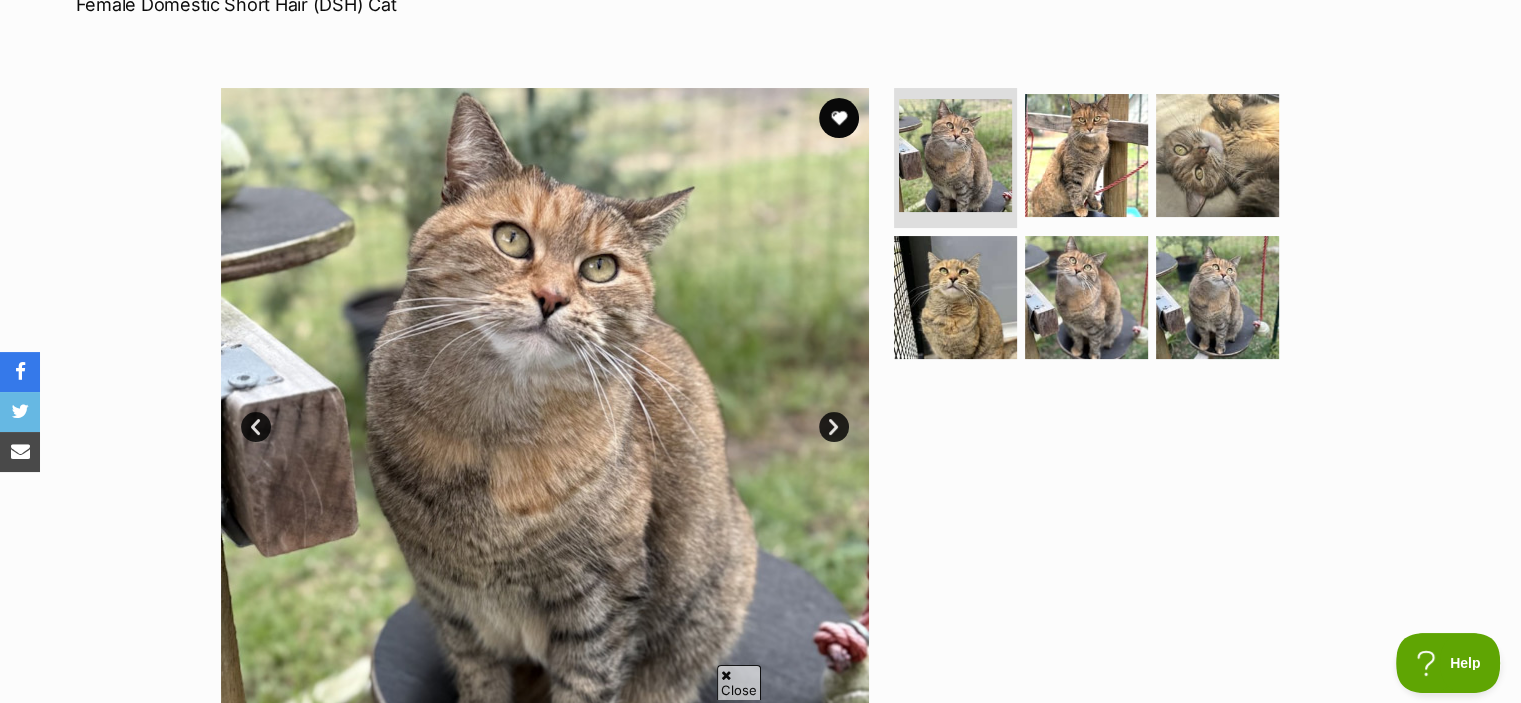 click on "Next" at bounding box center (834, 427) 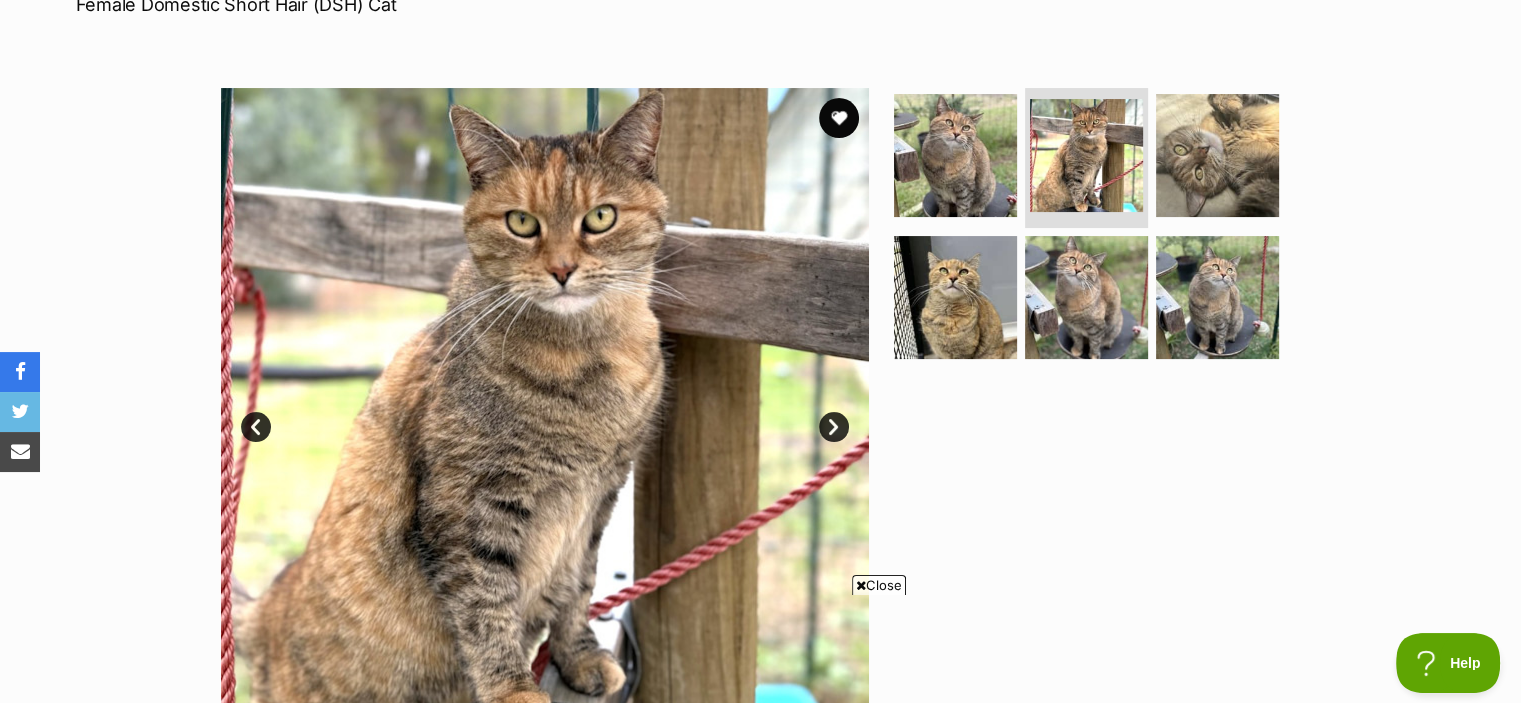 scroll, scrollTop: 0, scrollLeft: 0, axis: both 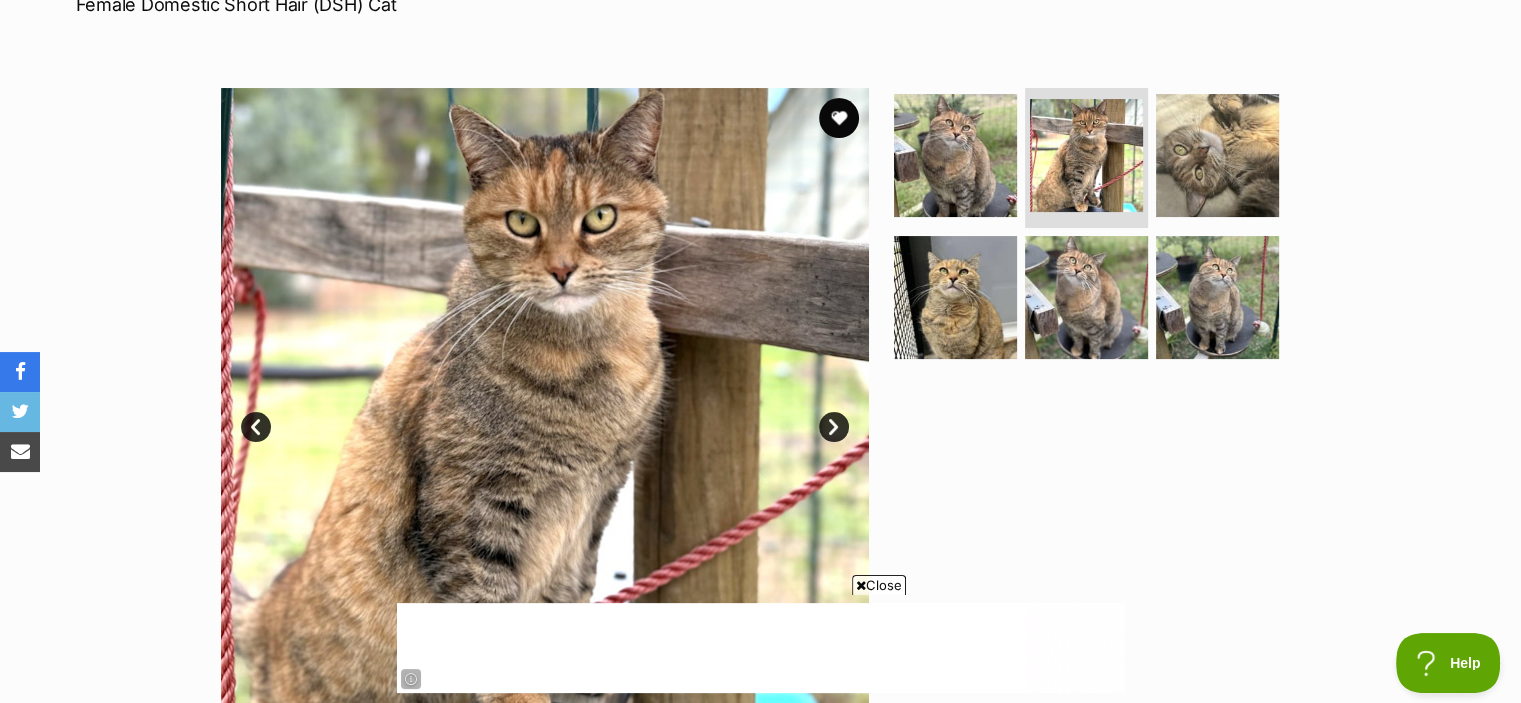 click on "Next" at bounding box center (834, 427) 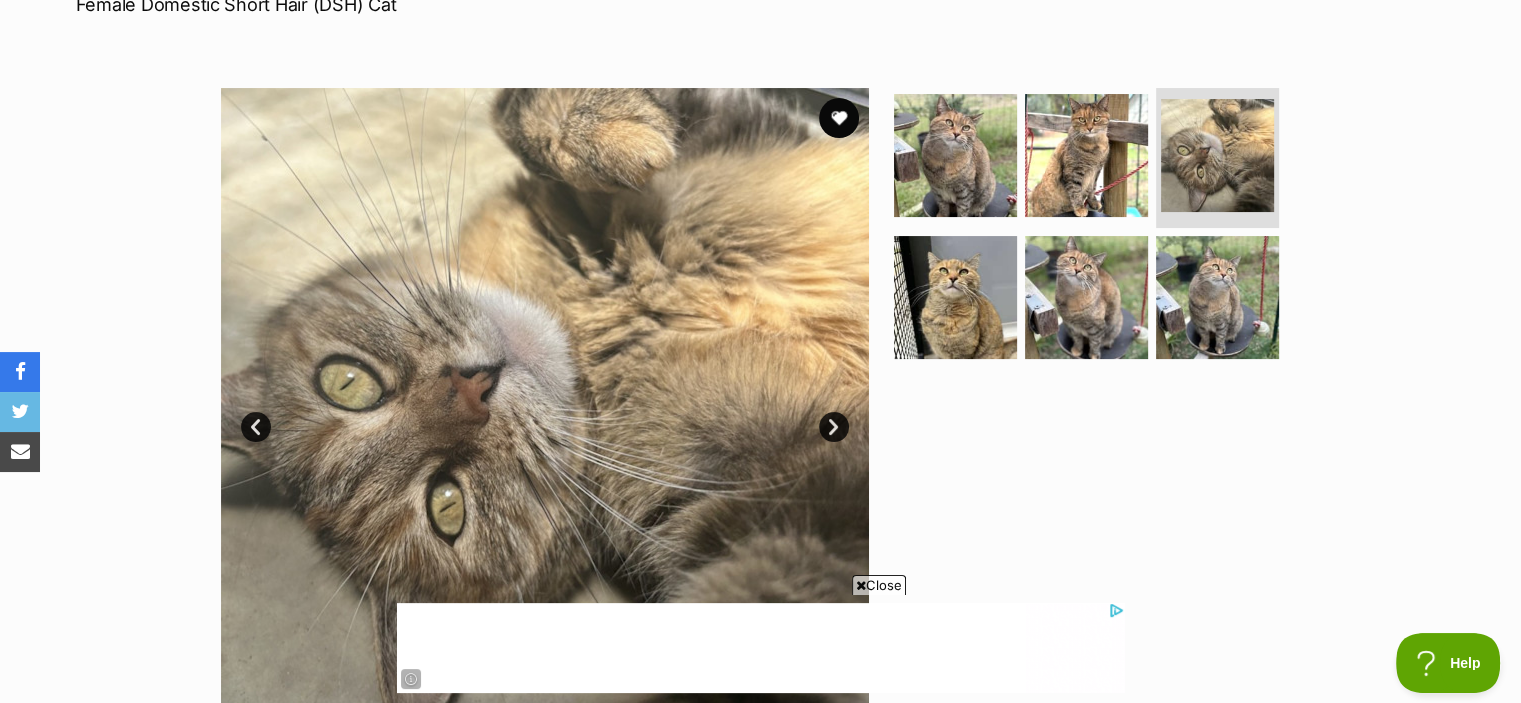 scroll, scrollTop: 0, scrollLeft: 0, axis: both 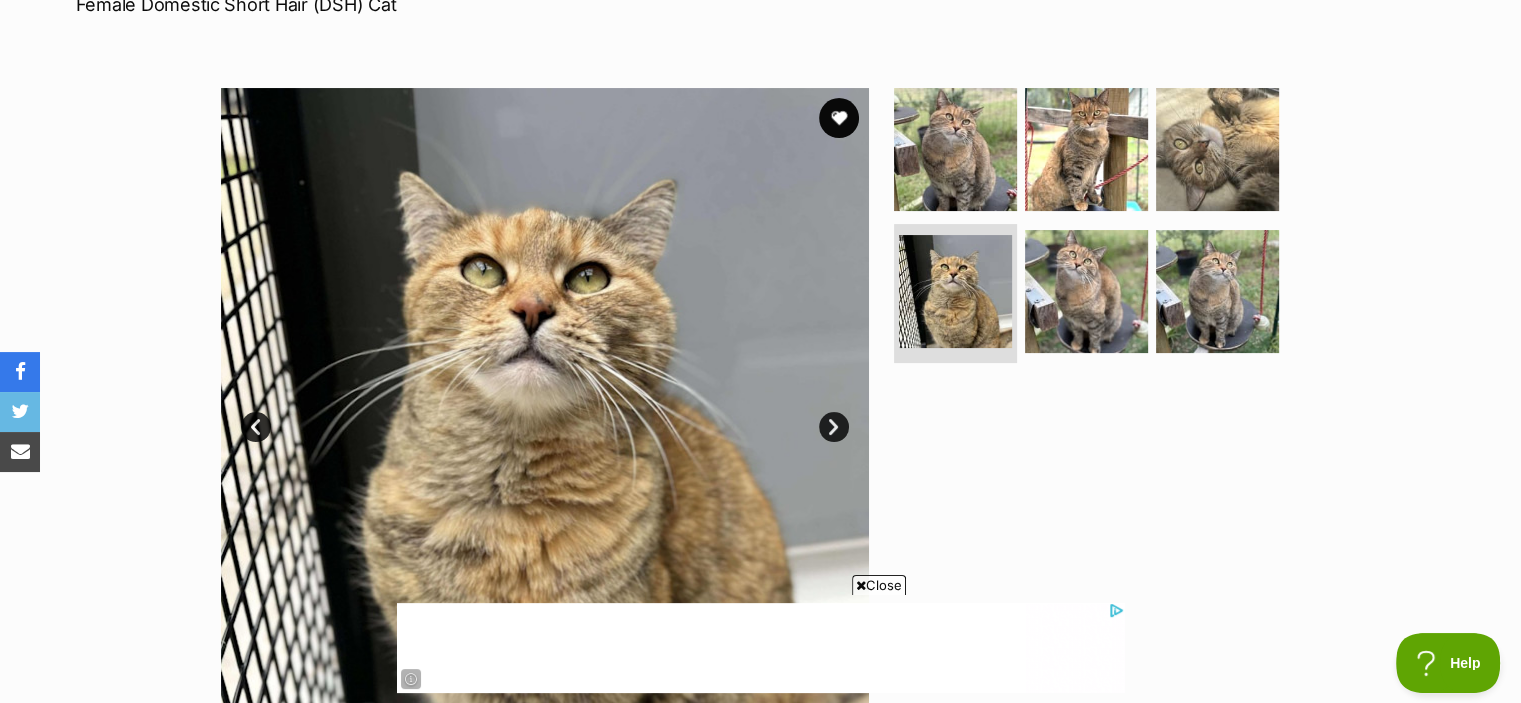 click on "Next" at bounding box center (834, 427) 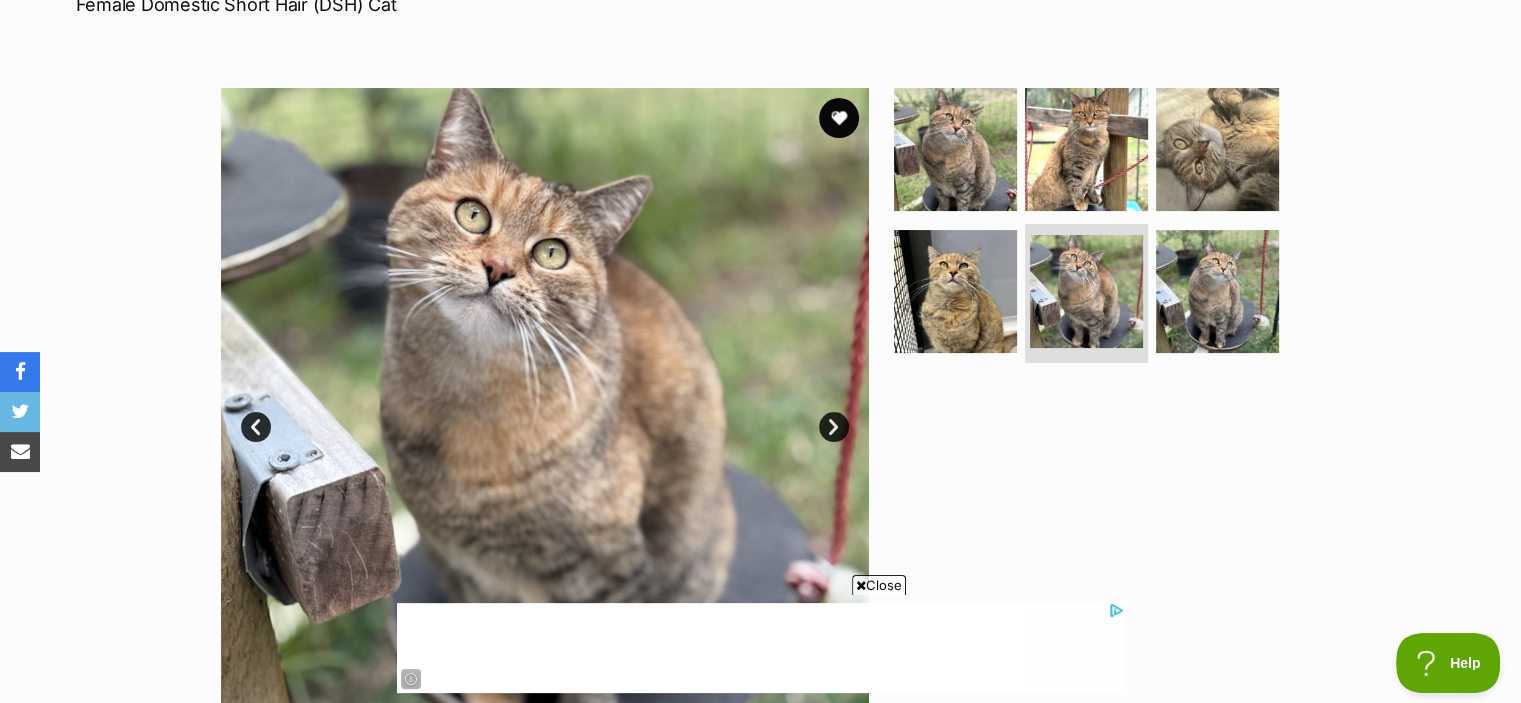 click on "Next" at bounding box center [834, 427] 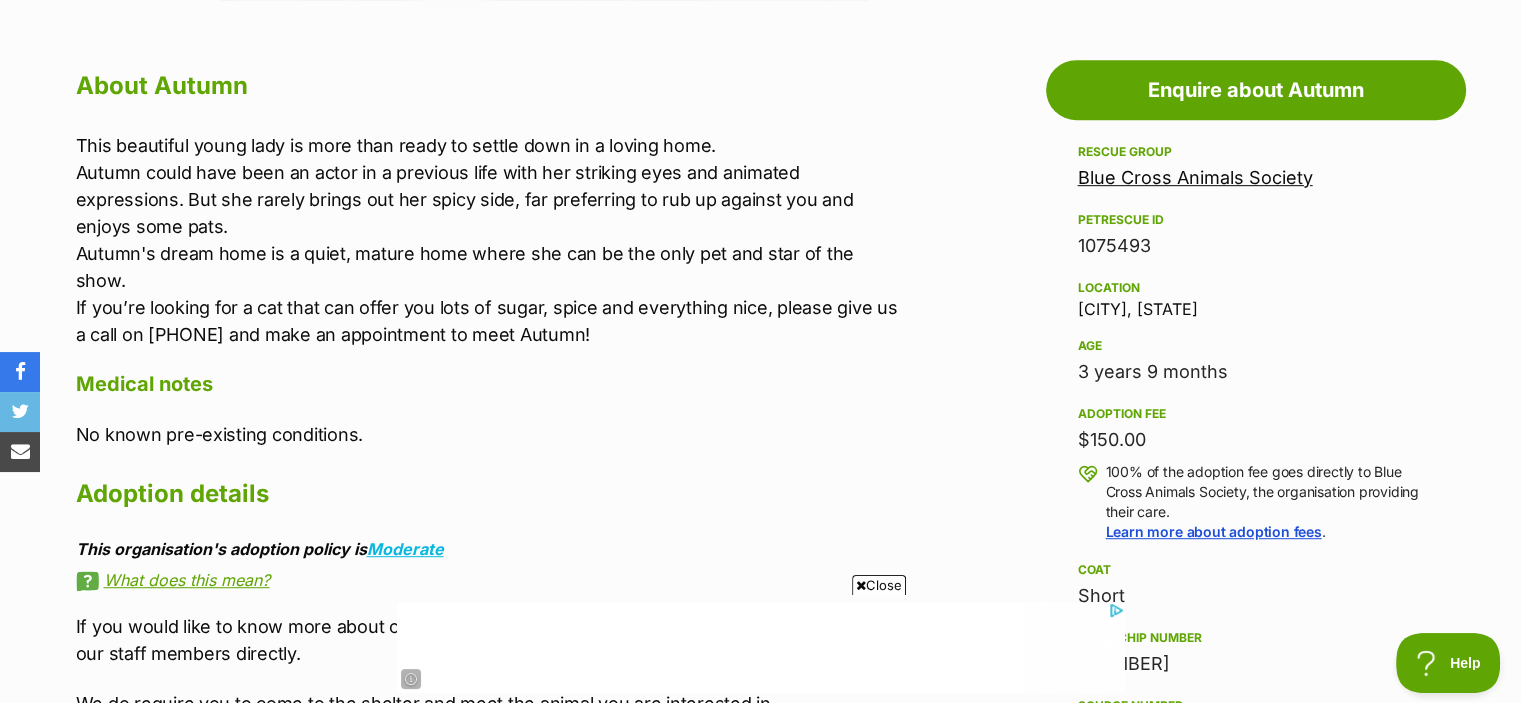 scroll, scrollTop: 1068, scrollLeft: 0, axis: vertical 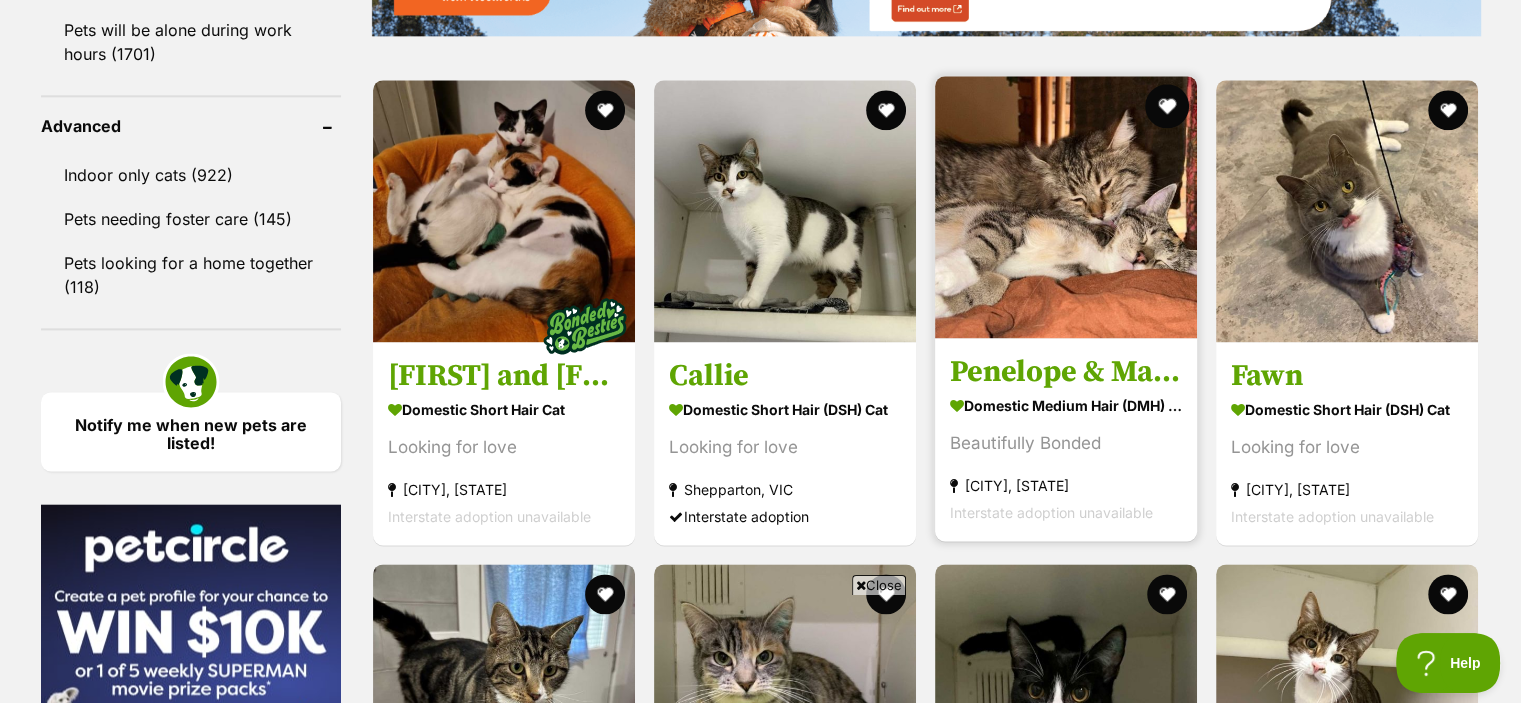 click at bounding box center [1167, 106] 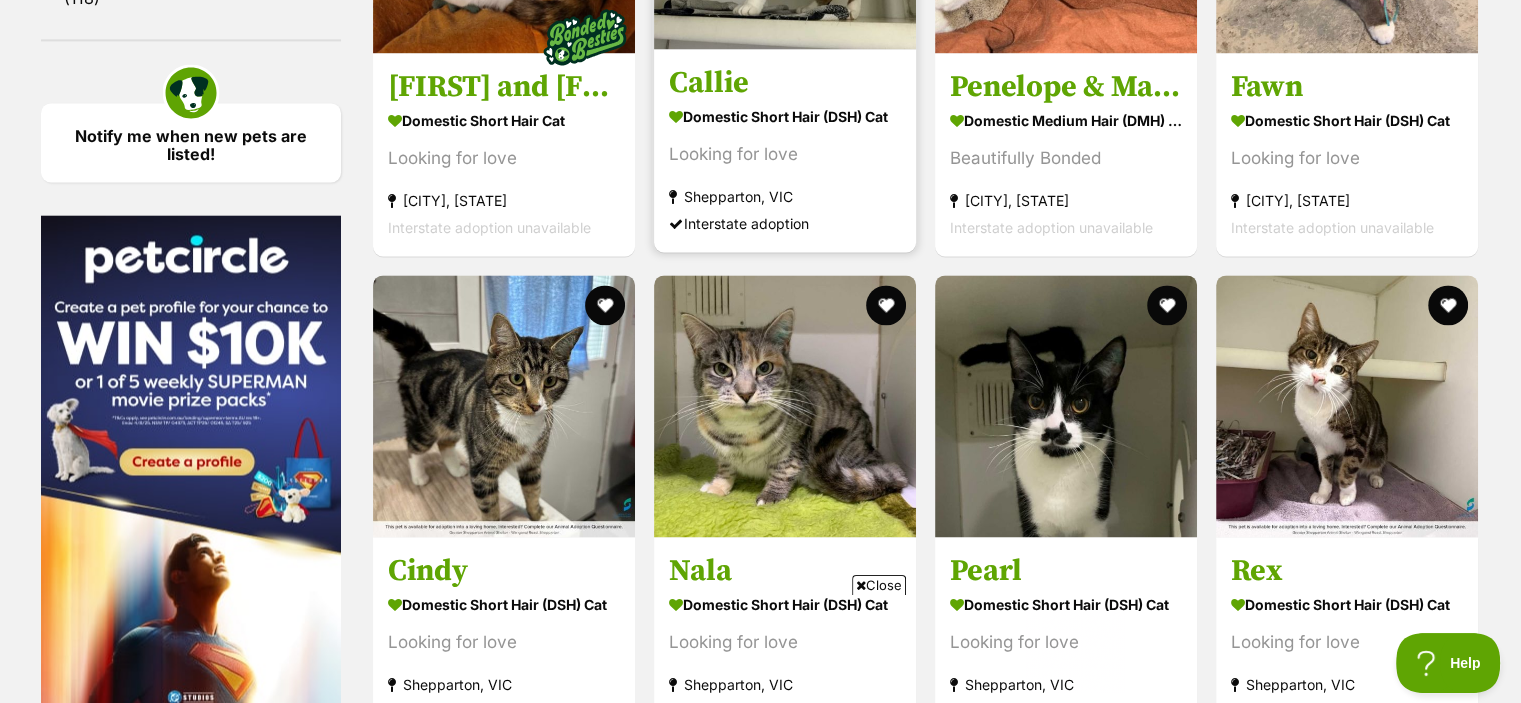 scroll, scrollTop: 0, scrollLeft: 0, axis: both 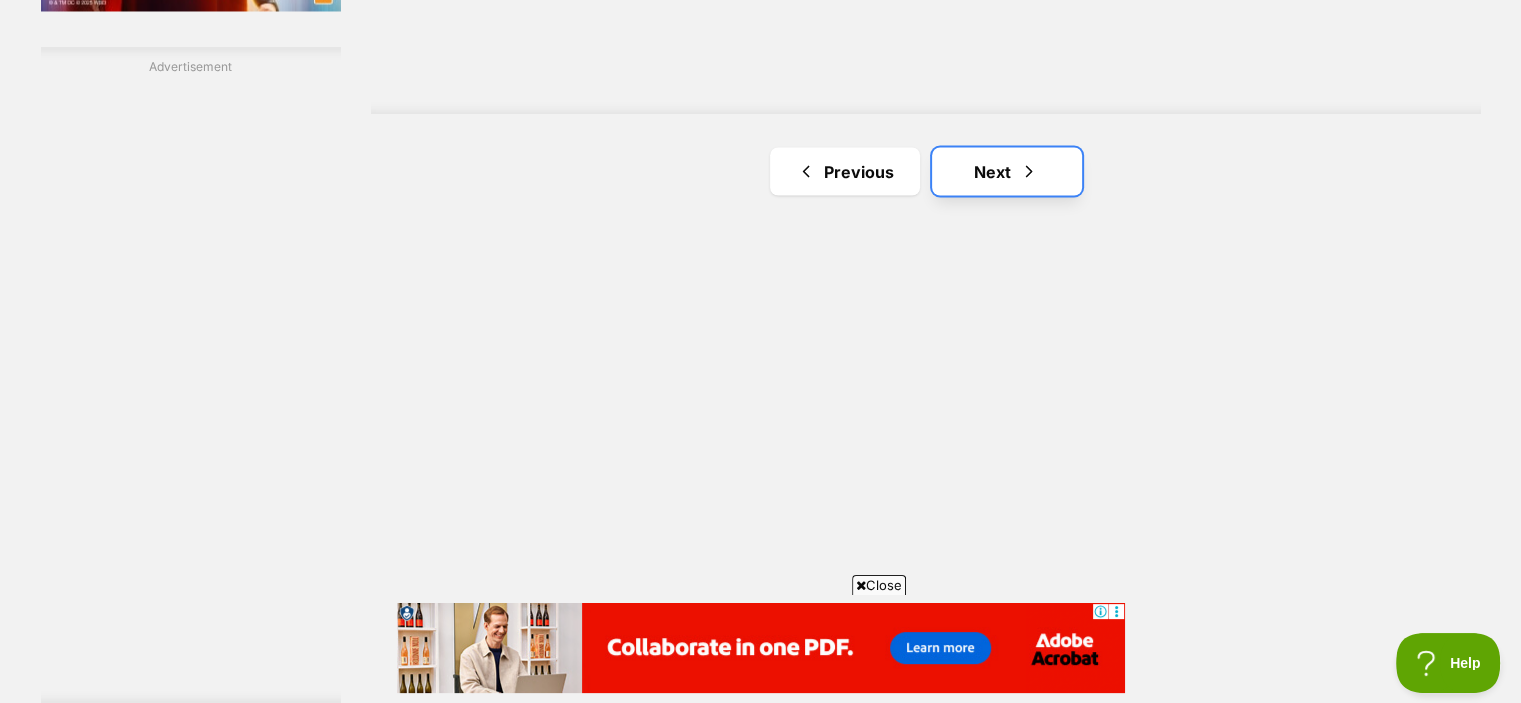 click at bounding box center [1029, 171] 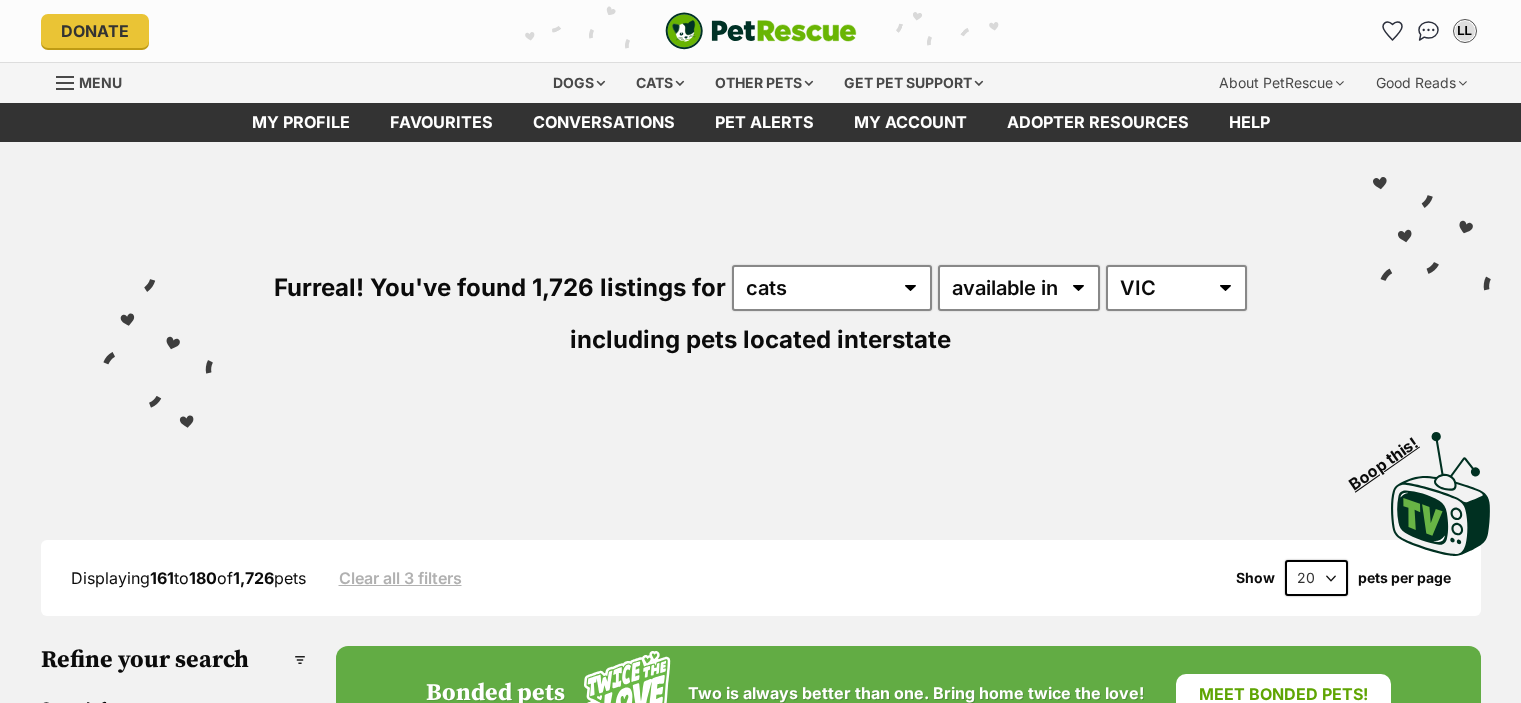 scroll, scrollTop: 356, scrollLeft: 0, axis: vertical 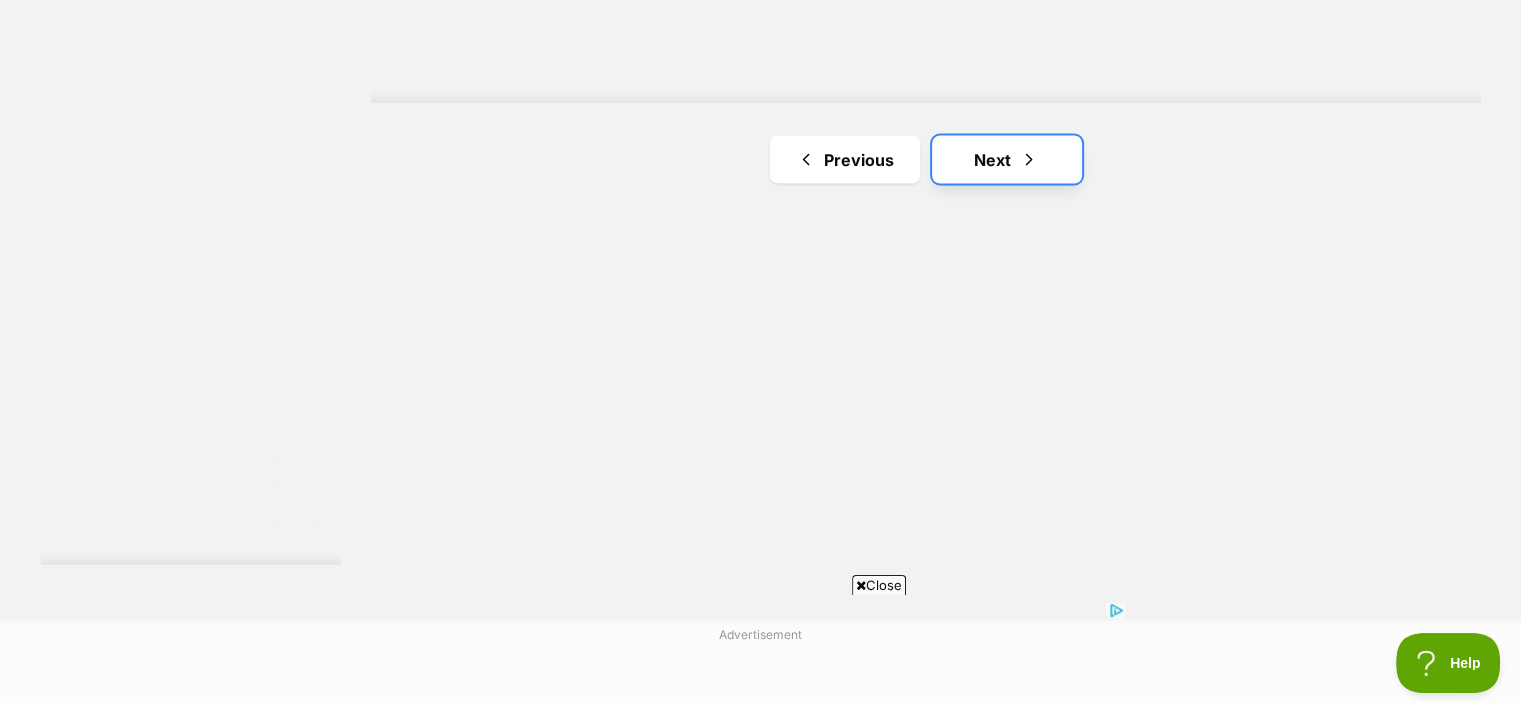 click at bounding box center (1029, 160) 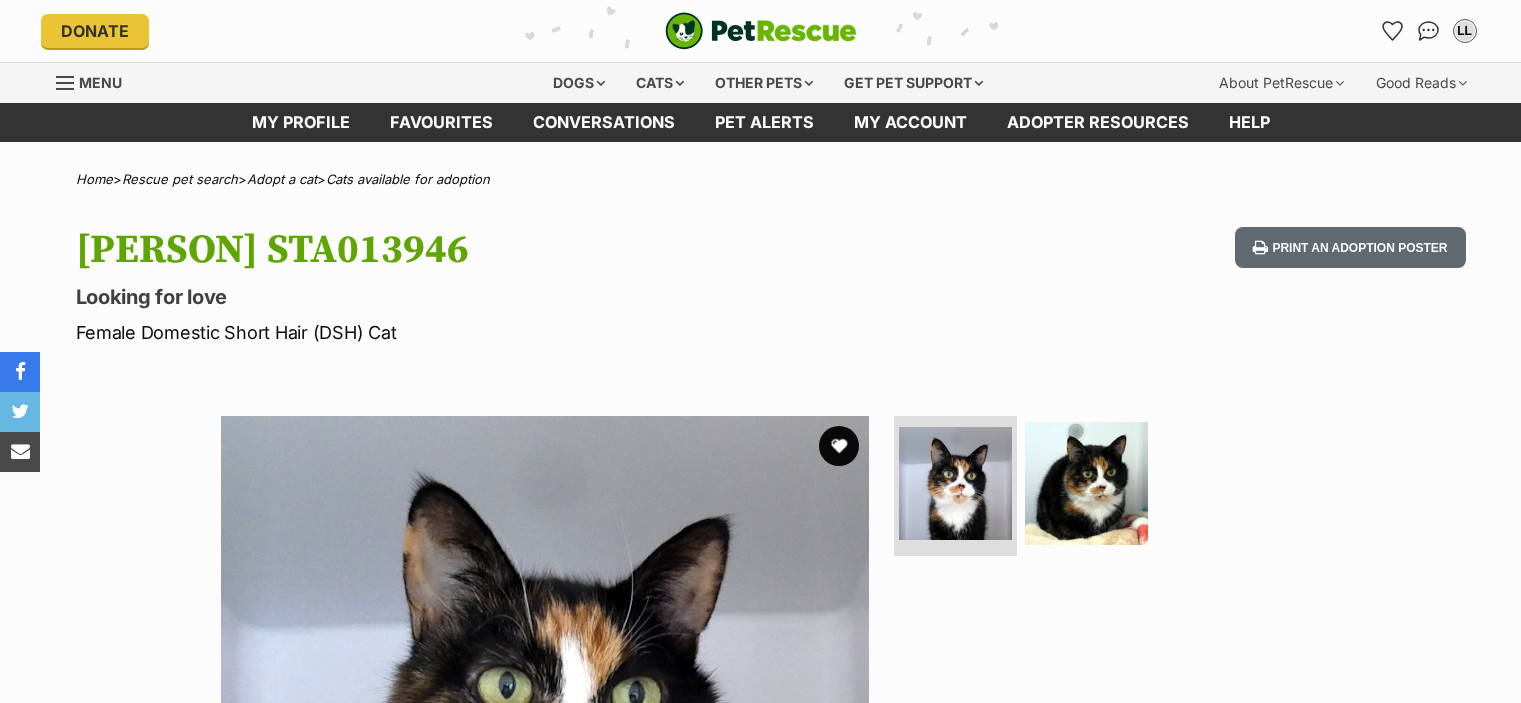 scroll, scrollTop: 0, scrollLeft: 0, axis: both 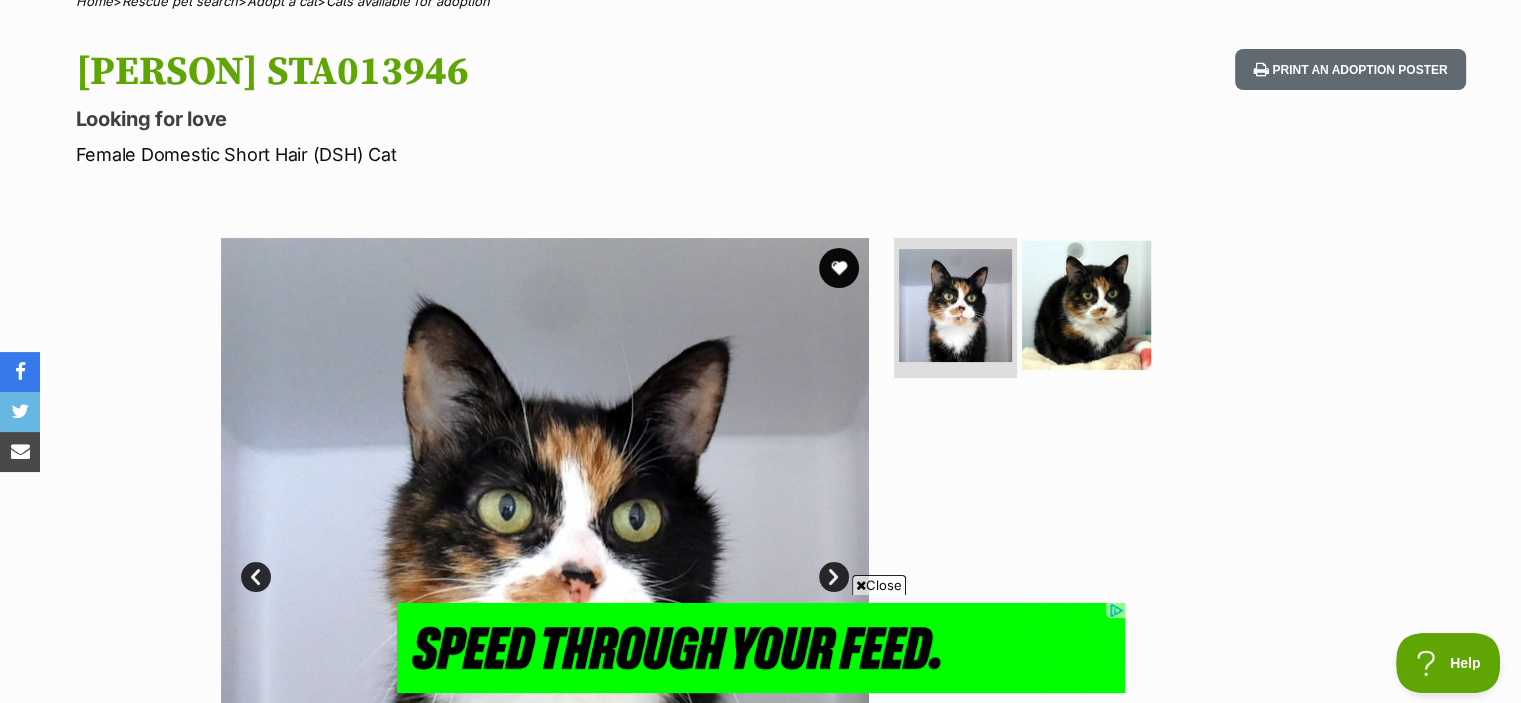 click at bounding box center [1086, 305] 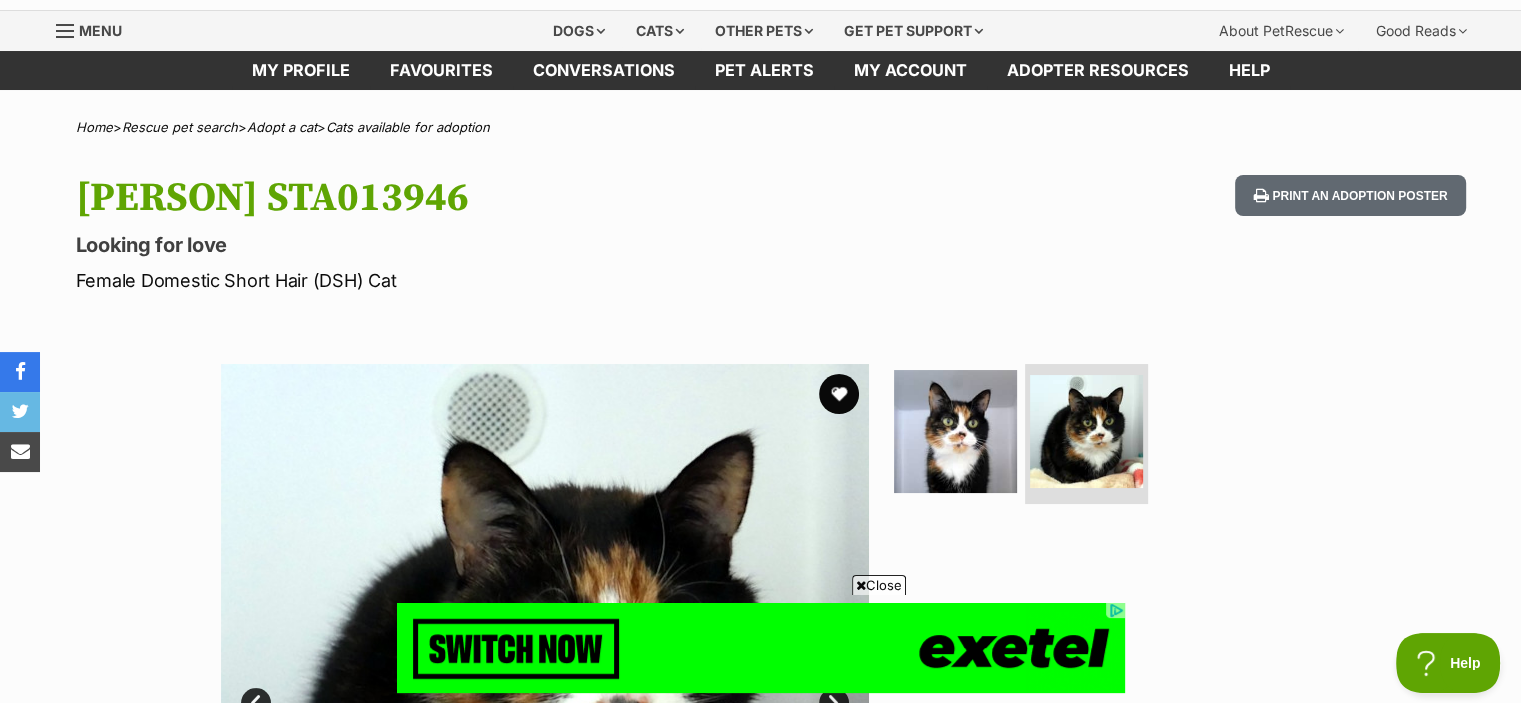 scroll, scrollTop: 48, scrollLeft: 0, axis: vertical 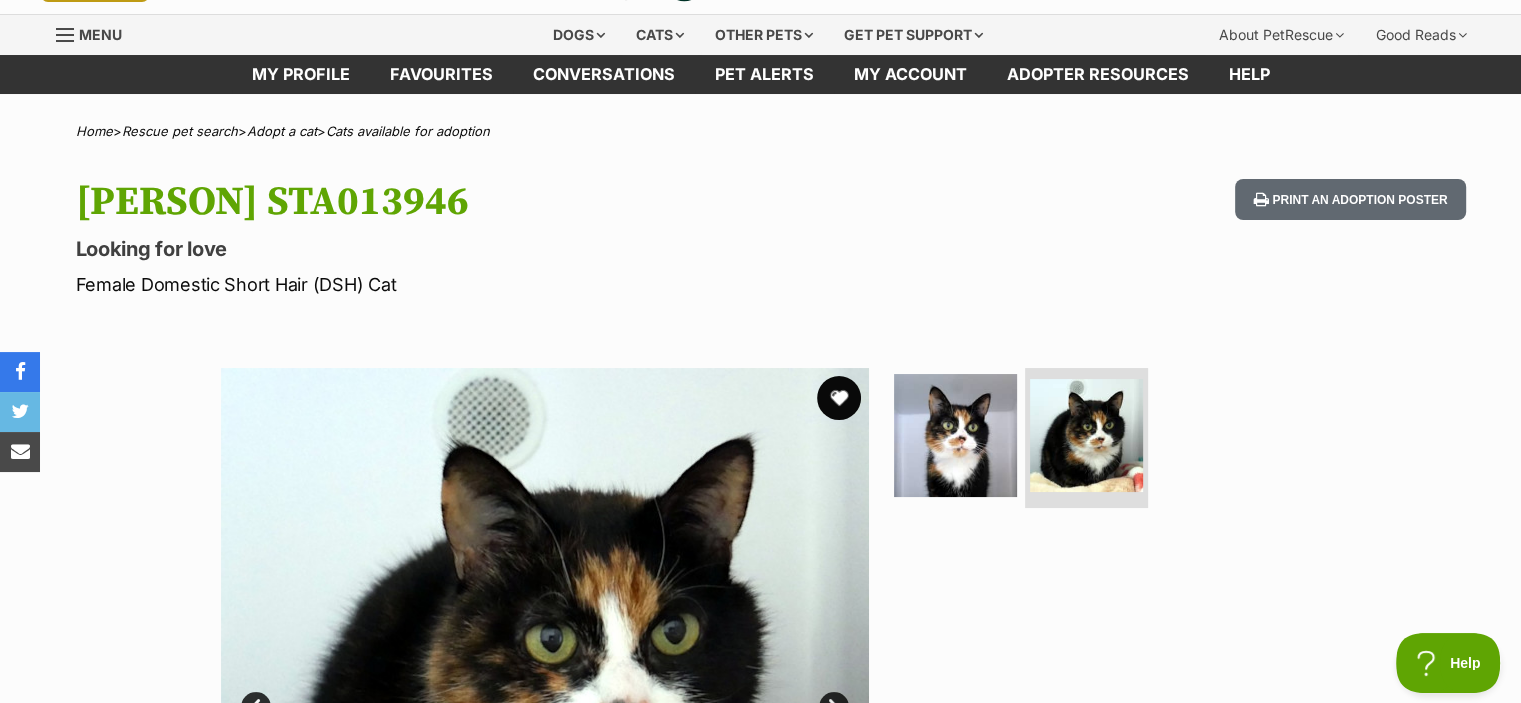 click at bounding box center (839, 398) 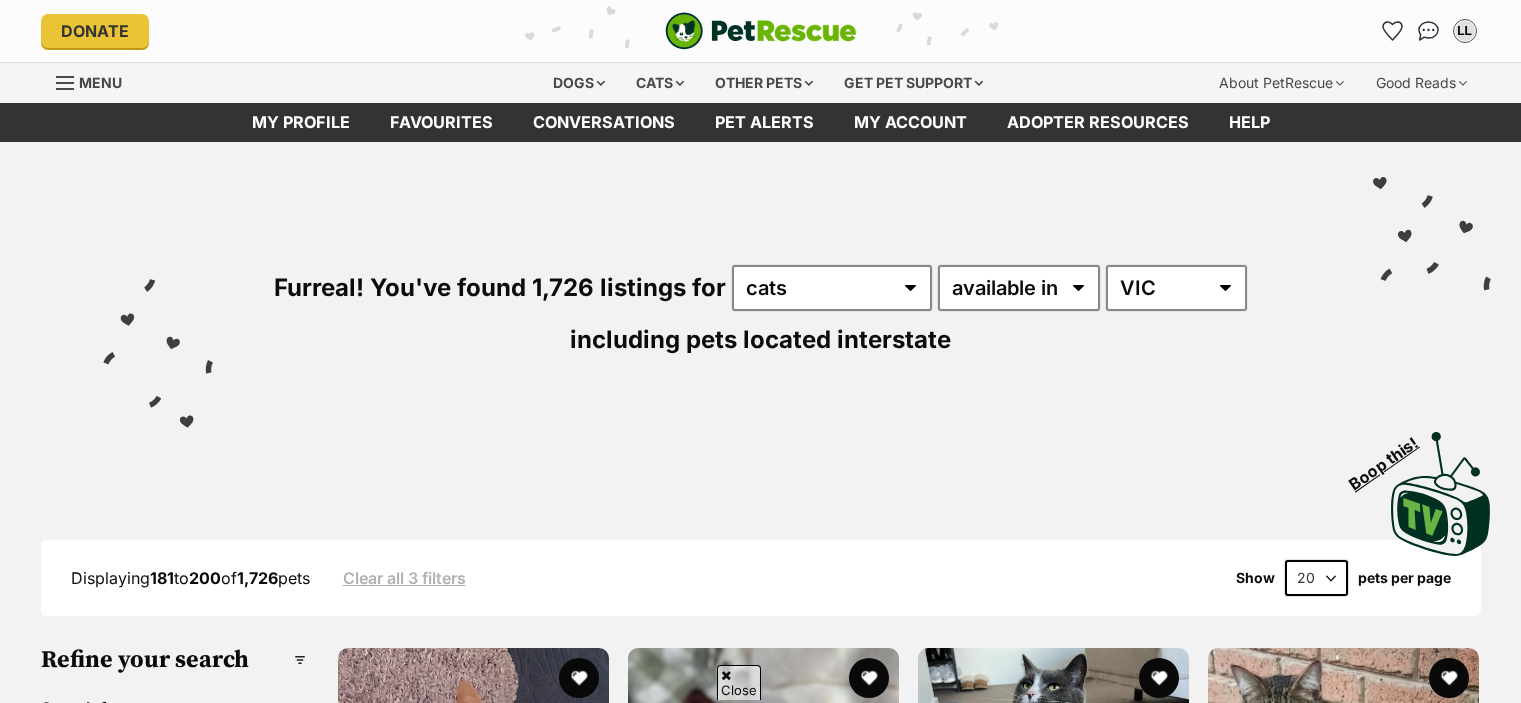 scroll, scrollTop: 406, scrollLeft: 0, axis: vertical 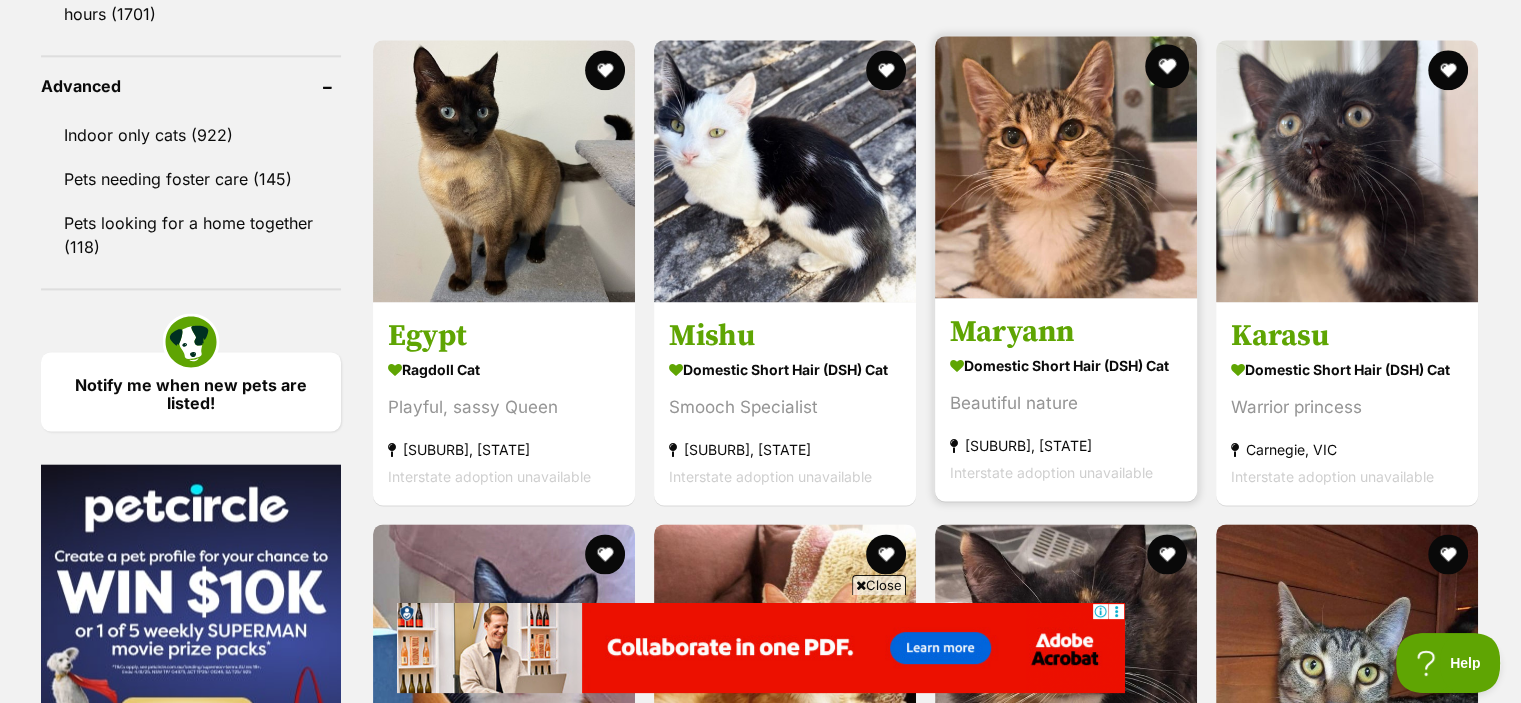 click at bounding box center [1167, 66] 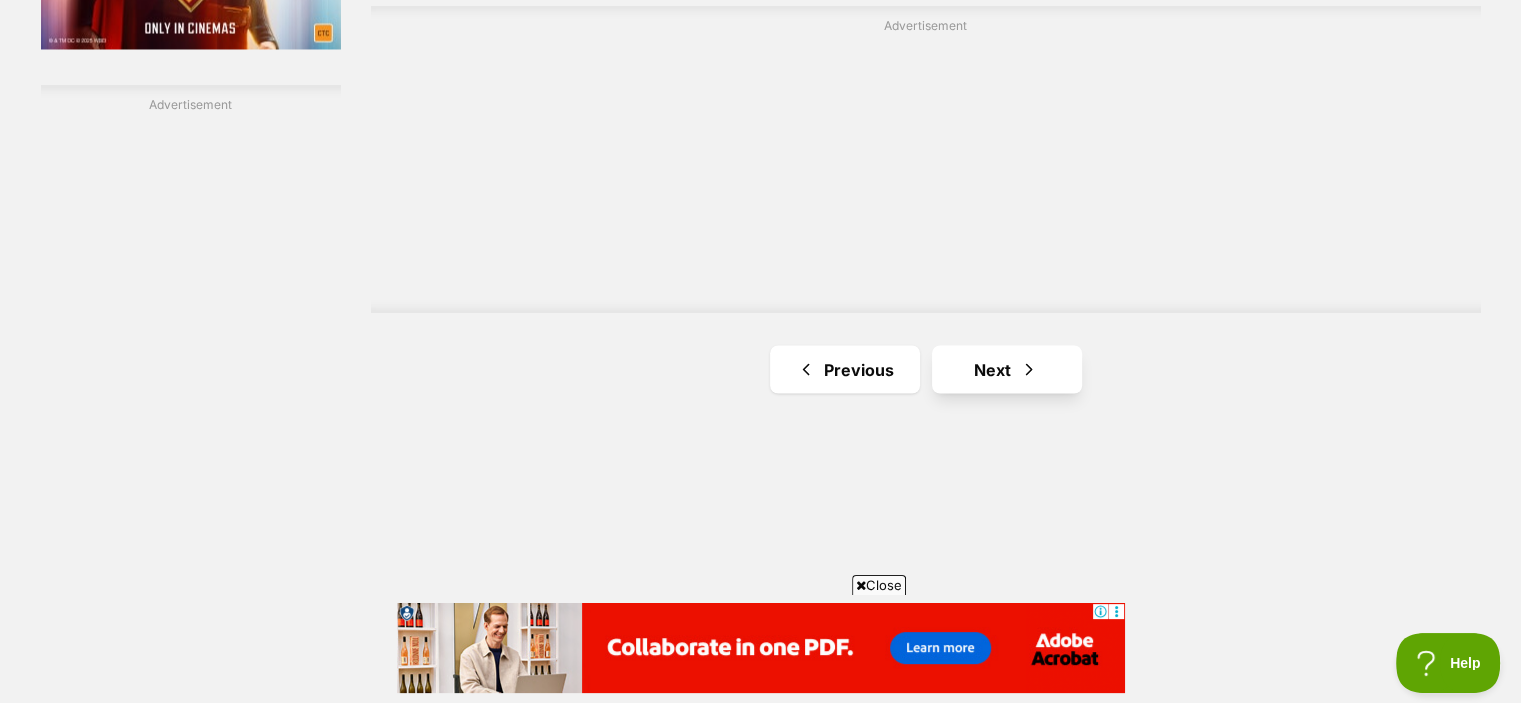 scroll, scrollTop: 3635, scrollLeft: 0, axis: vertical 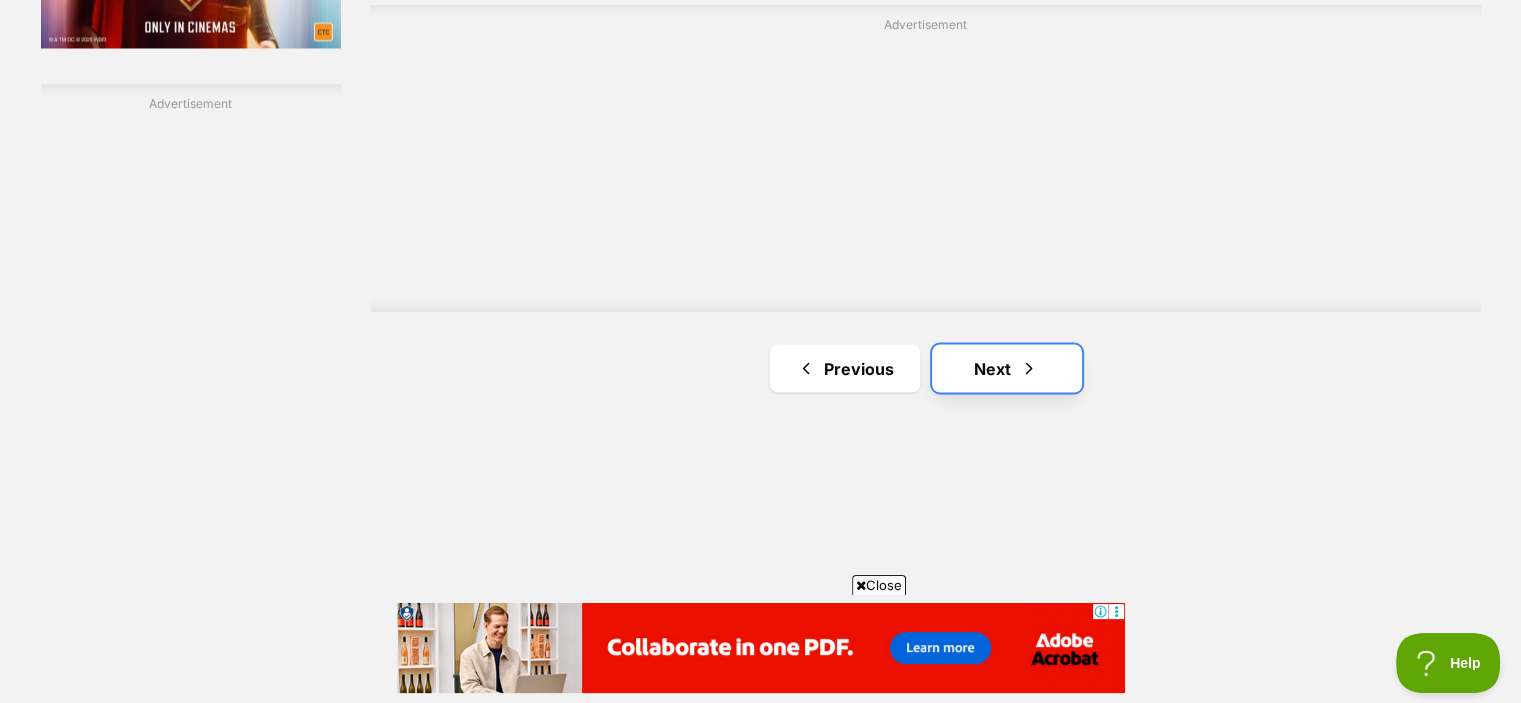 click on "Next" at bounding box center [1007, 368] 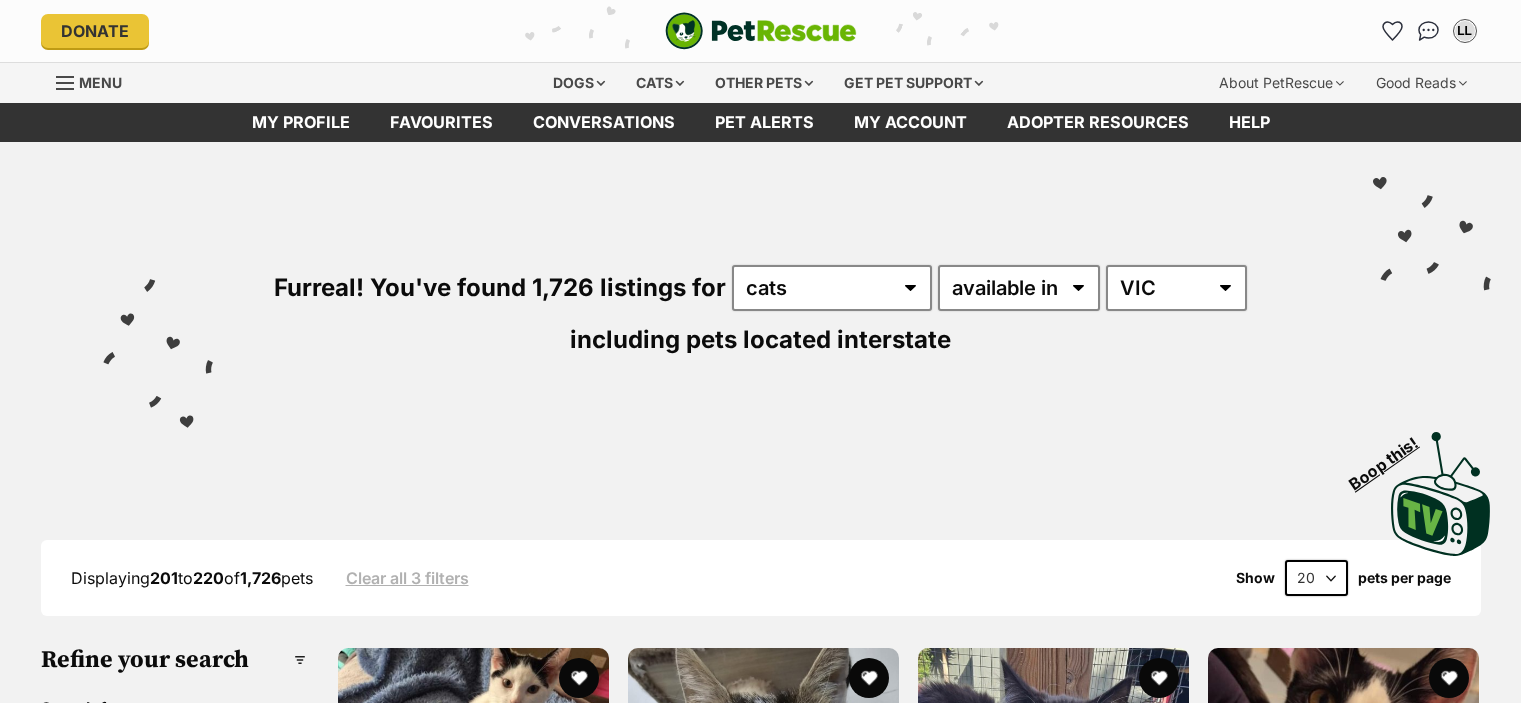 scroll, scrollTop: 396, scrollLeft: 0, axis: vertical 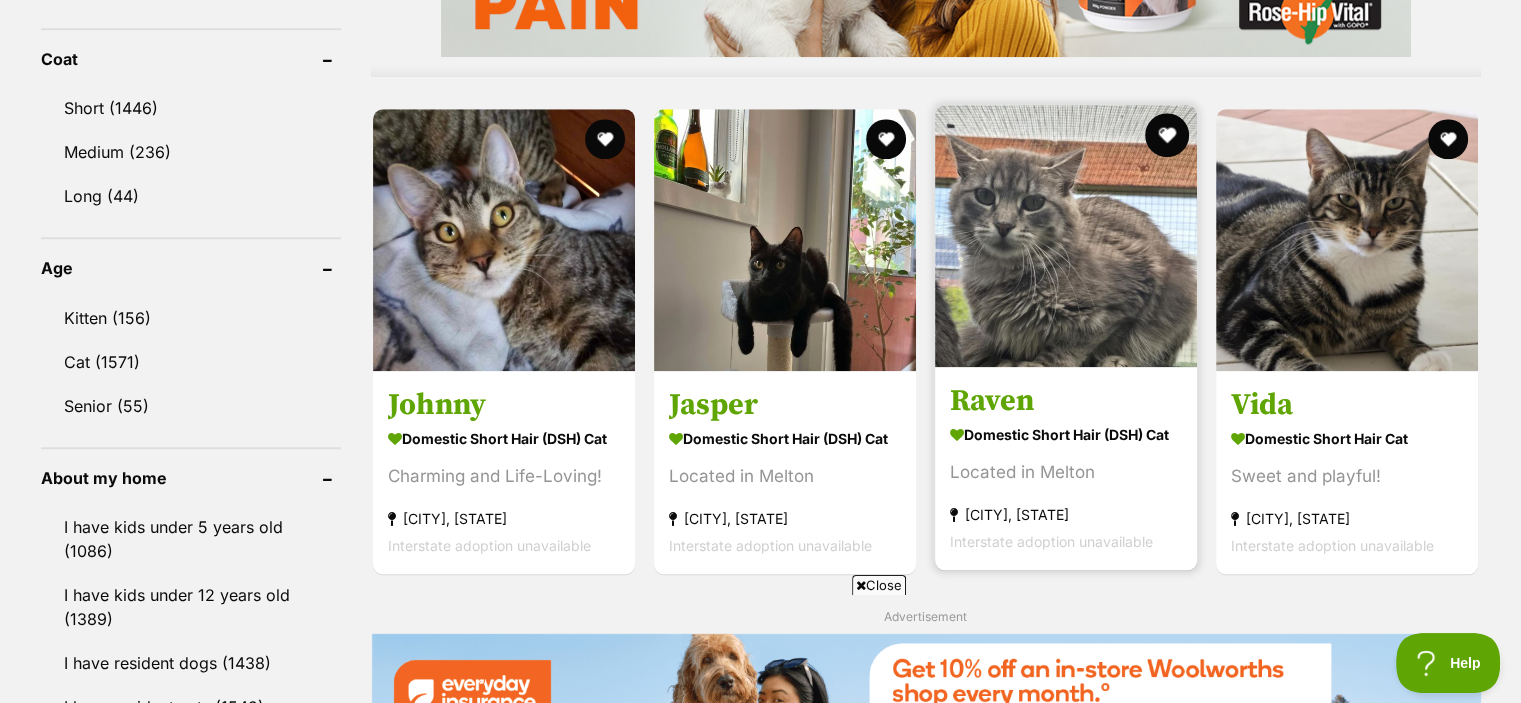 click at bounding box center (1167, 135) 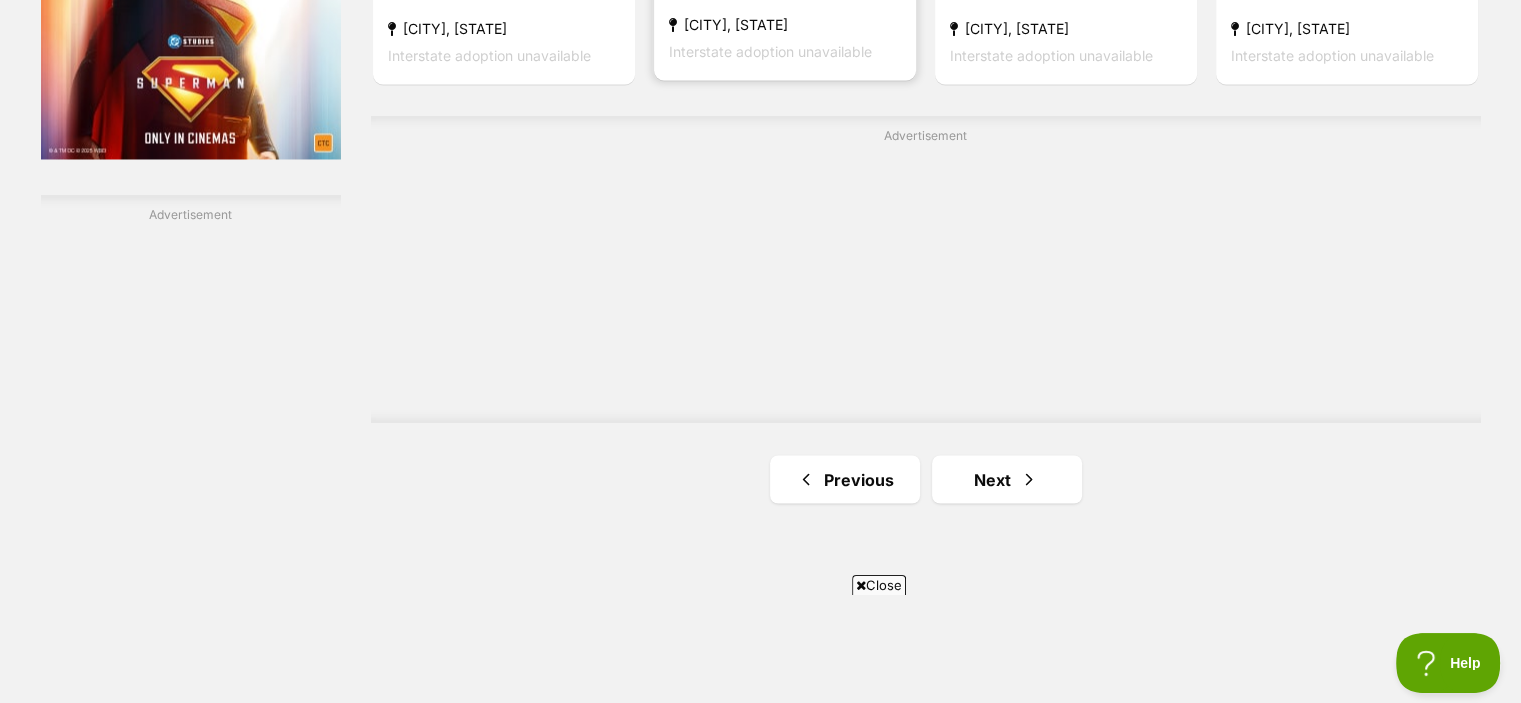 scroll, scrollTop: 3535, scrollLeft: 0, axis: vertical 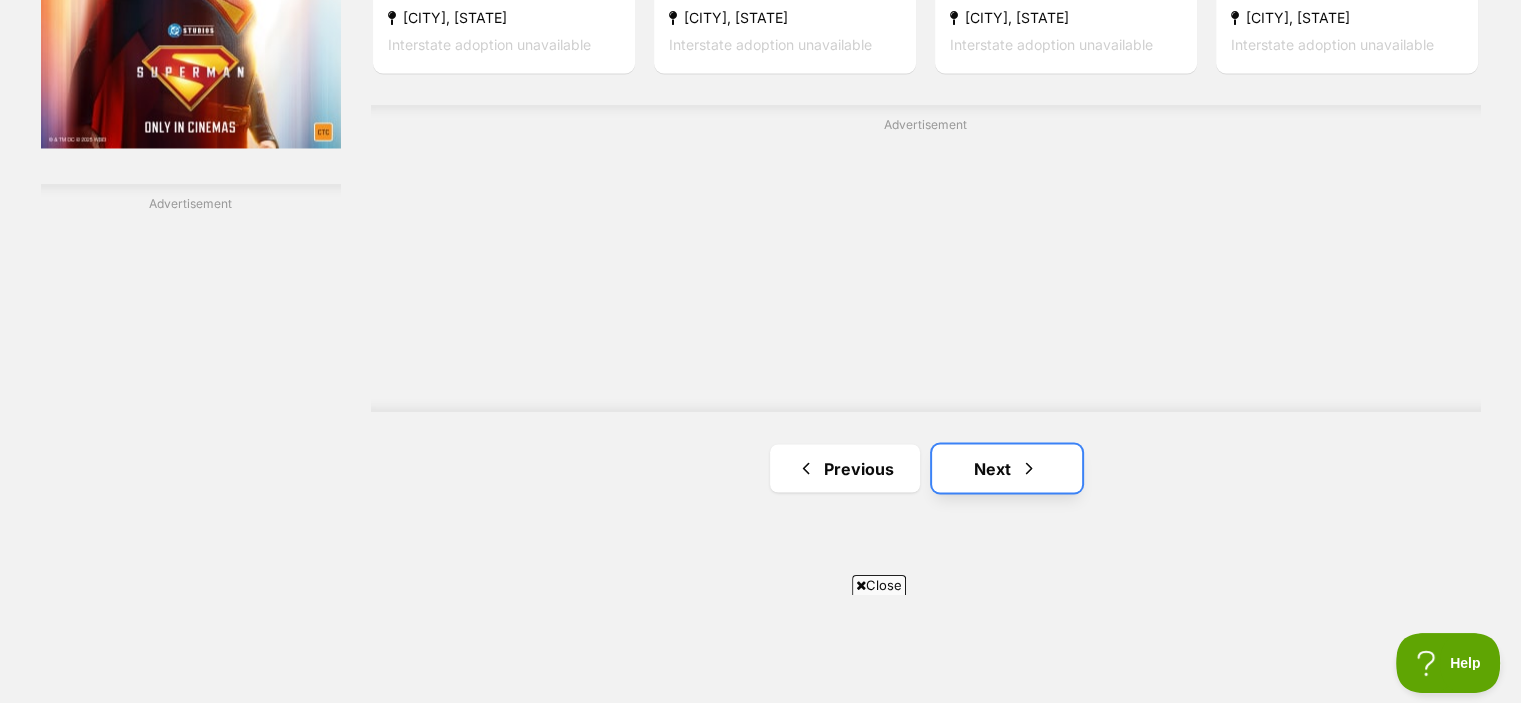 click on "Next" at bounding box center (1007, 468) 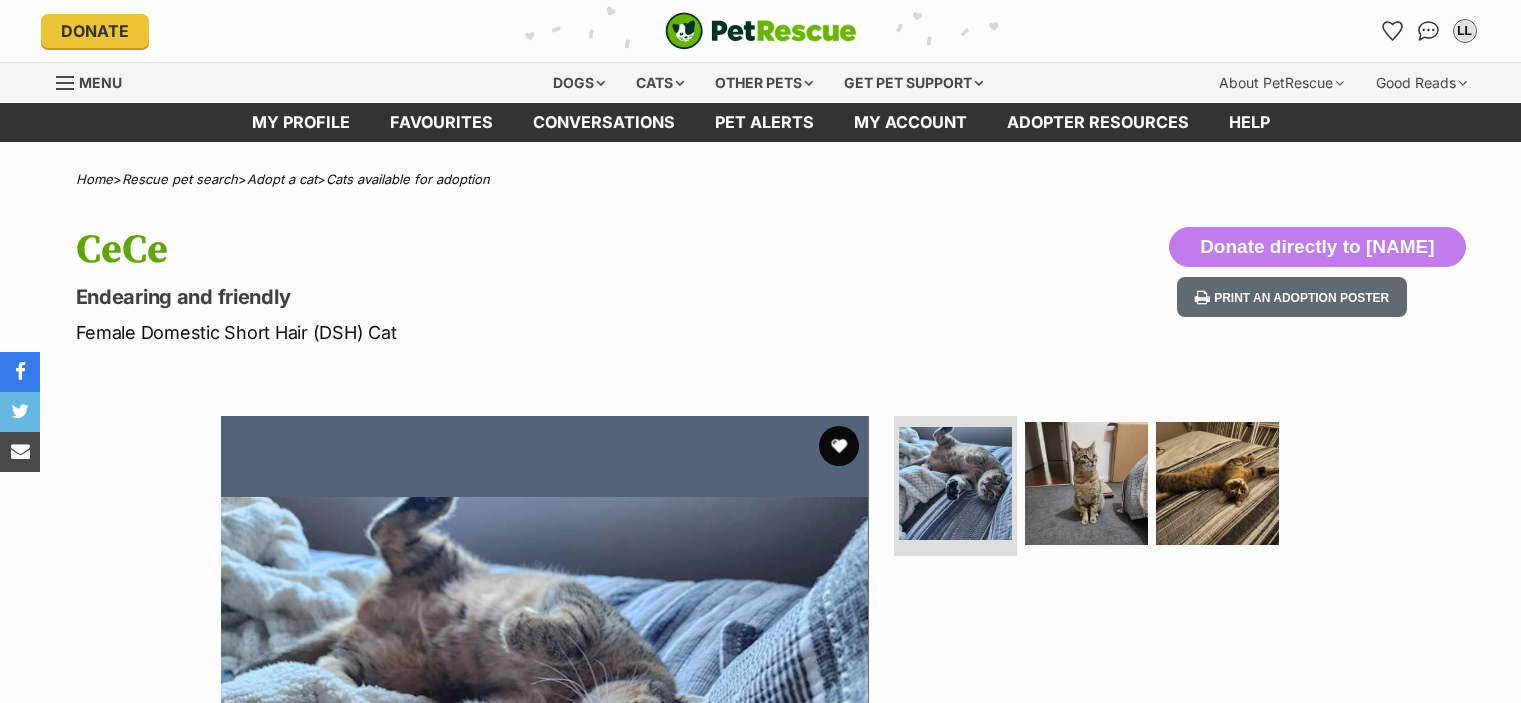scroll, scrollTop: 0, scrollLeft: 0, axis: both 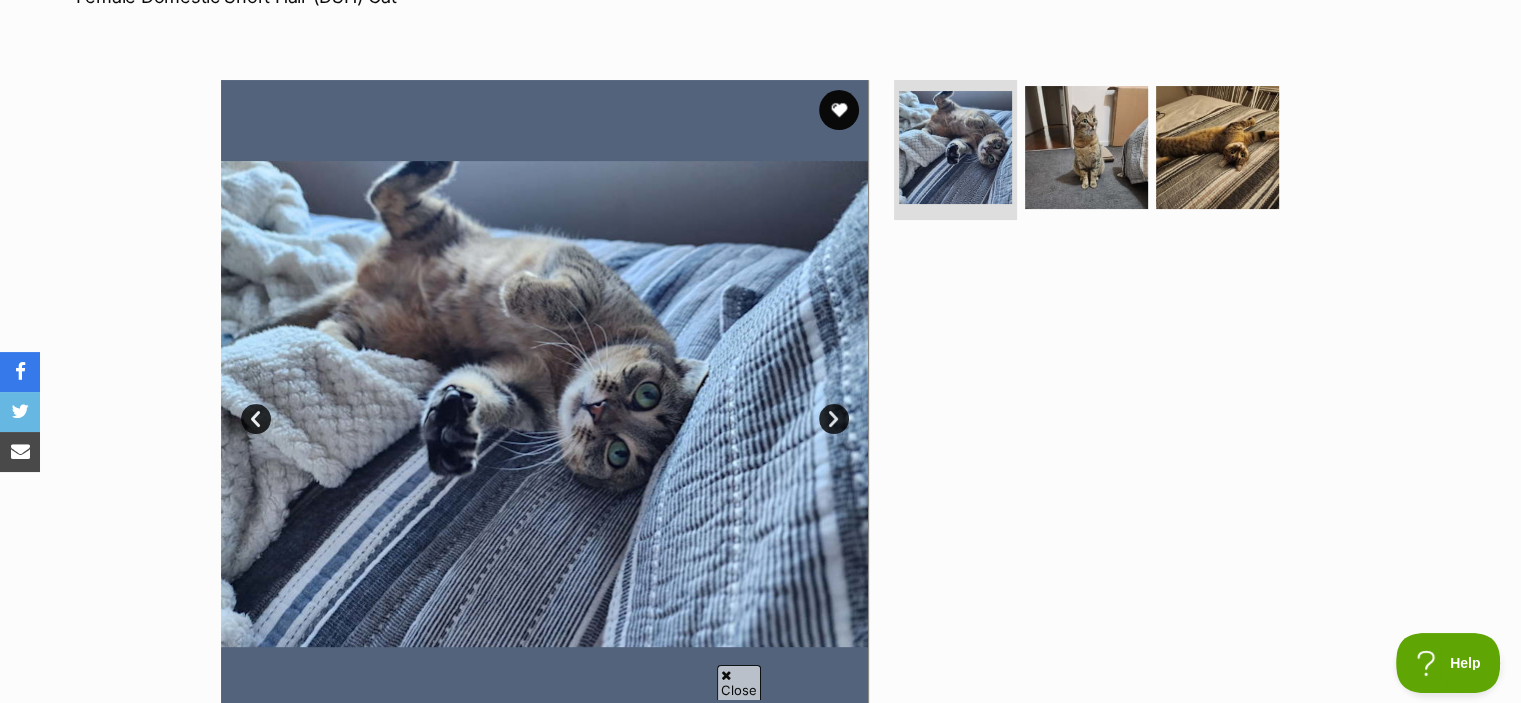 click on "Next" at bounding box center (834, 419) 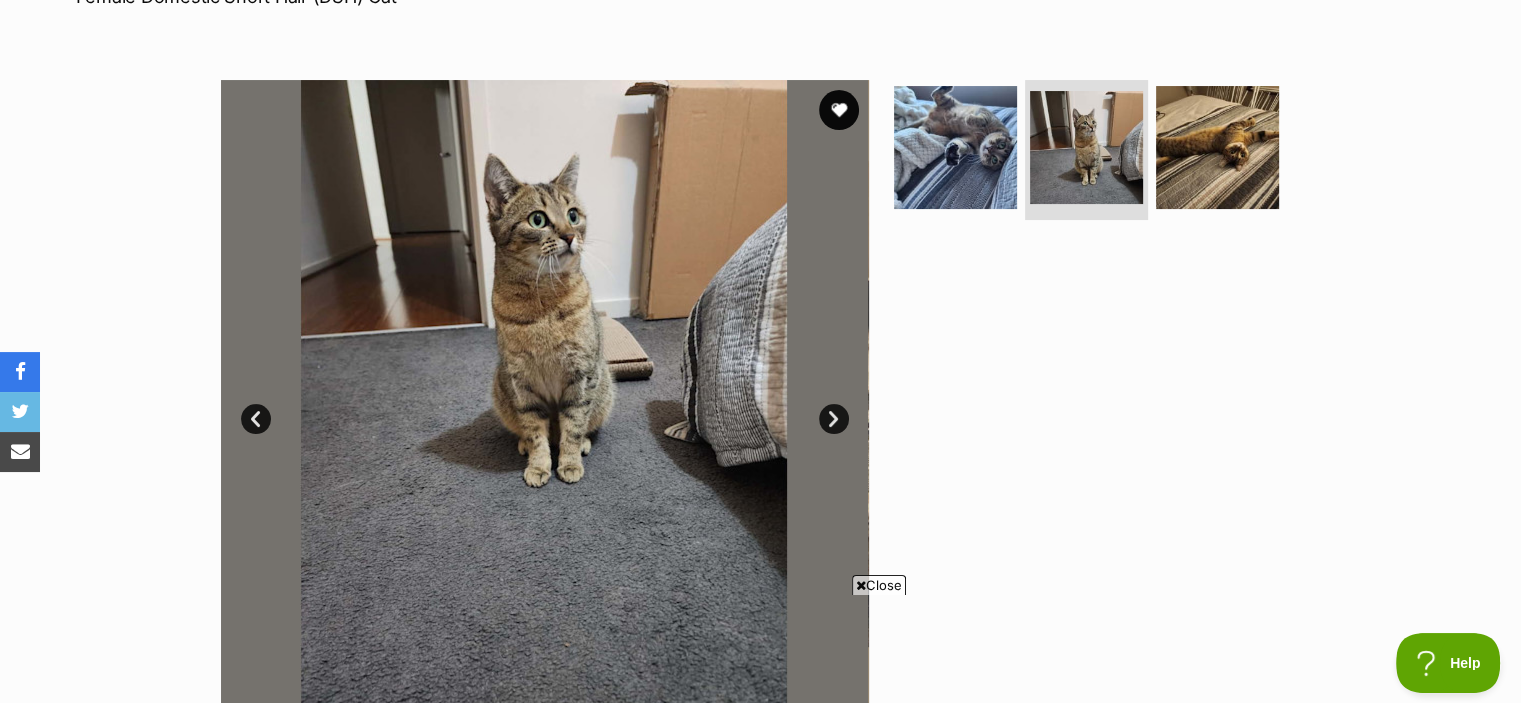click on "Next" at bounding box center (834, 419) 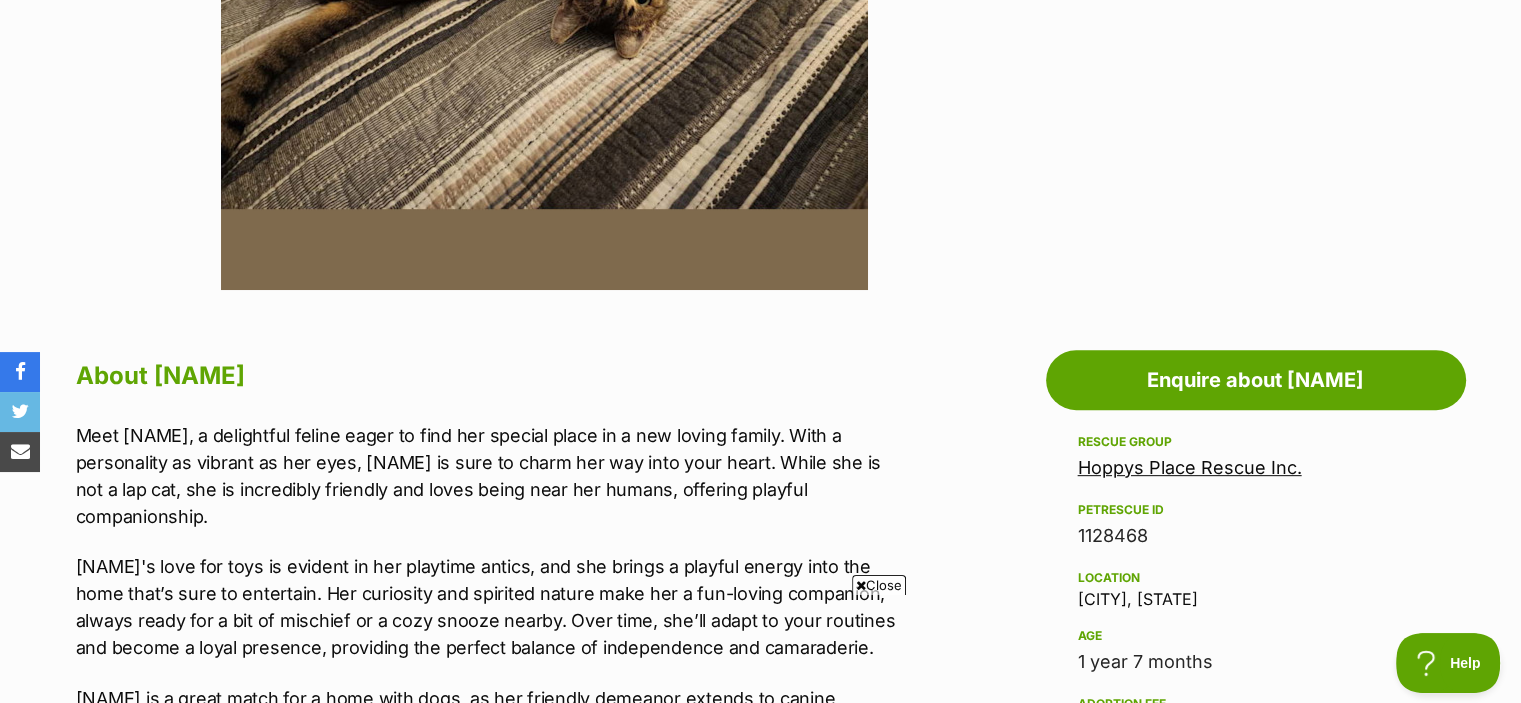 scroll, scrollTop: 844, scrollLeft: 0, axis: vertical 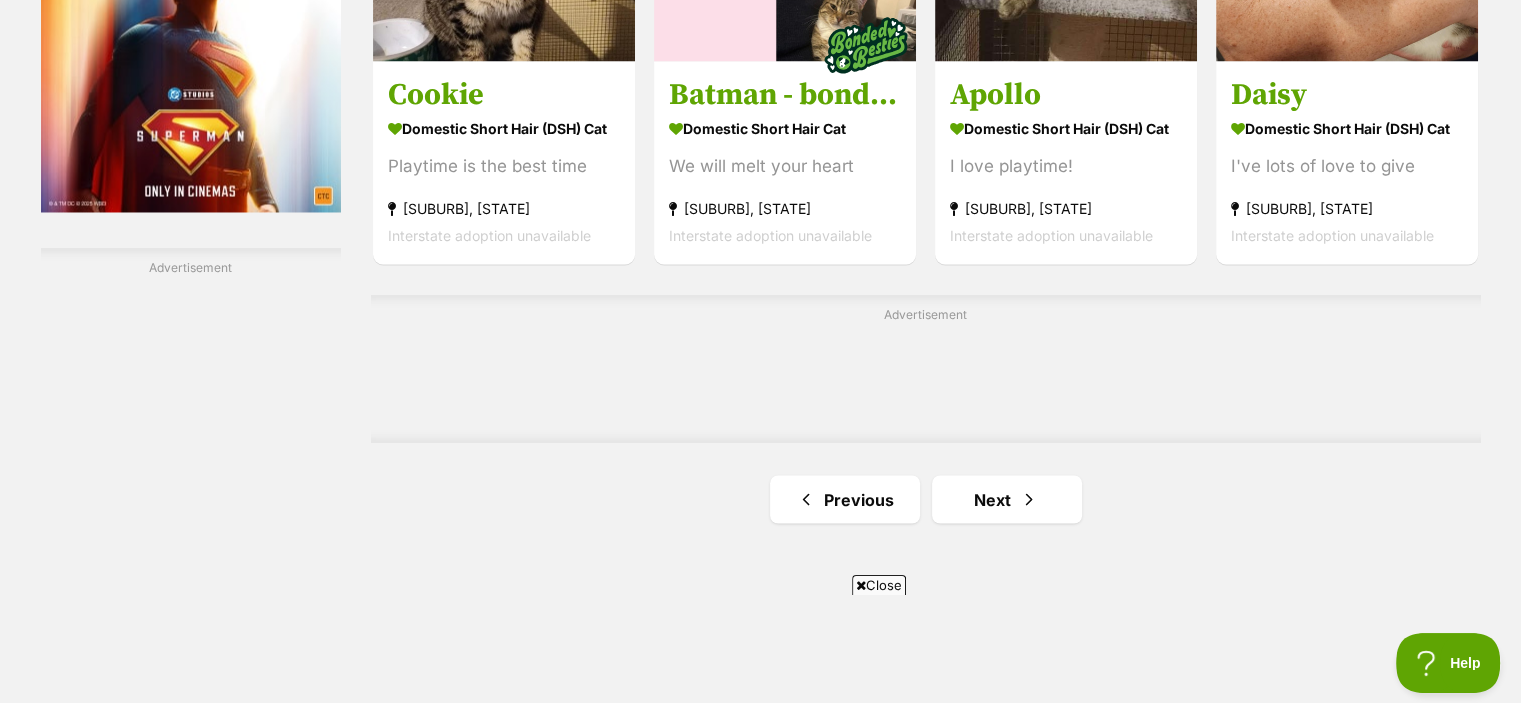 click on "Advertisement" at bounding box center [926, 368] 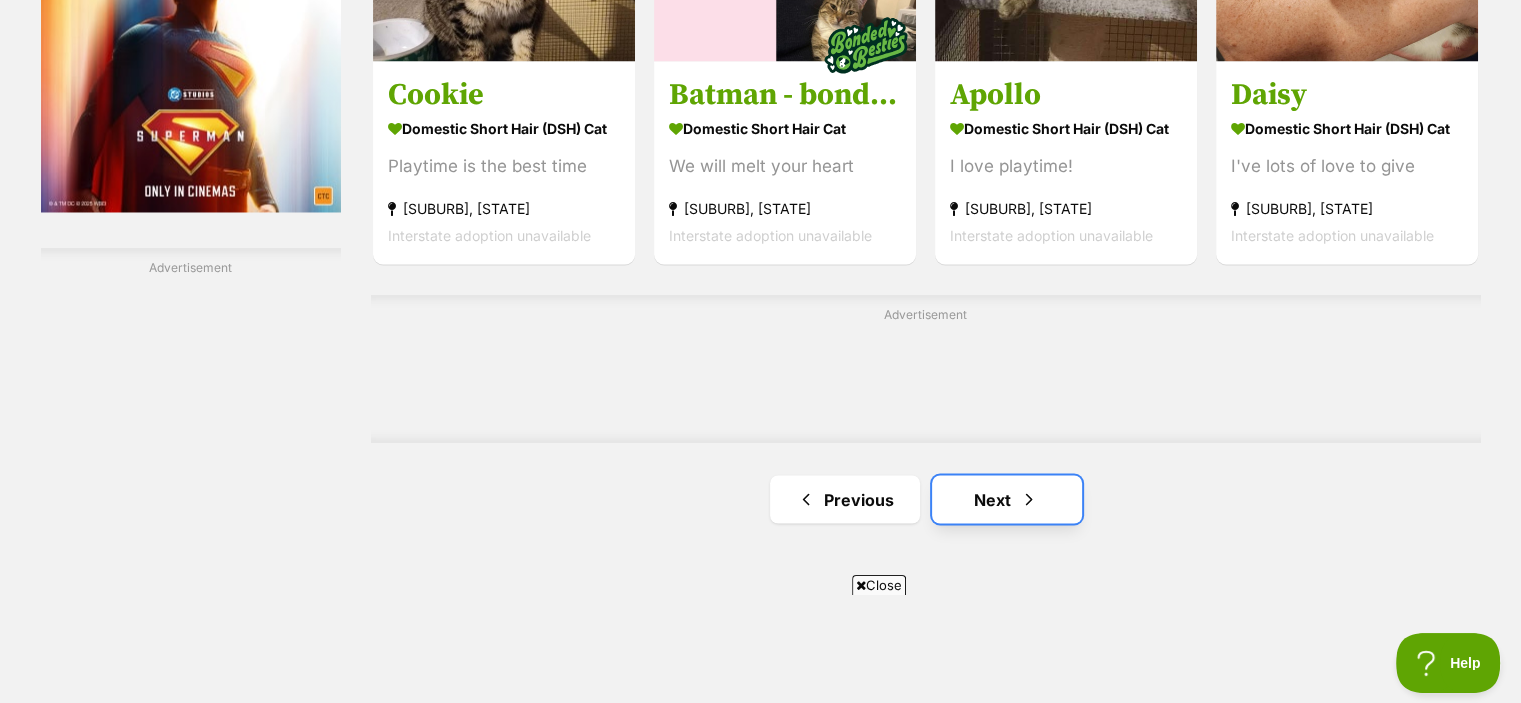 click on "Next" at bounding box center [1007, 499] 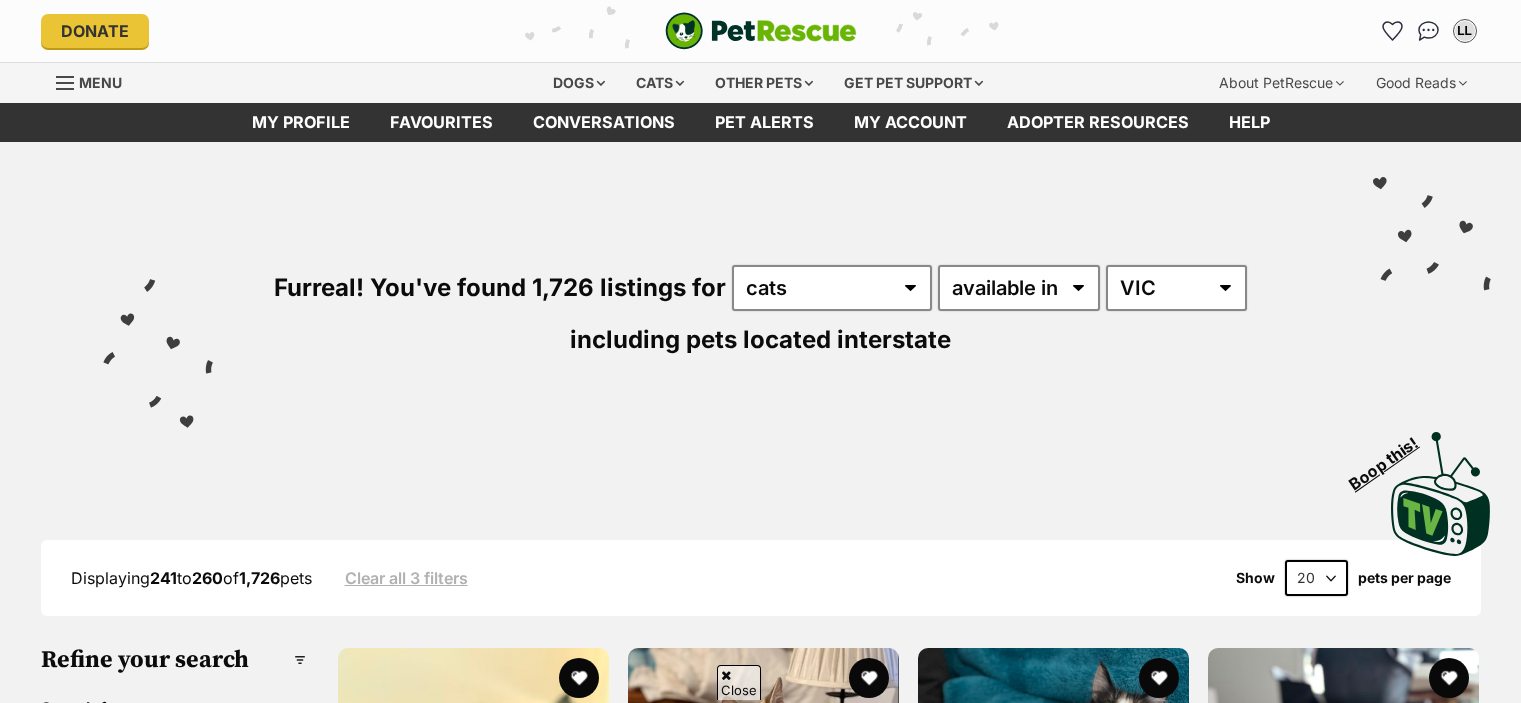 scroll, scrollTop: 288, scrollLeft: 0, axis: vertical 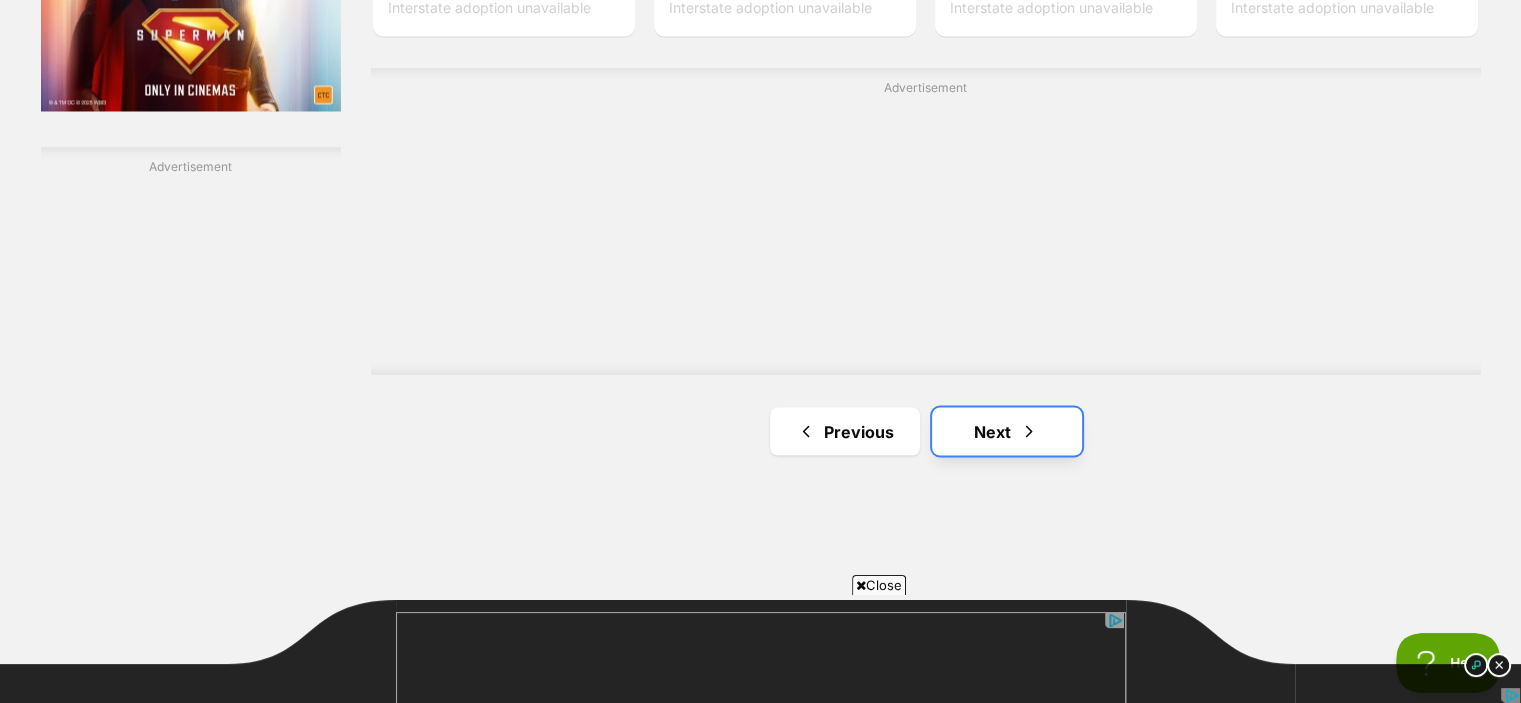 click on "Next" at bounding box center (1007, 431) 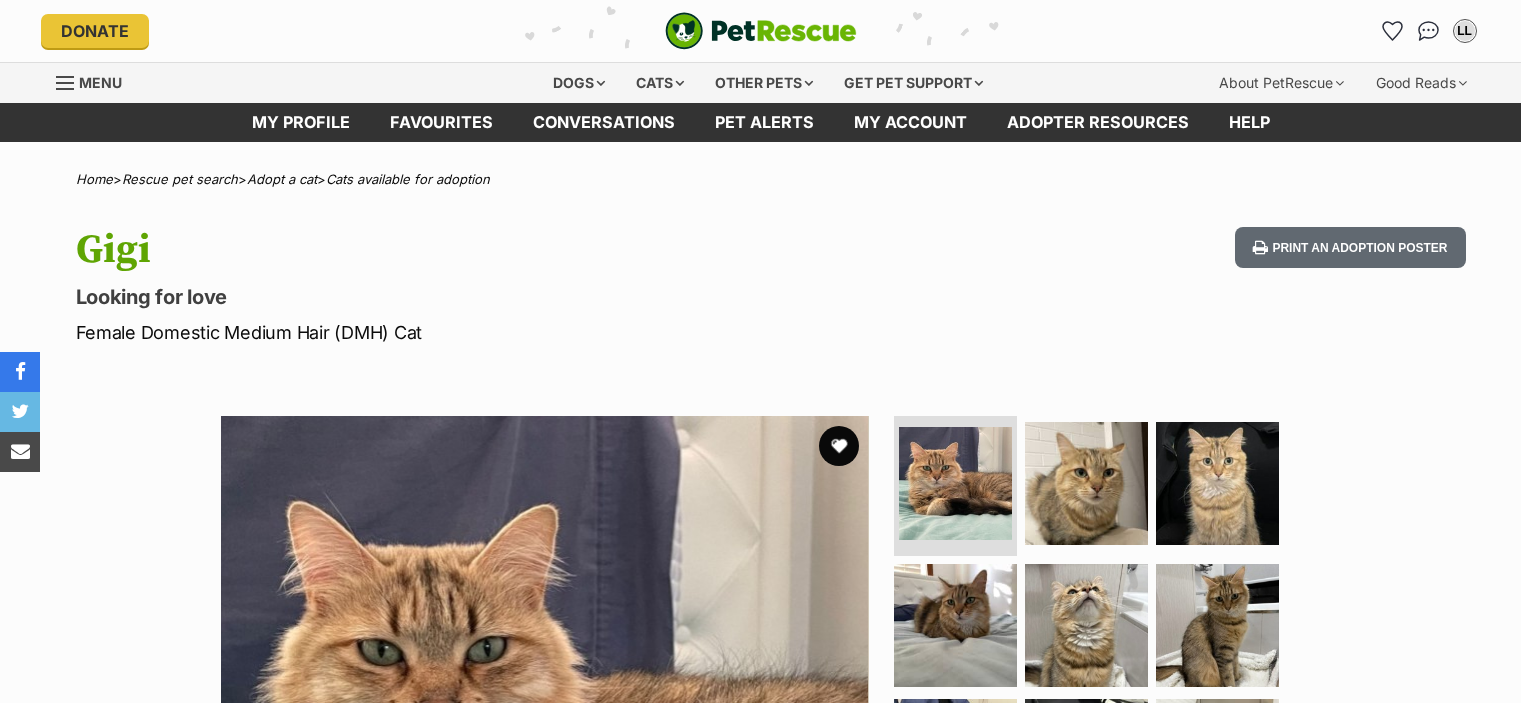 scroll, scrollTop: 0, scrollLeft: 0, axis: both 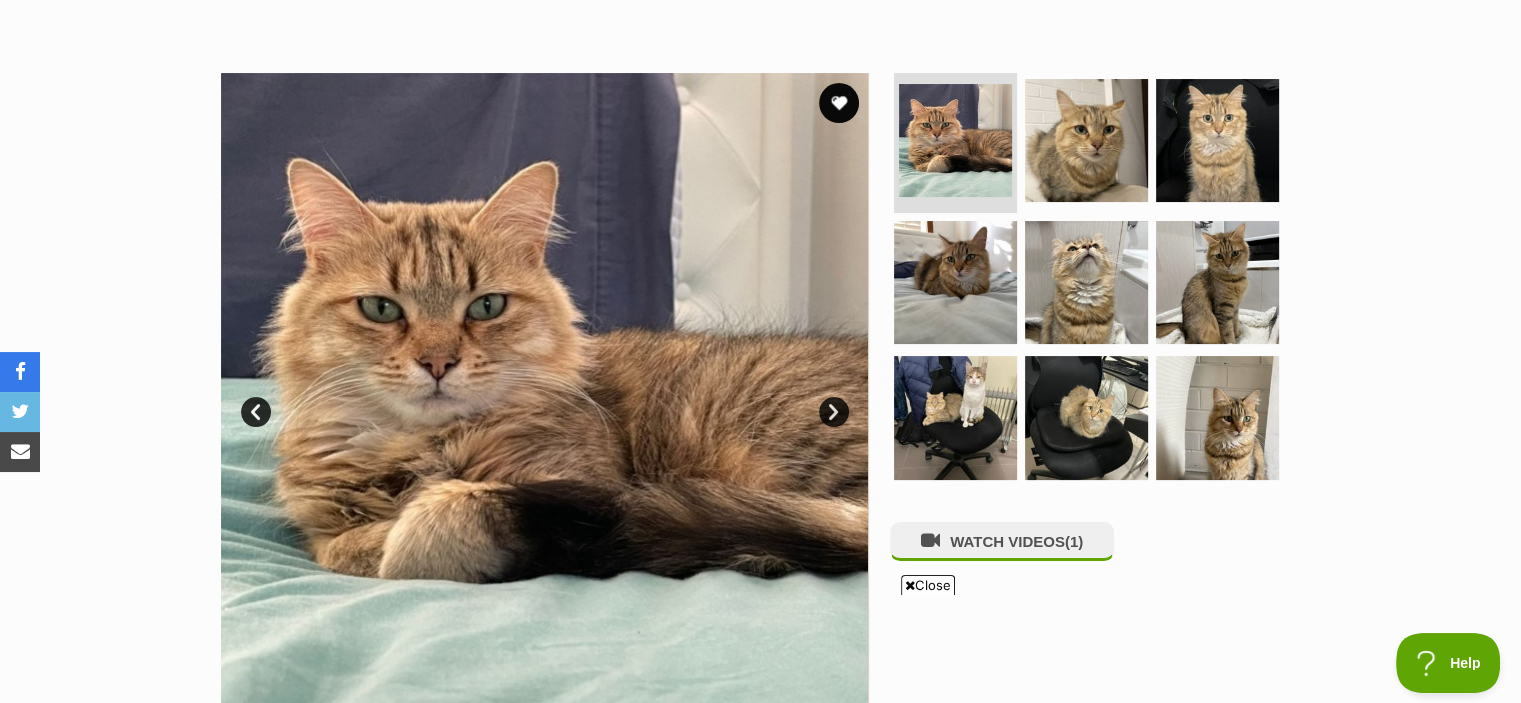 click on "Next" at bounding box center [834, 412] 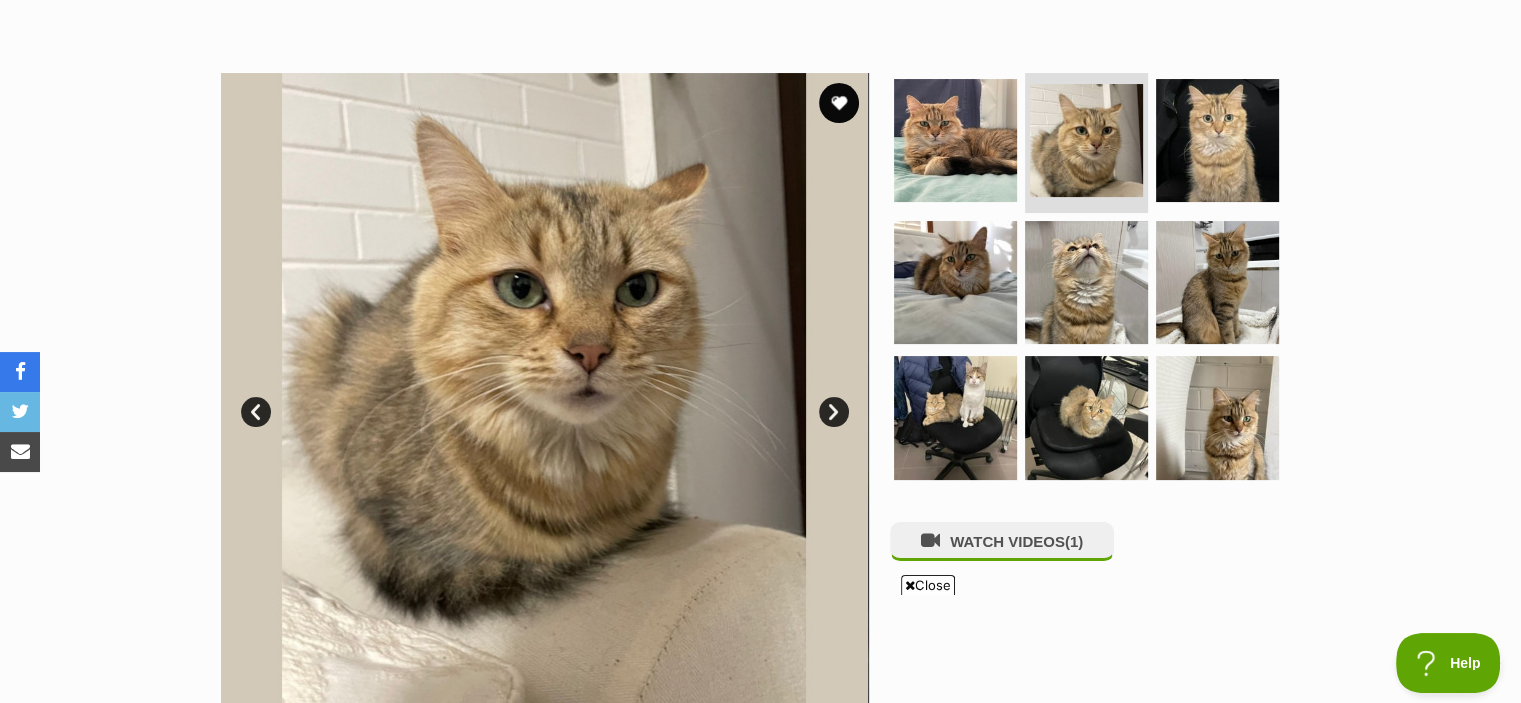 click on "Next" at bounding box center (834, 412) 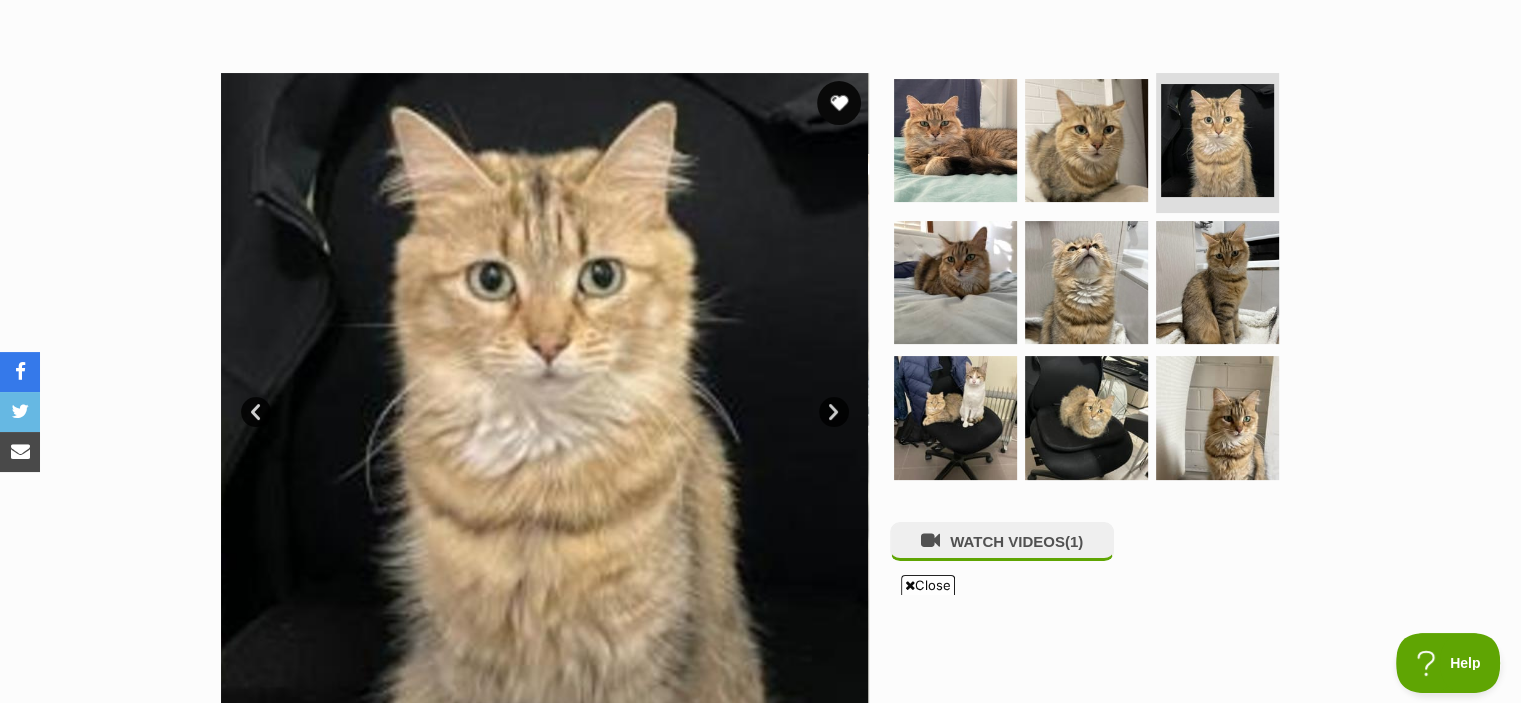 click at bounding box center [839, 103] 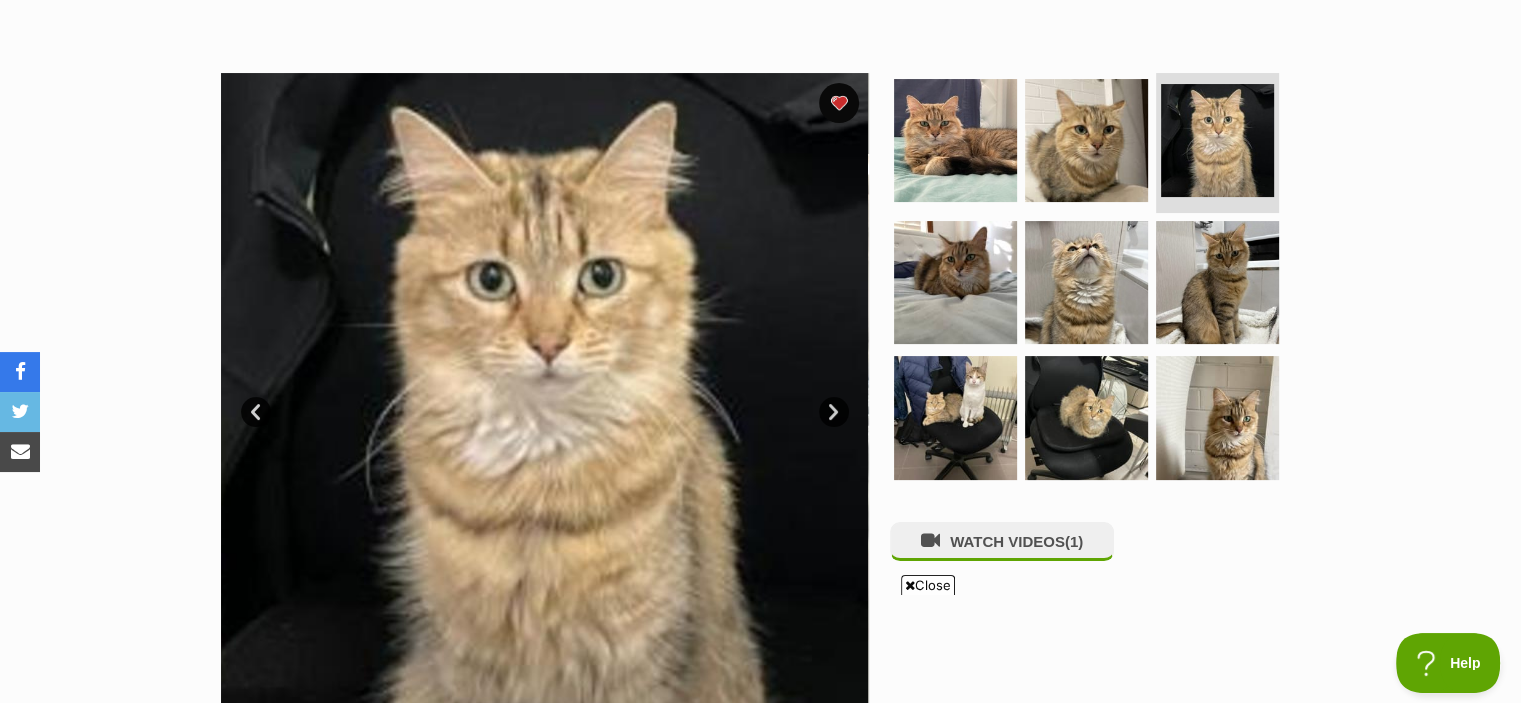 click on "Next" at bounding box center (834, 412) 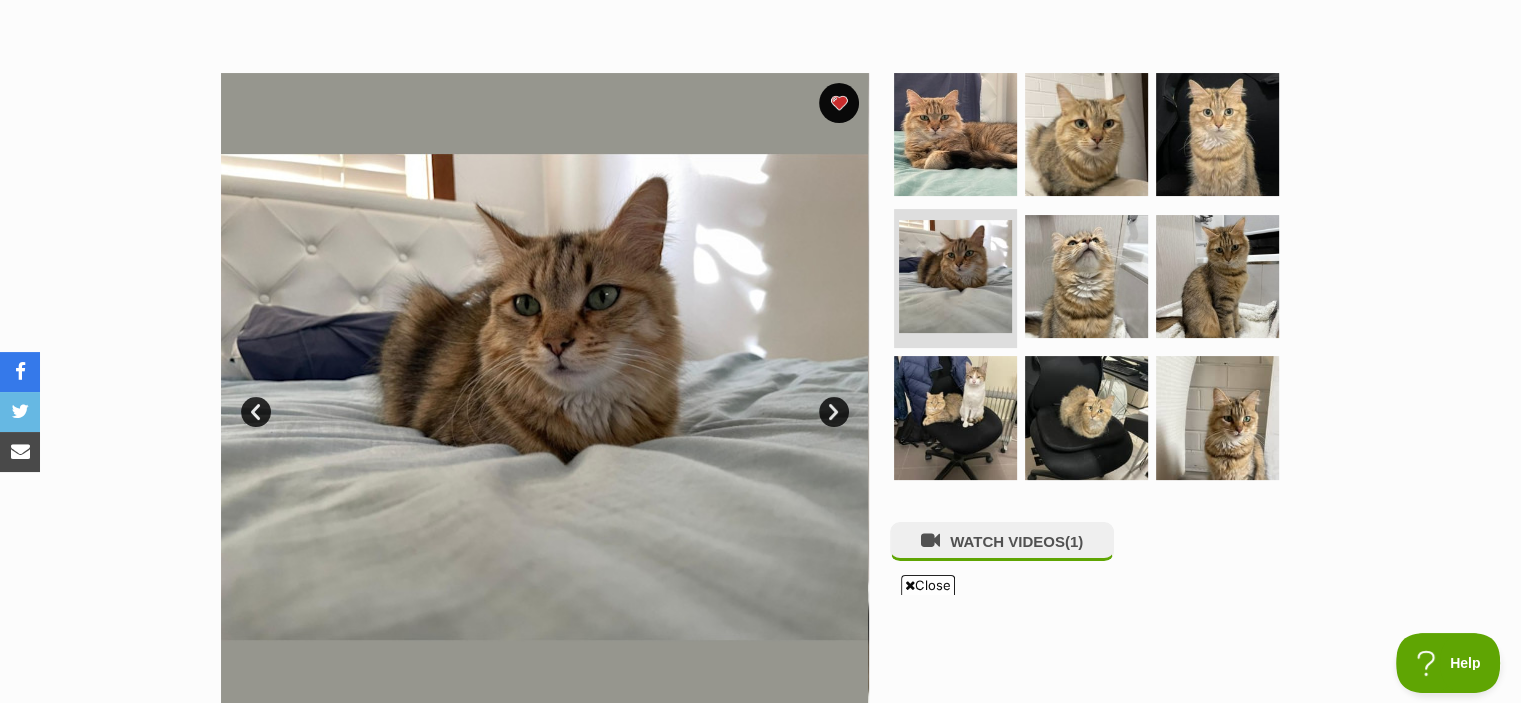 click on "Next" at bounding box center (834, 412) 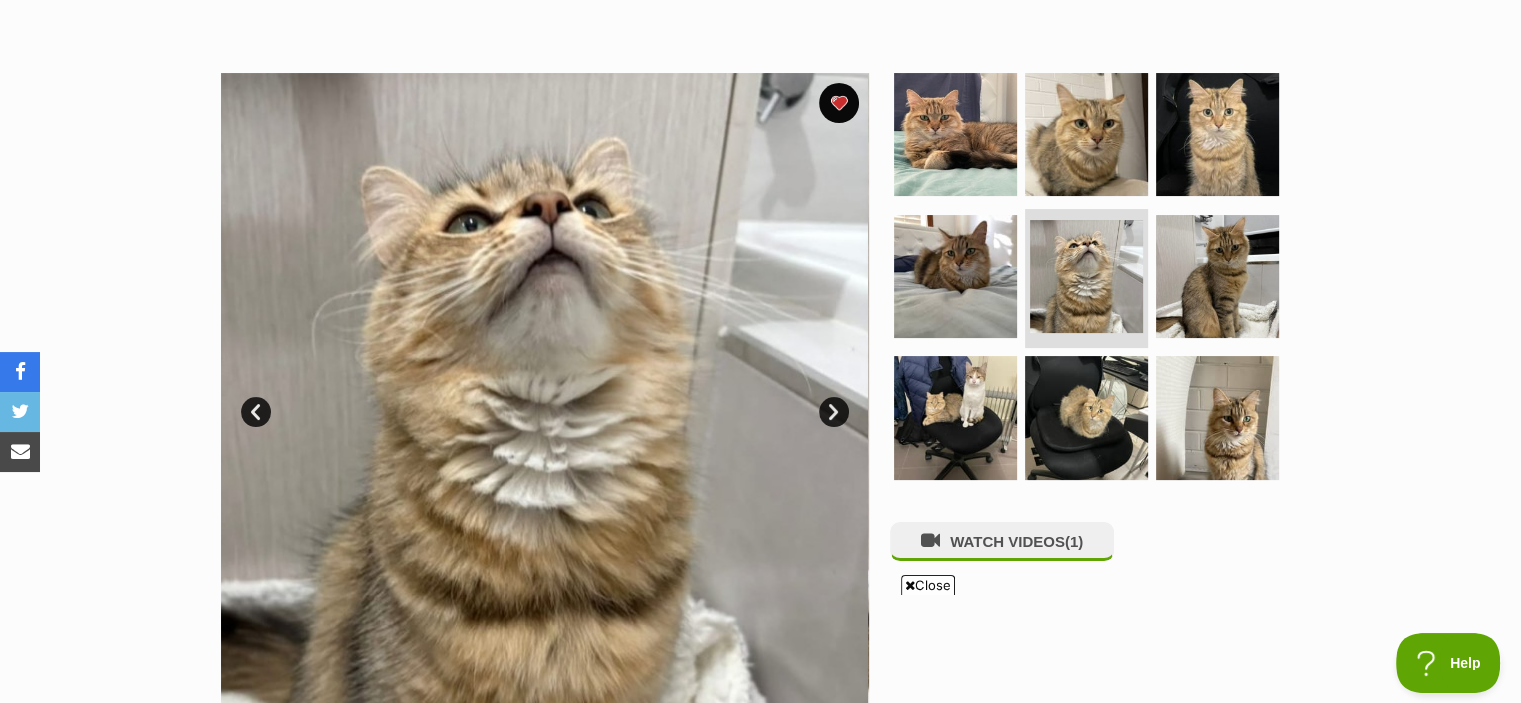 click on "Next" at bounding box center [834, 412] 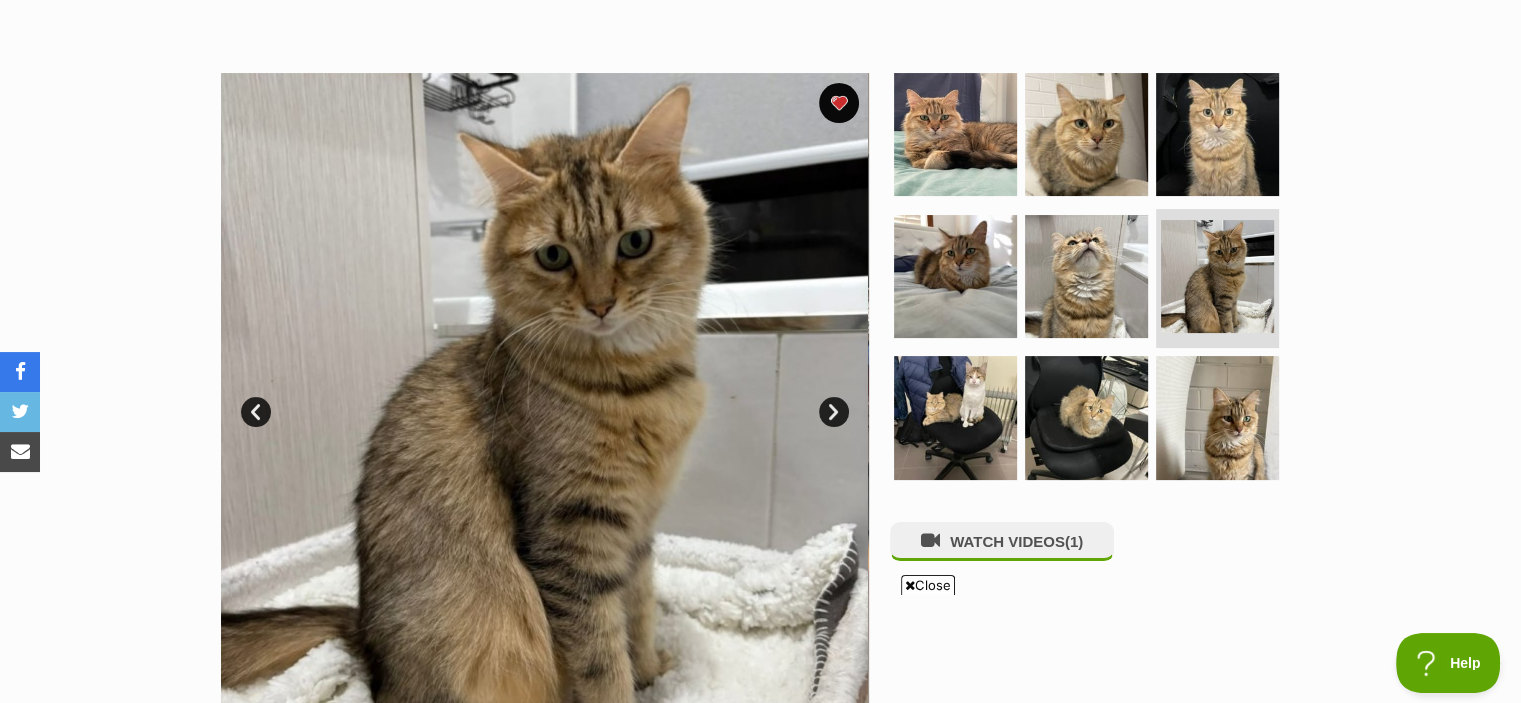 click on "Next" at bounding box center (834, 412) 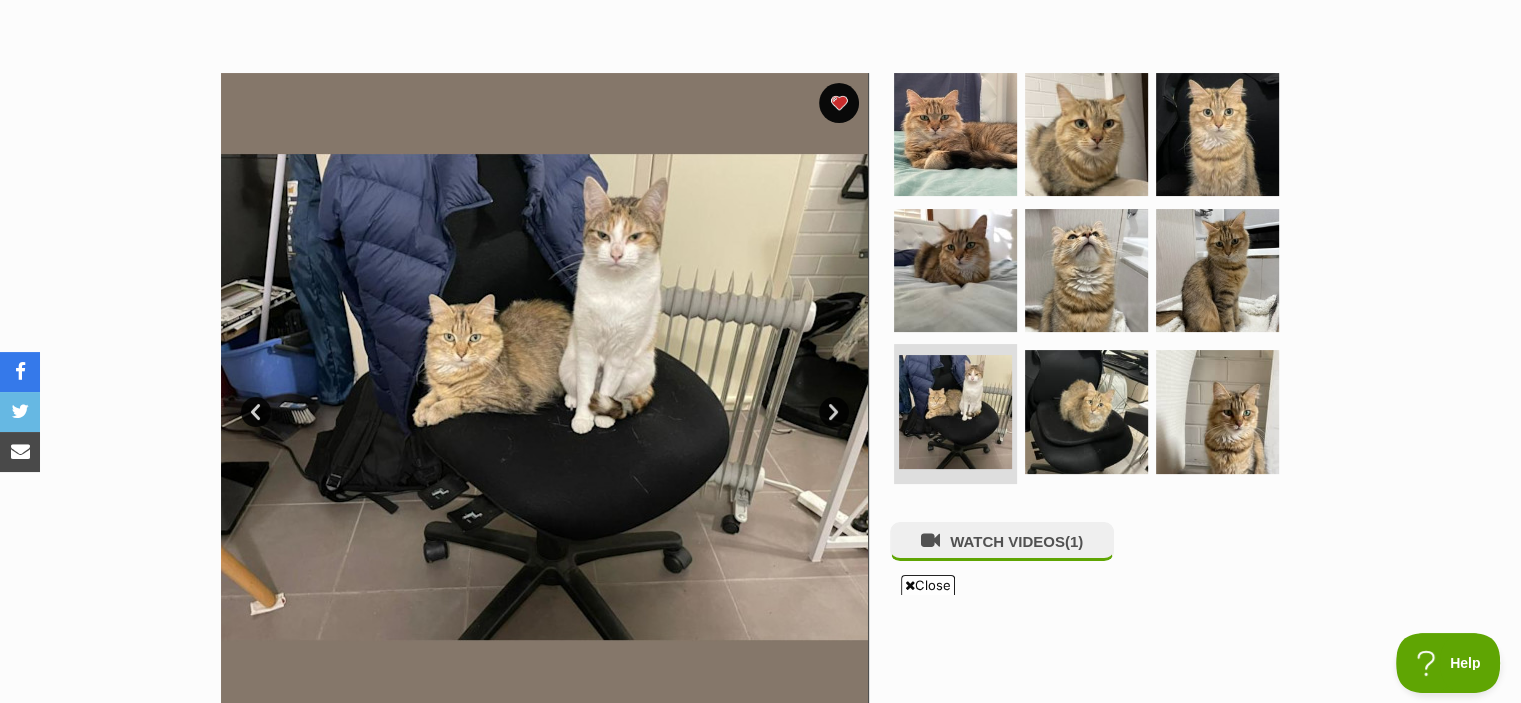 click on "Next" at bounding box center (834, 412) 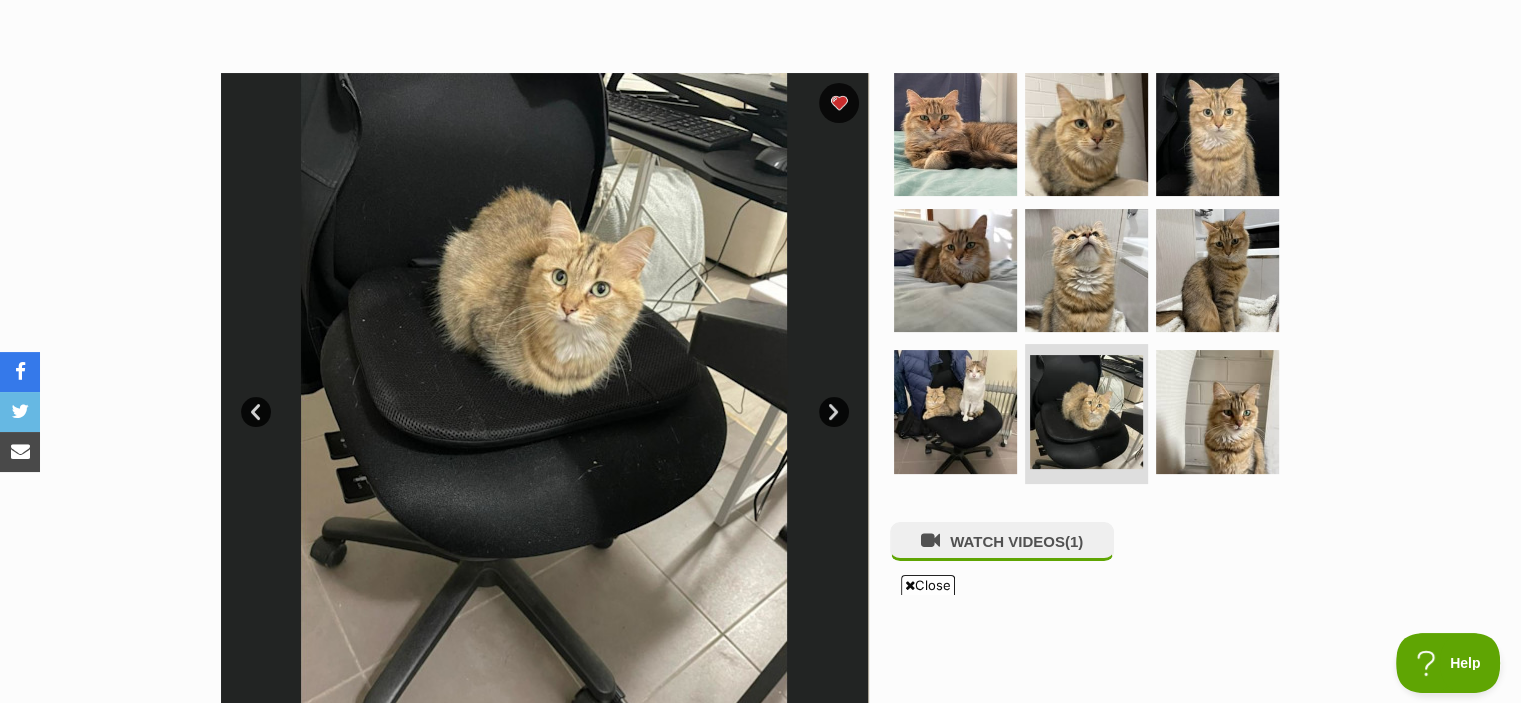 click on "Next" at bounding box center (834, 412) 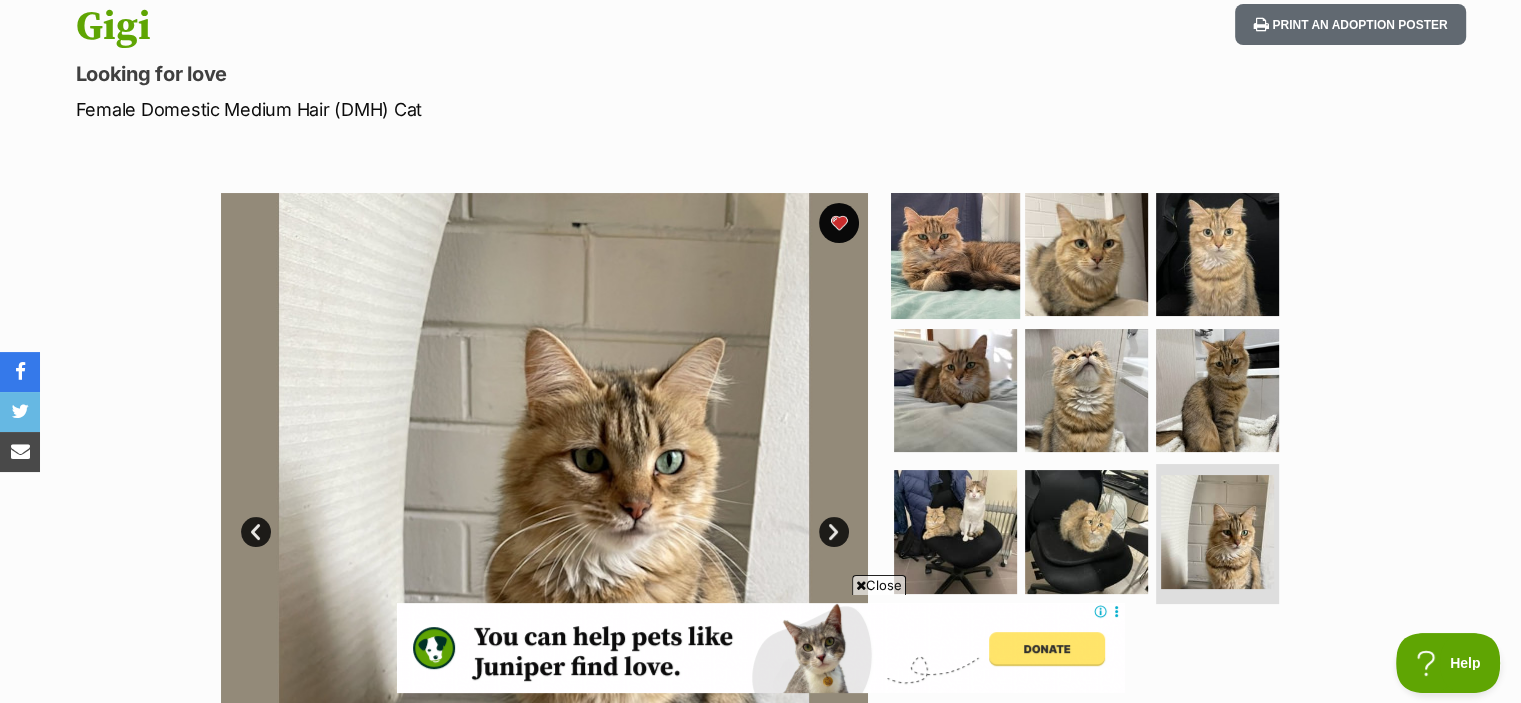 scroll, scrollTop: 0, scrollLeft: 0, axis: both 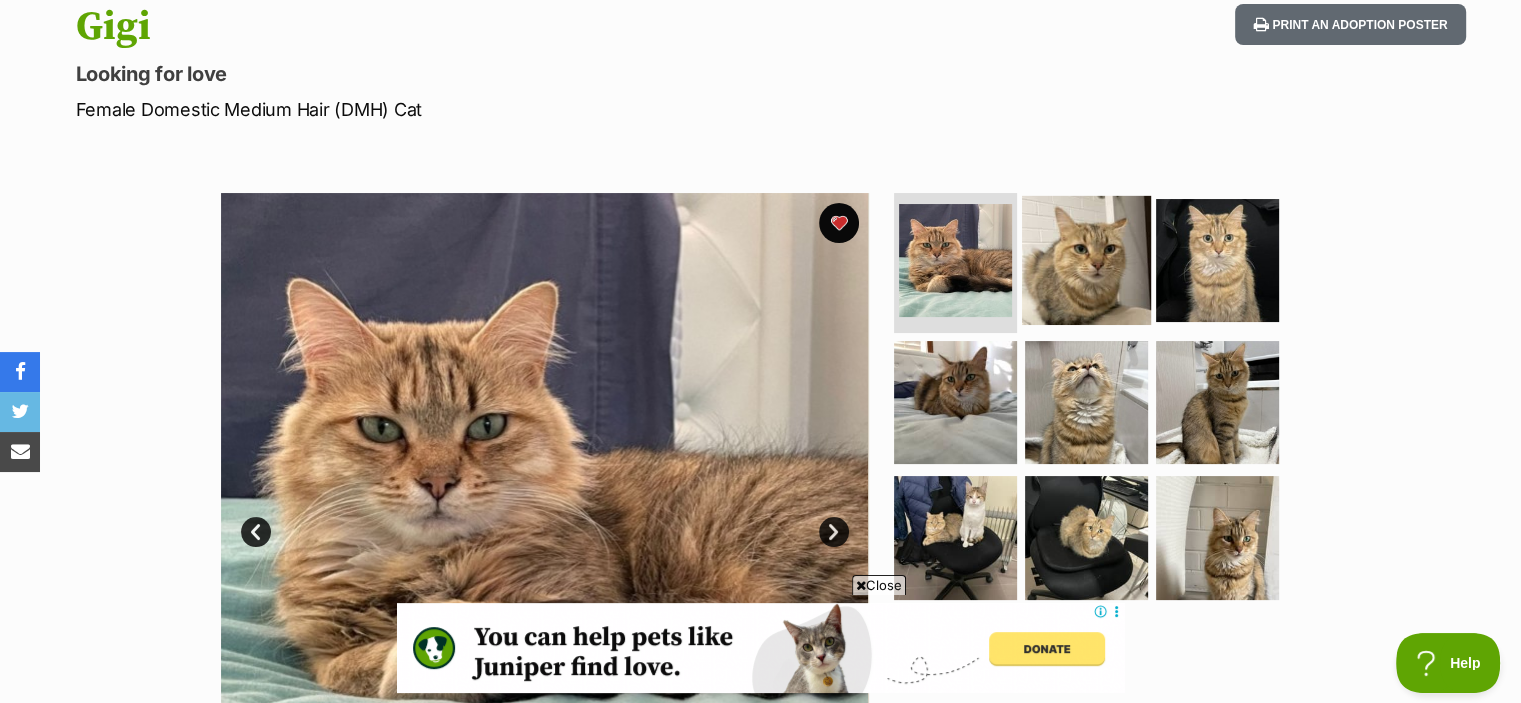 click at bounding box center (1086, 260) 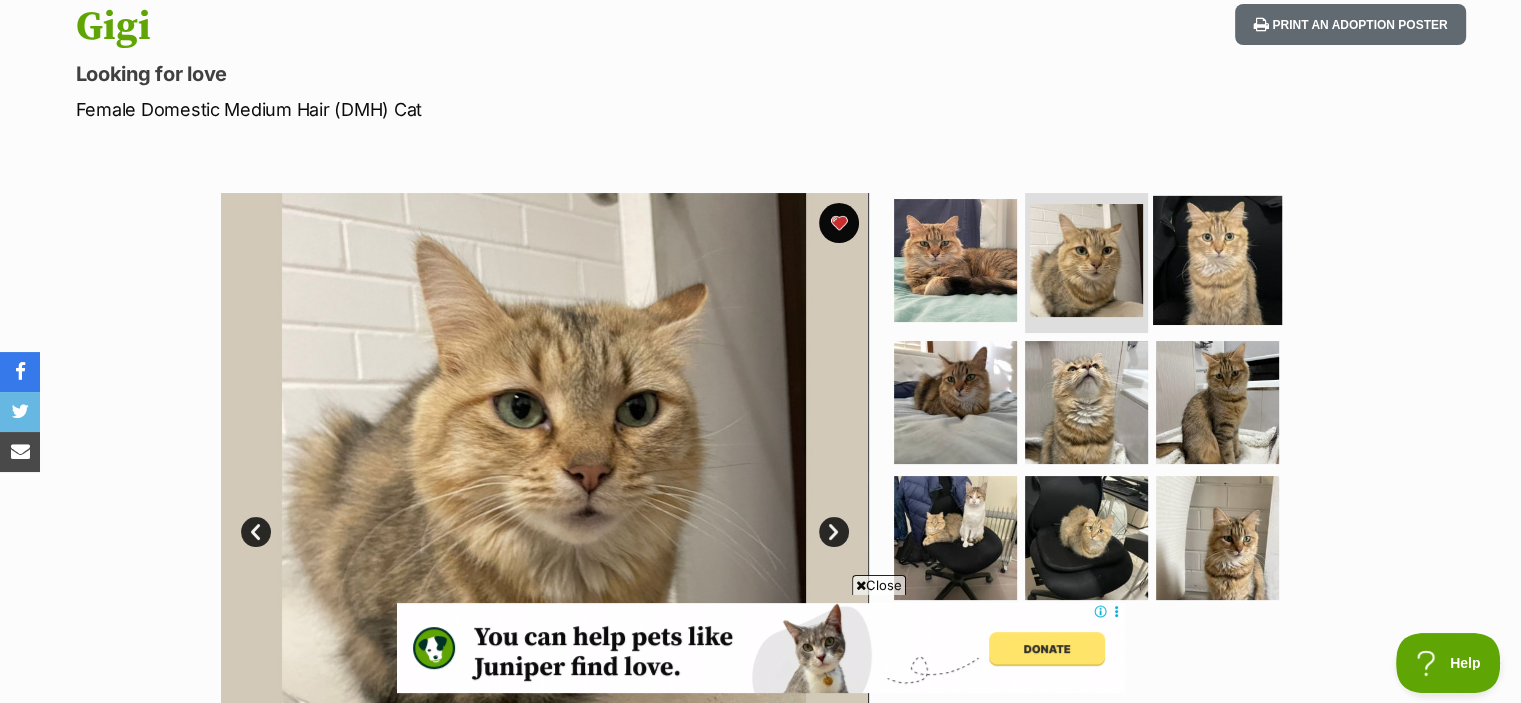 click at bounding box center [1217, 260] 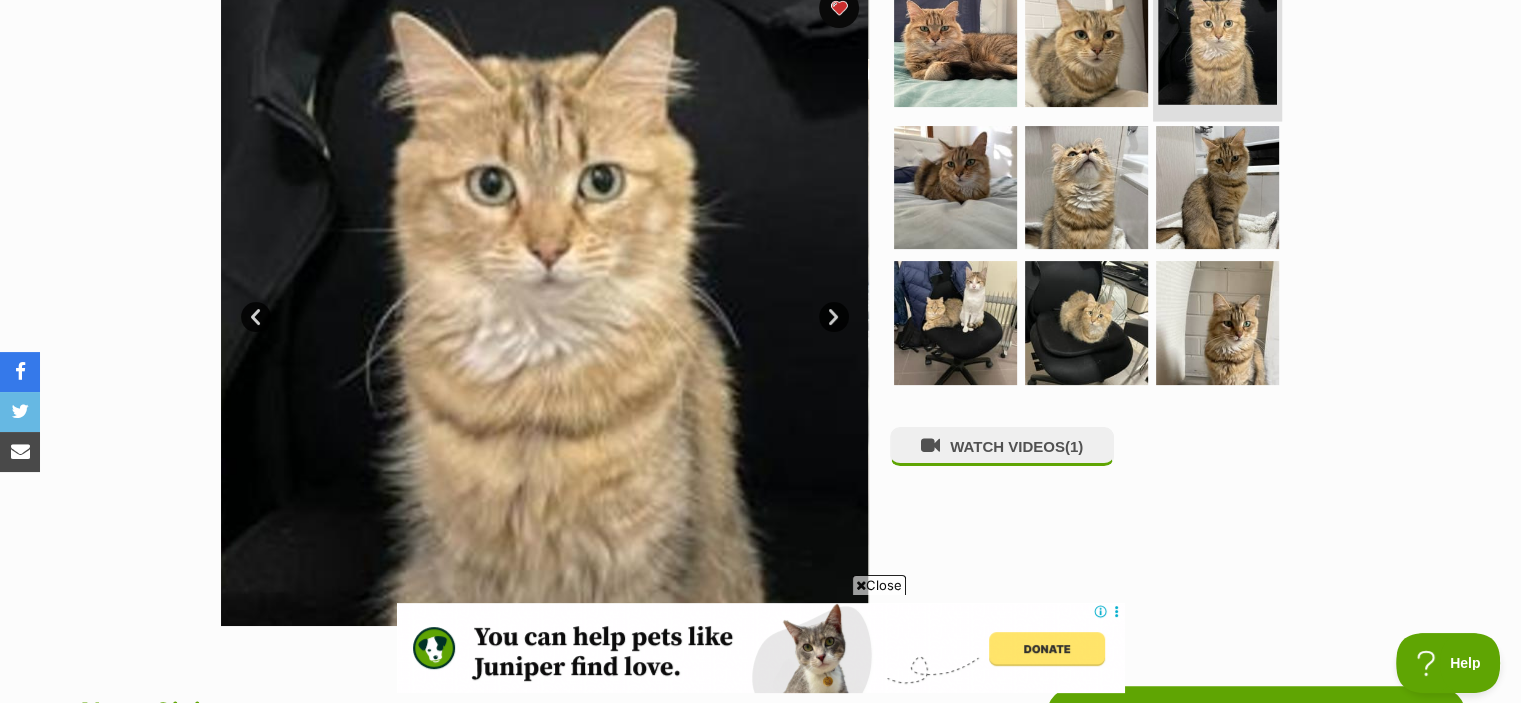 scroll, scrollTop: 443, scrollLeft: 0, axis: vertical 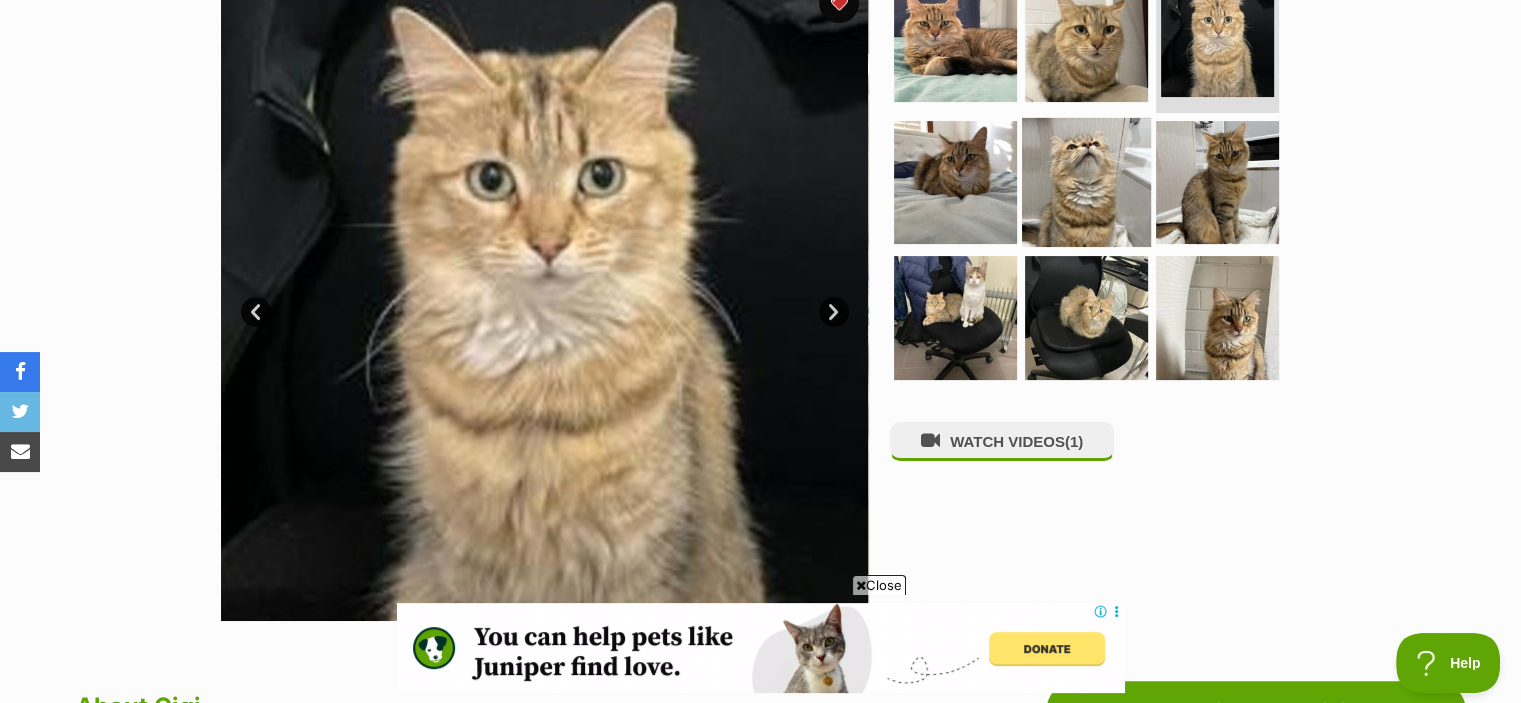 click at bounding box center [1086, 181] 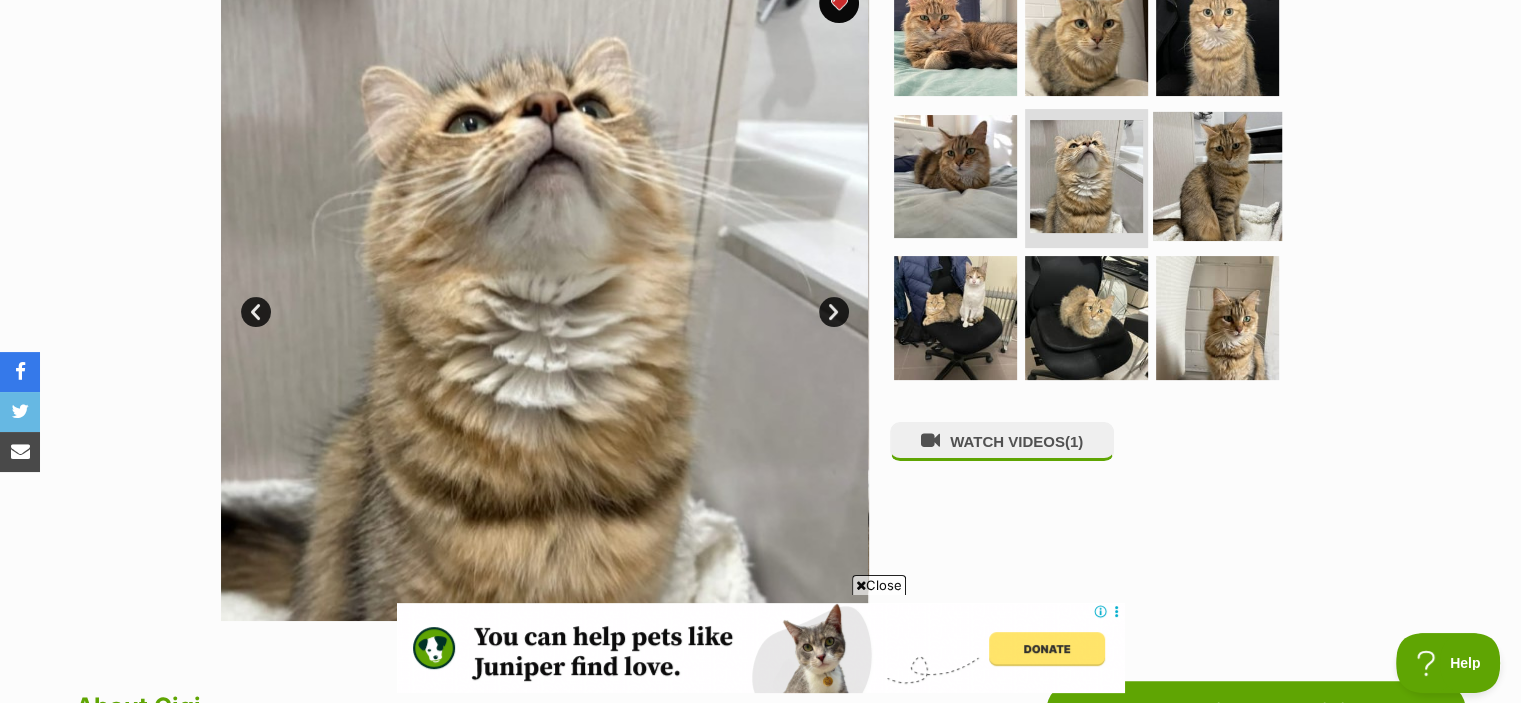 click at bounding box center (1217, 175) 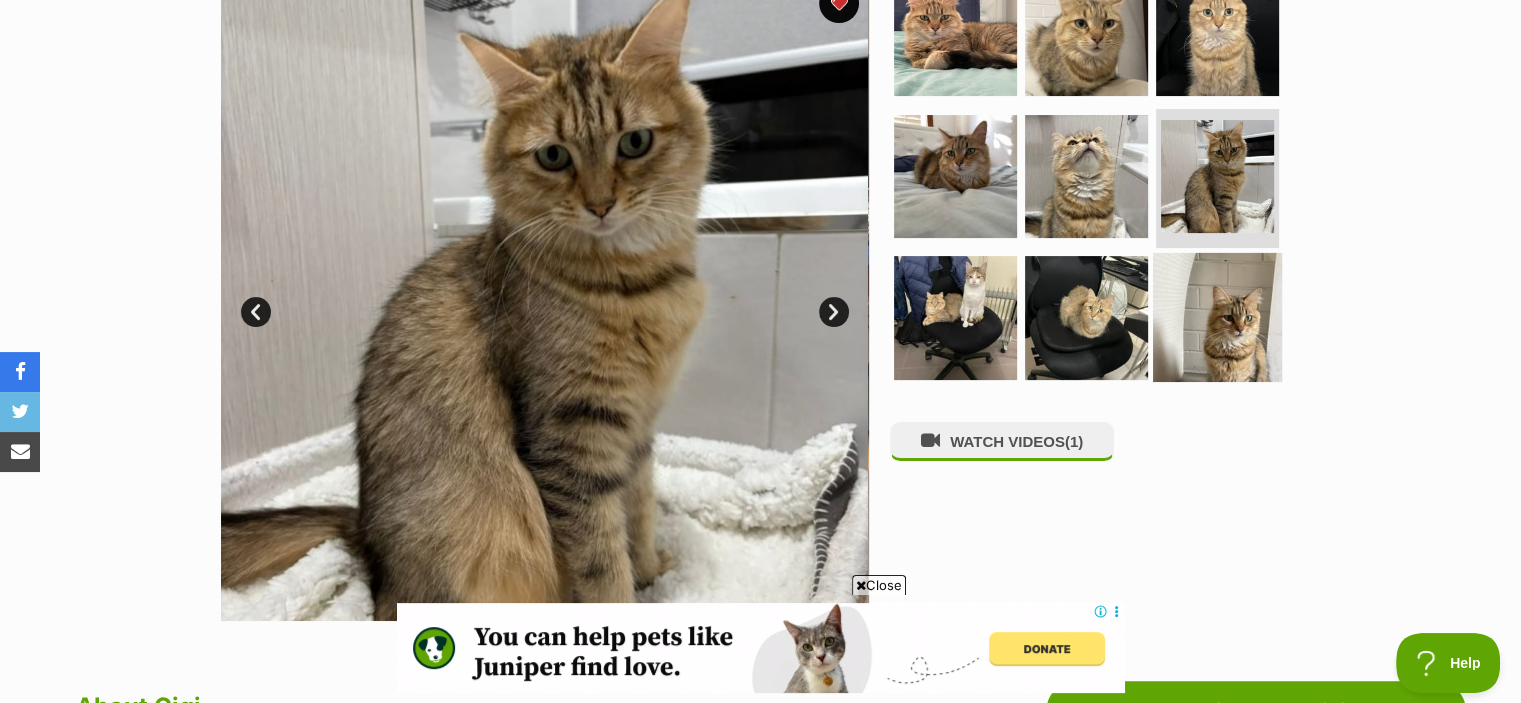 click at bounding box center (1217, 317) 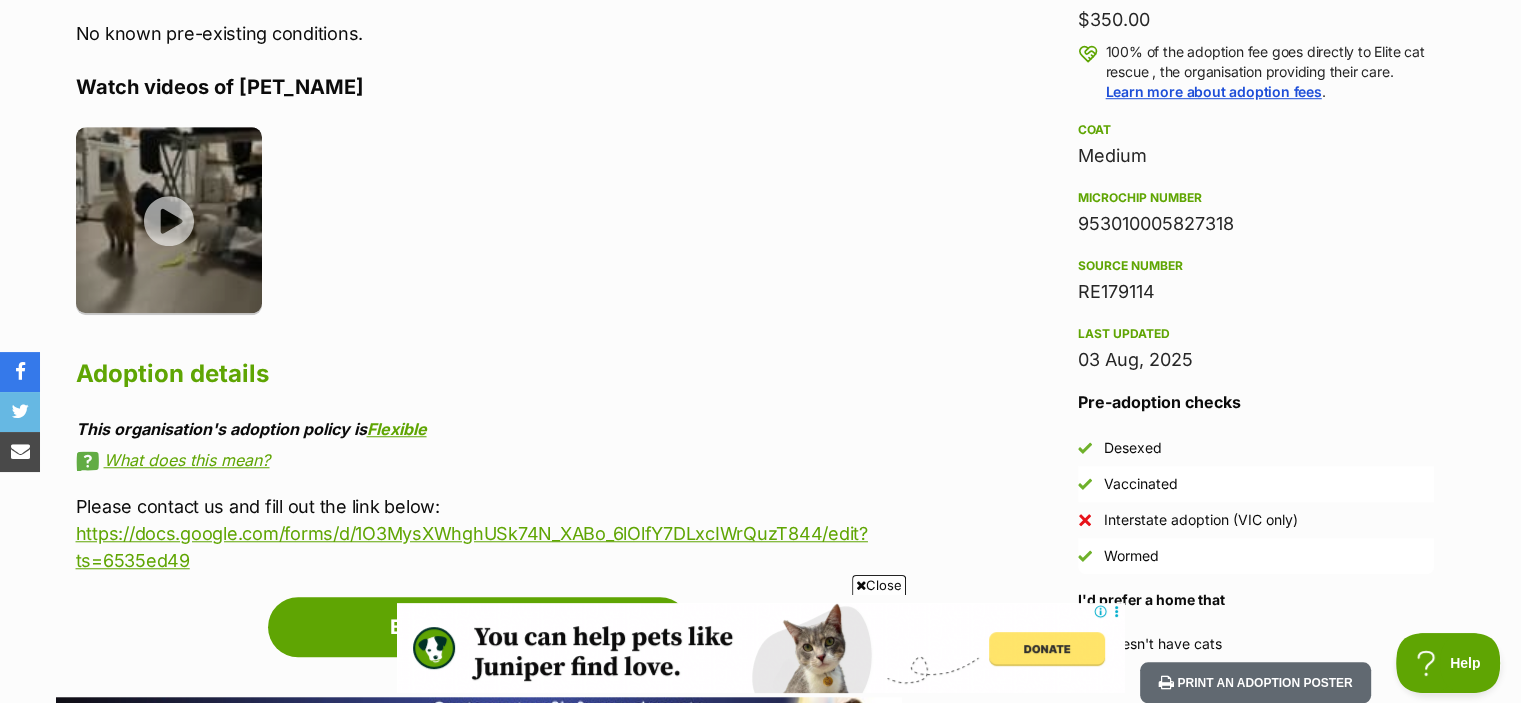 scroll, scrollTop: 1488, scrollLeft: 0, axis: vertical 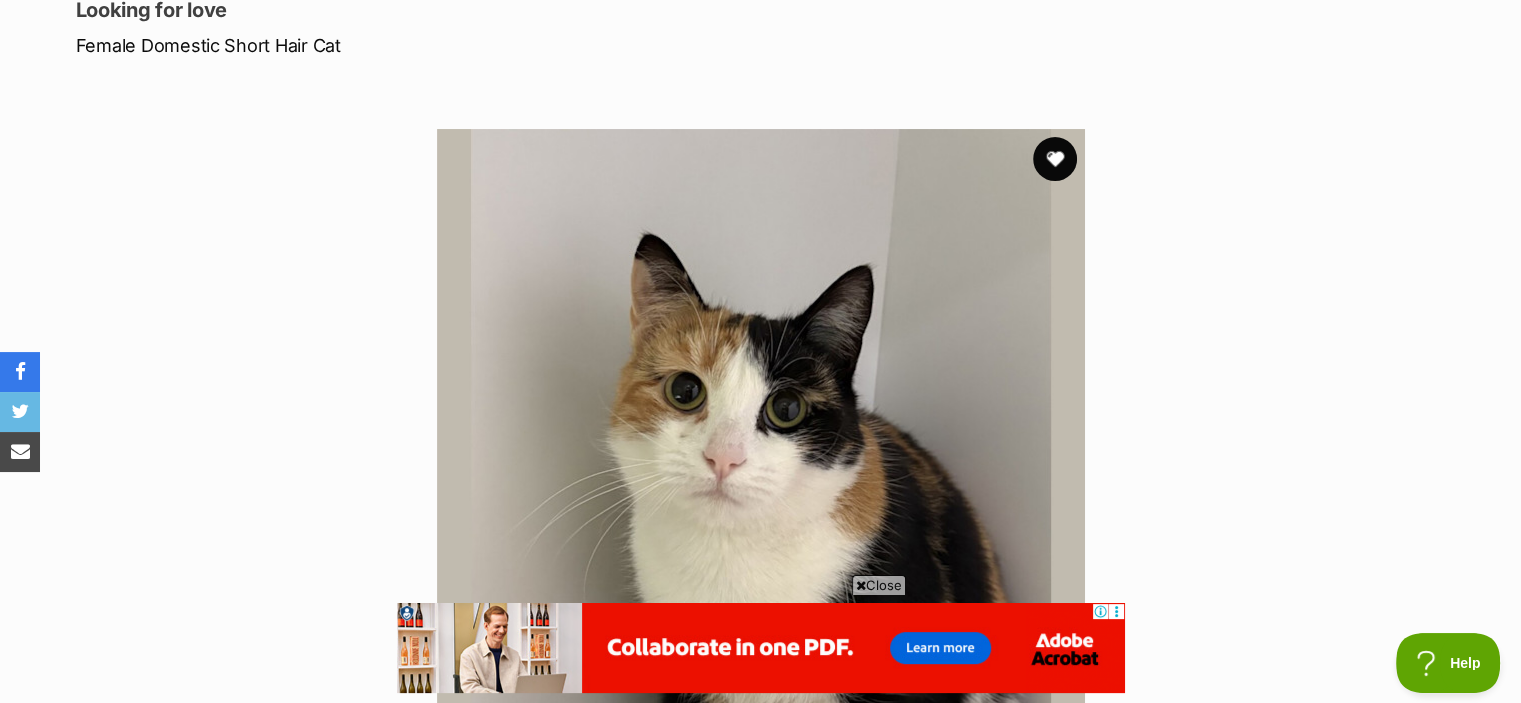 click at bounding box center (1055, 159) 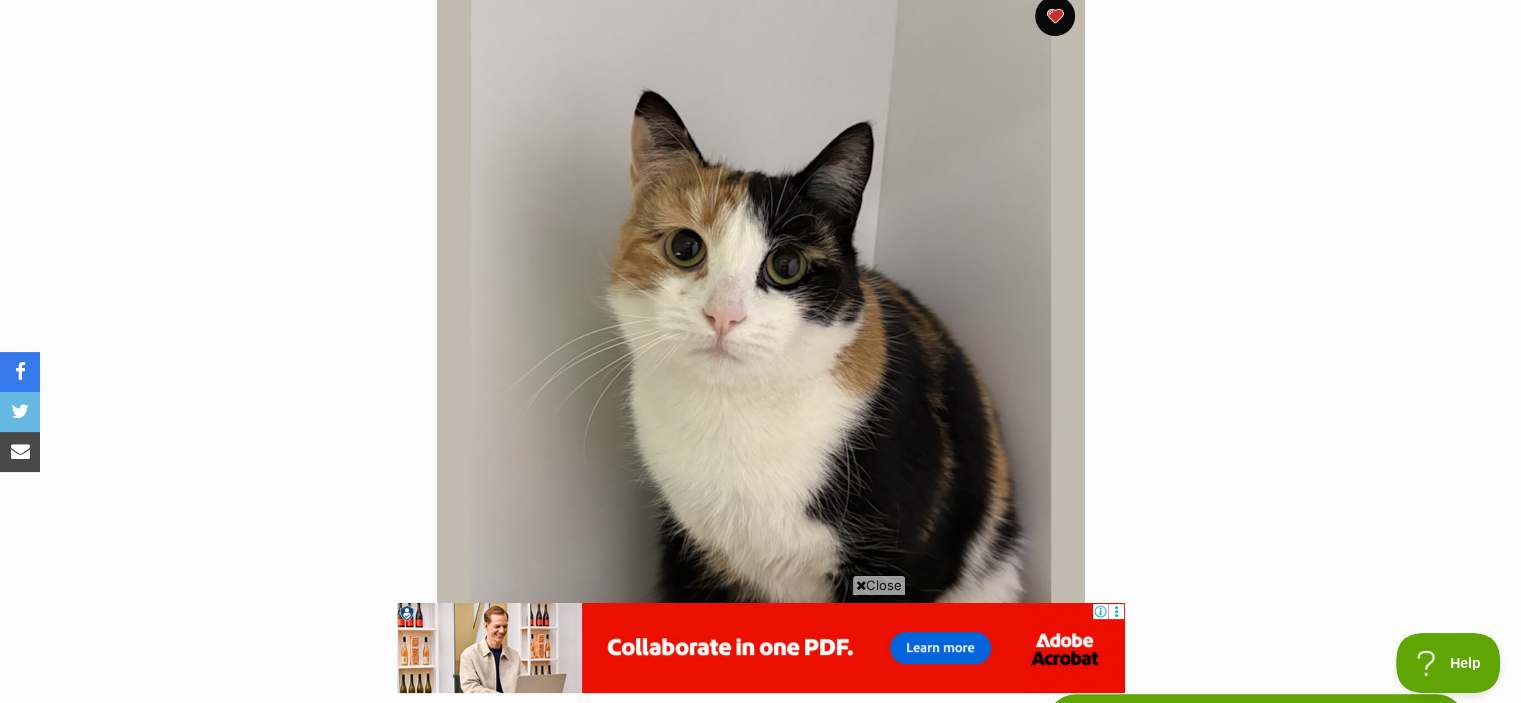 scroll, scrollTop: 435, scrollLeft: 0, axis: vertical 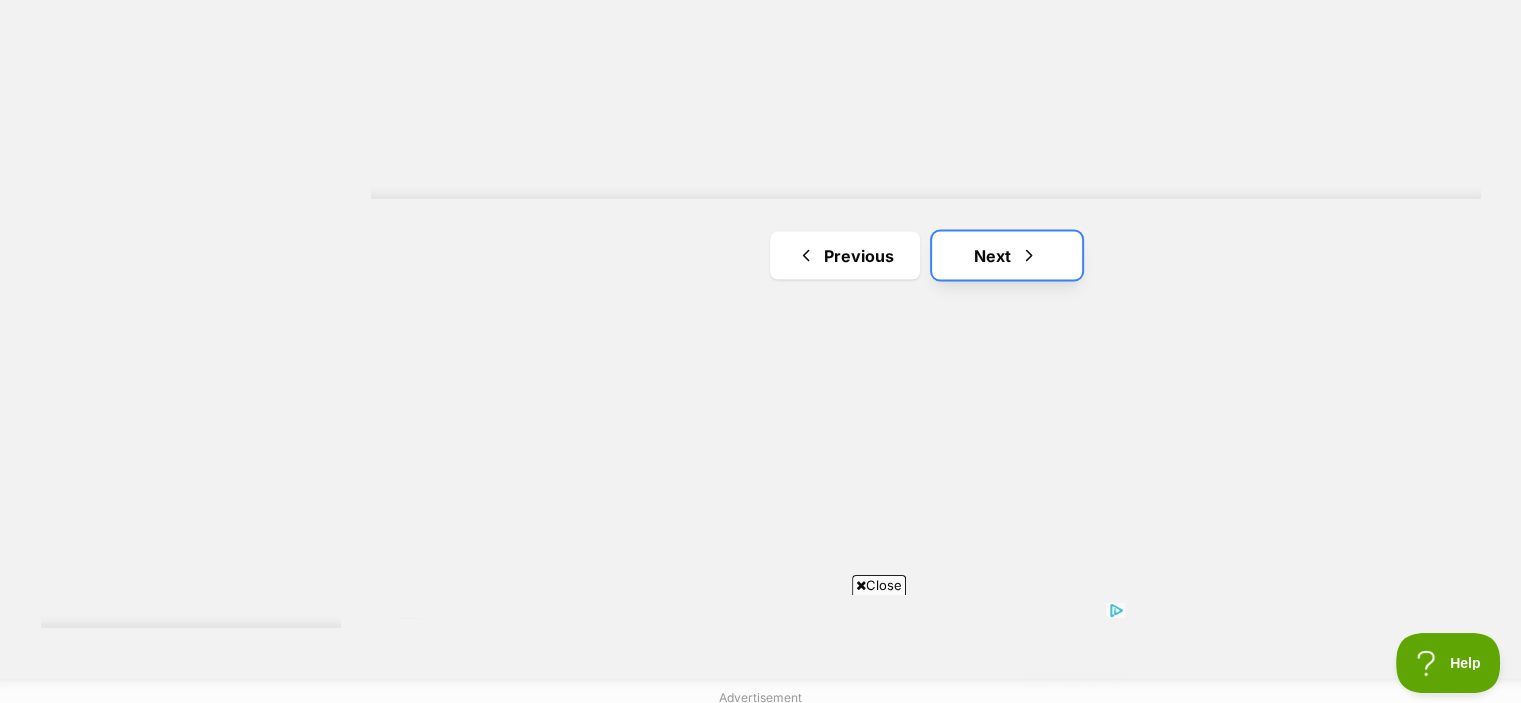 click on "Next" at bounding box center [1007, 255] 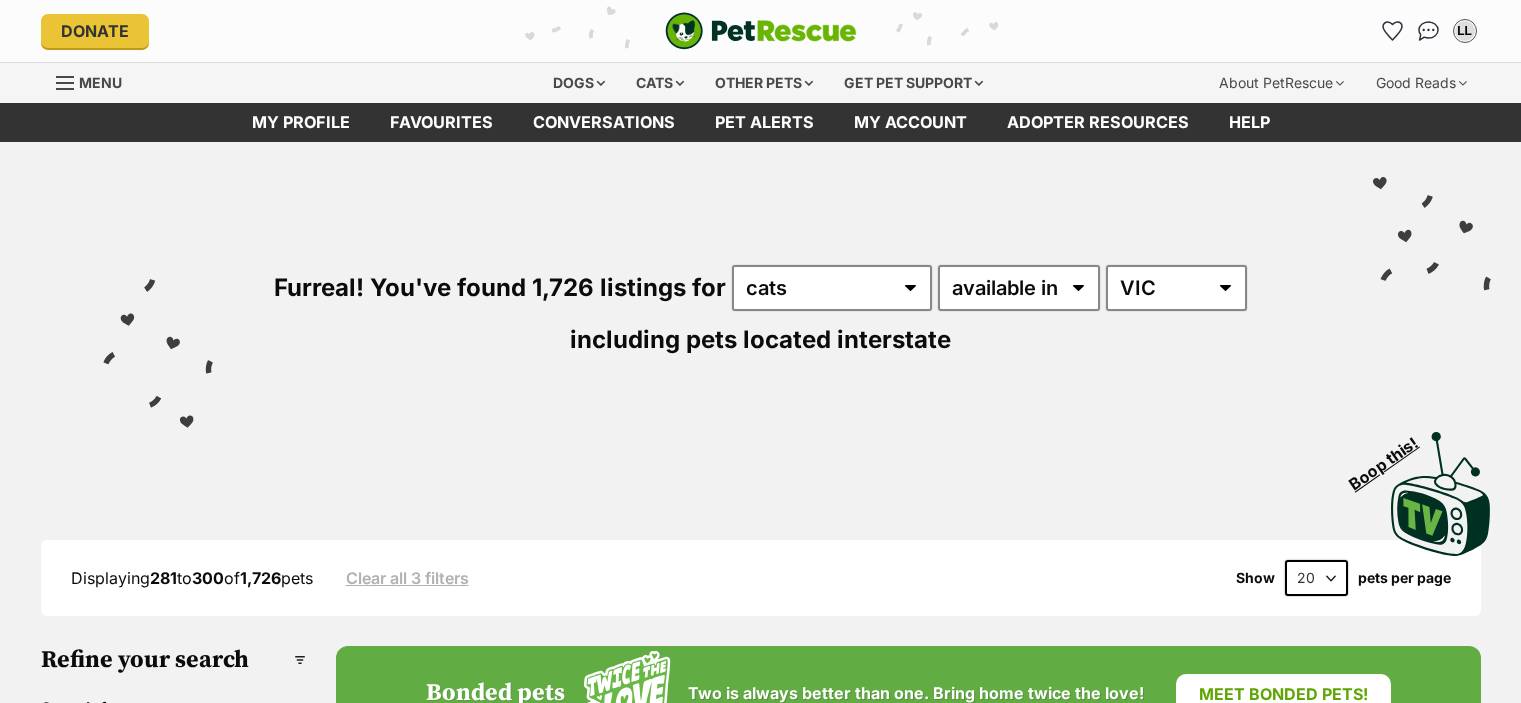 scroll, scrollTop: 0, scrollLeft: 0, axis: both 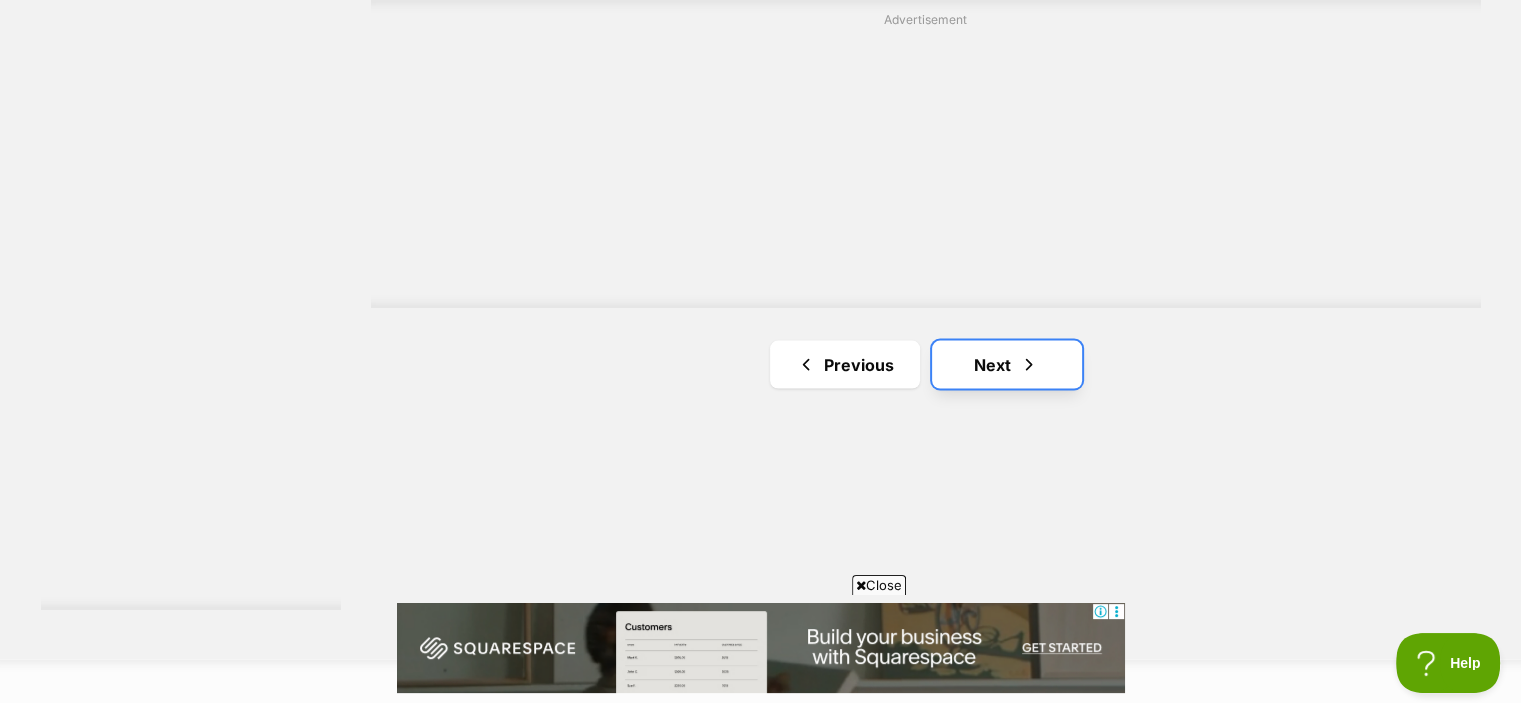 click on "Next" at bounding box center (1007, 364) 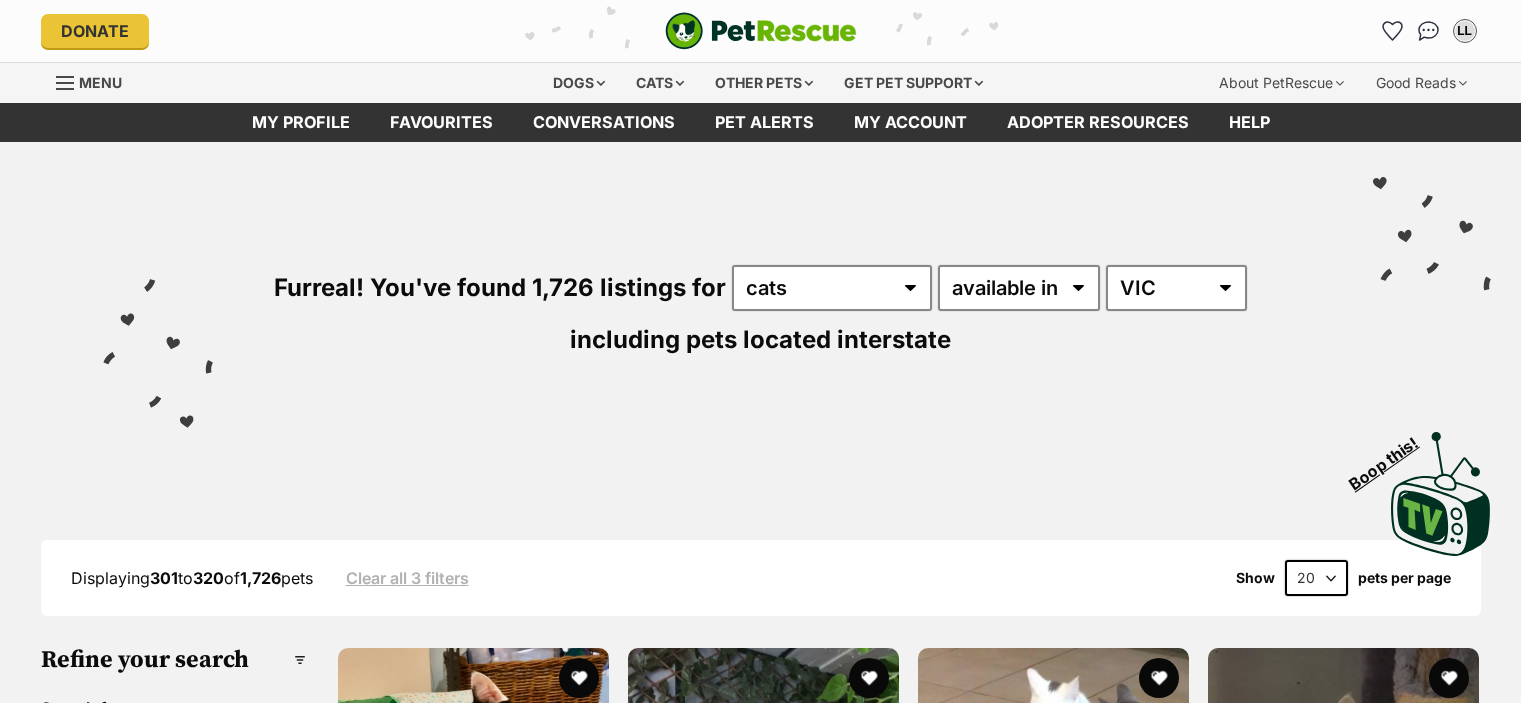 scroll, scrollTop: 0, scrollLeft: 0, axis: both 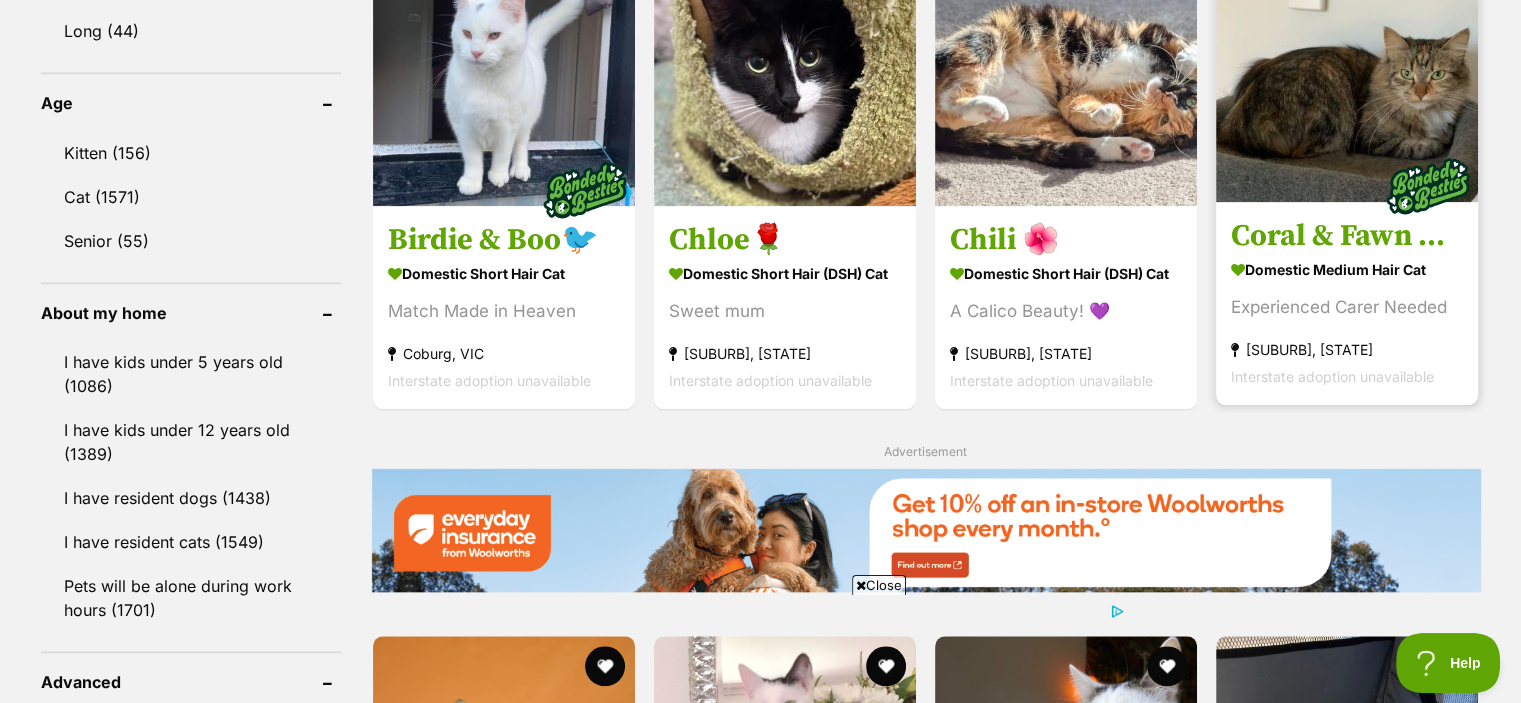 click at bounding box center (1347, 71) 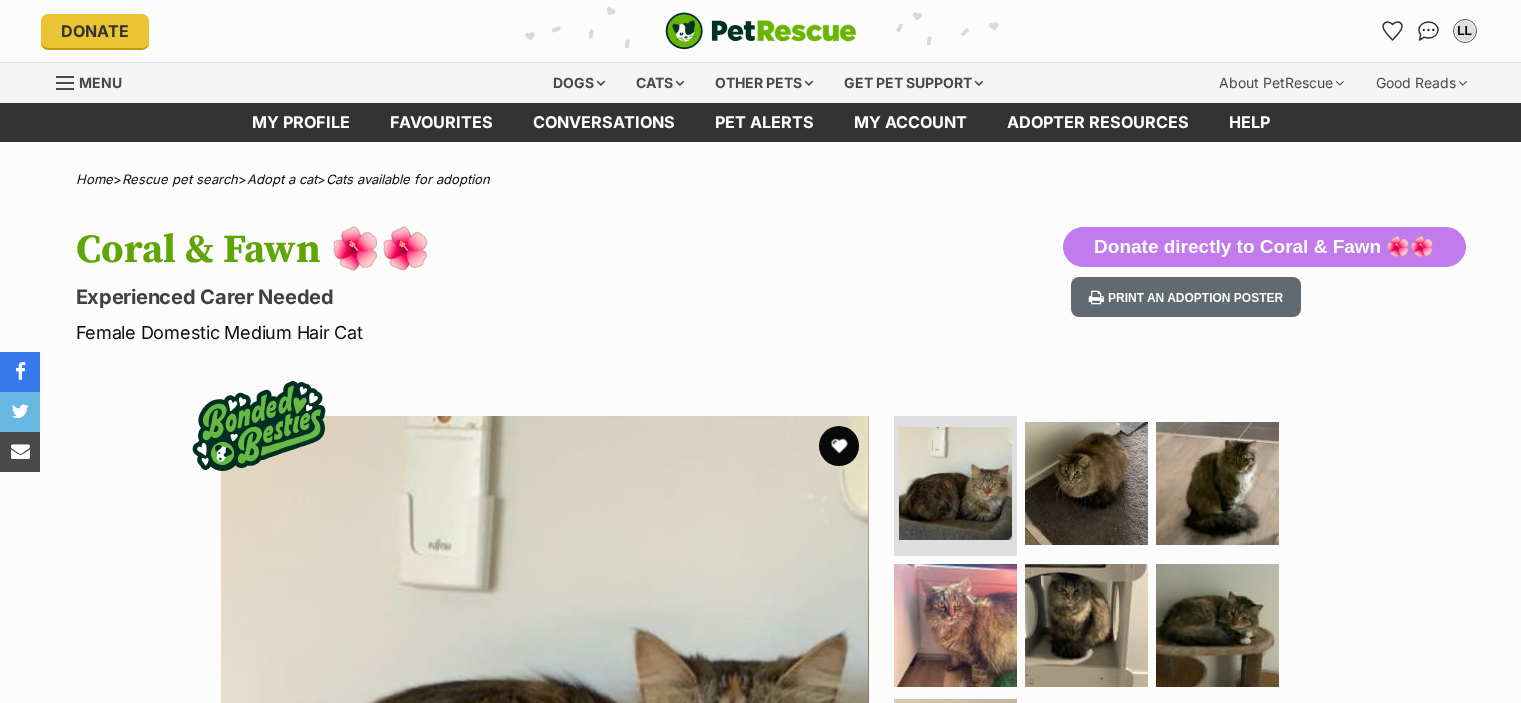 scroll, scrollTop: 0, scrollLeft: 0, axis: both 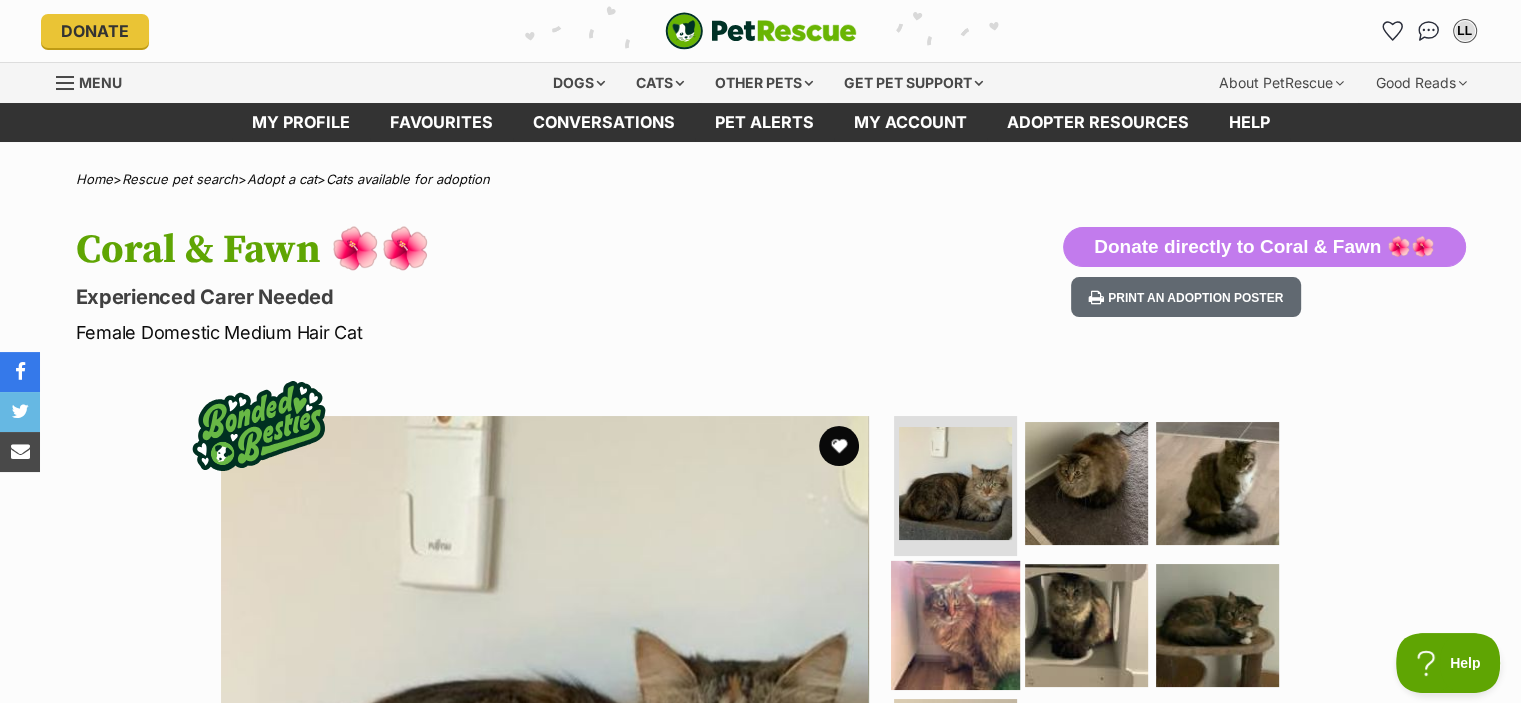 click at bounding box center [955, 624] 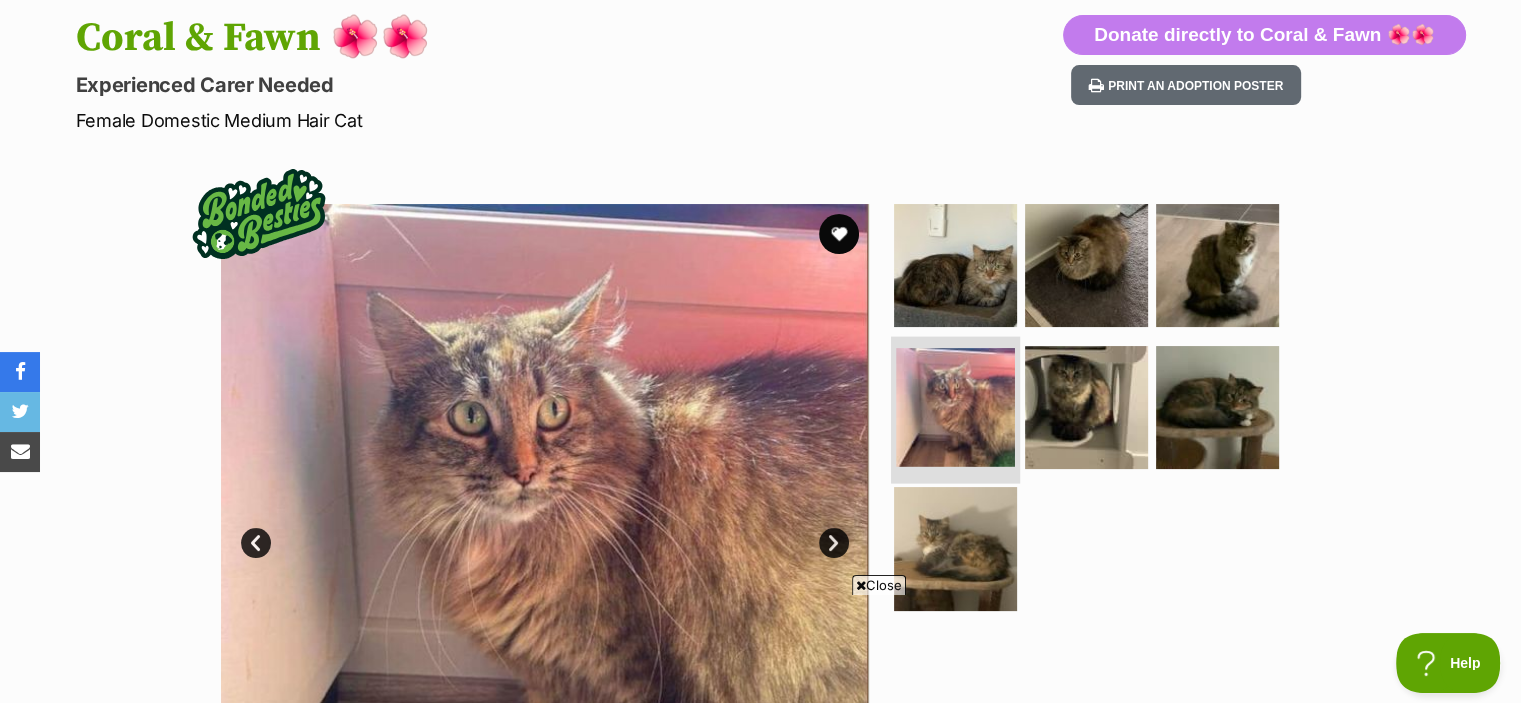 scroll, scrollTop: 215, scrollLeft: 0, axis: vertical 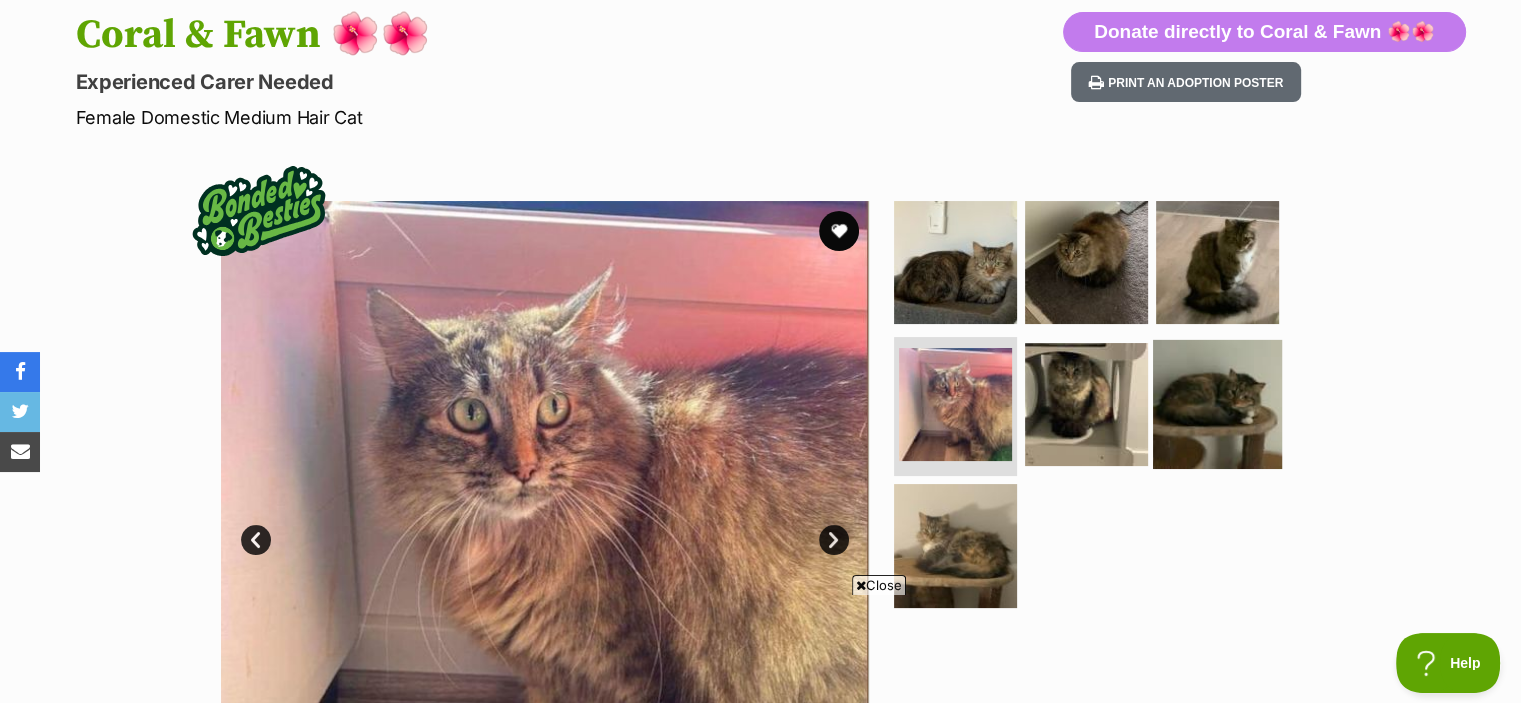 click at bounding box center [1217, 403] 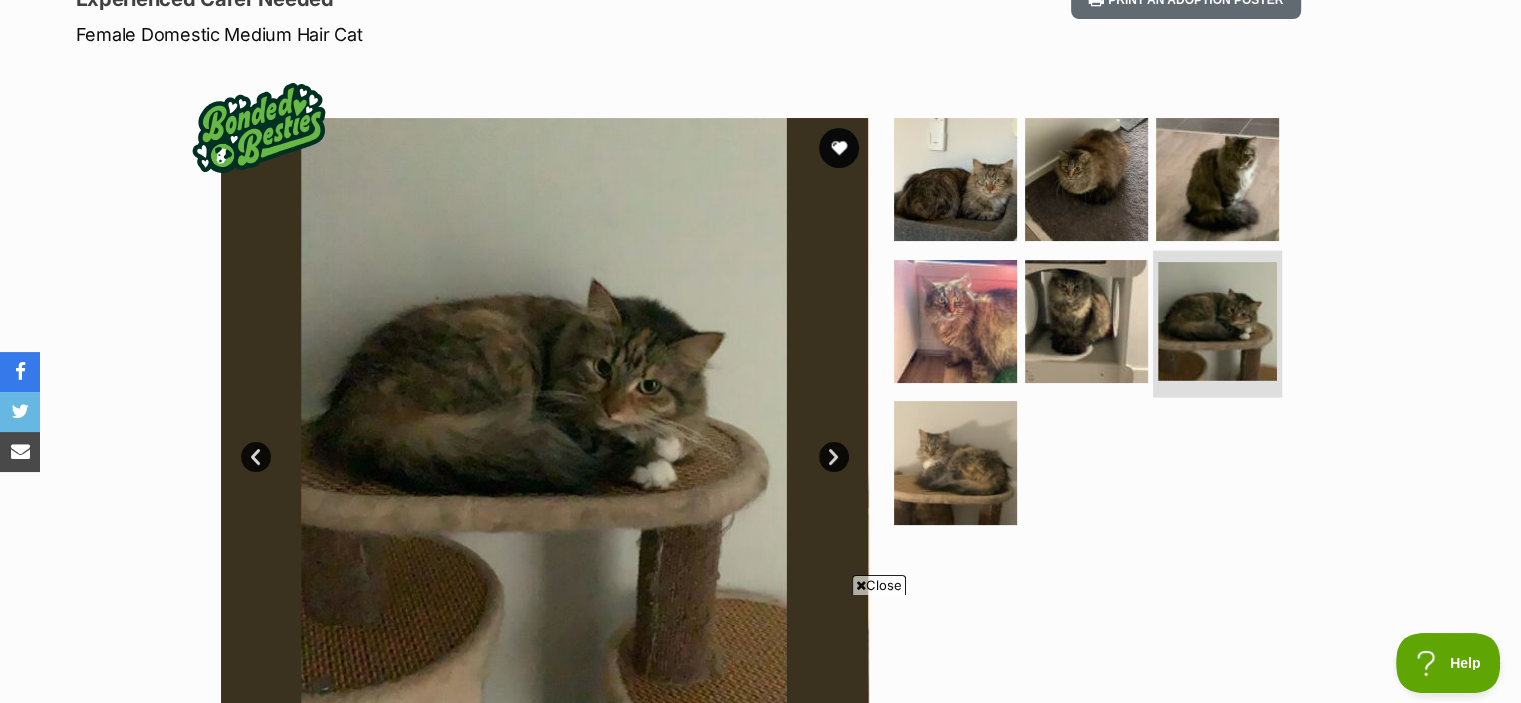 scroll, scrollTop: 300, scrollLeft: 0, axis: vertical 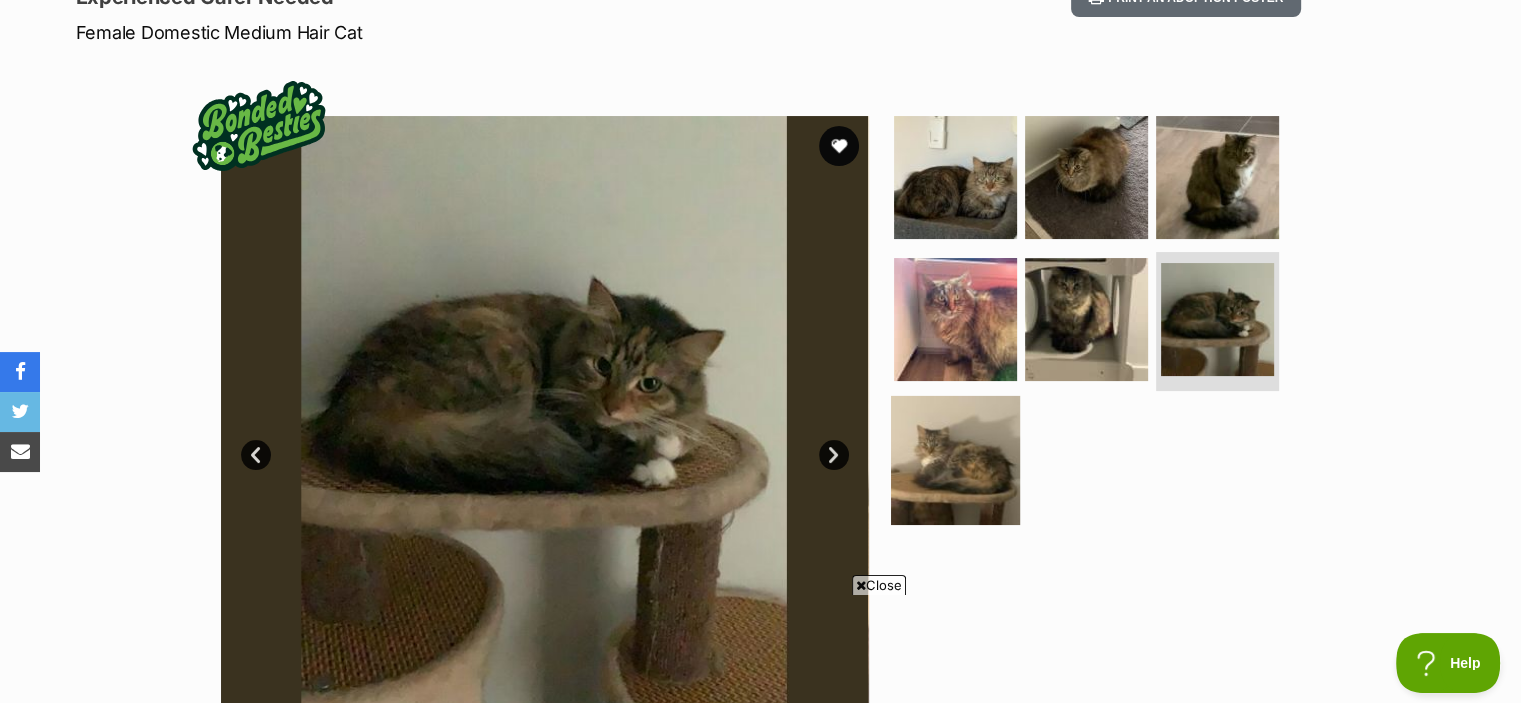 click at bounding box center [955, 460] 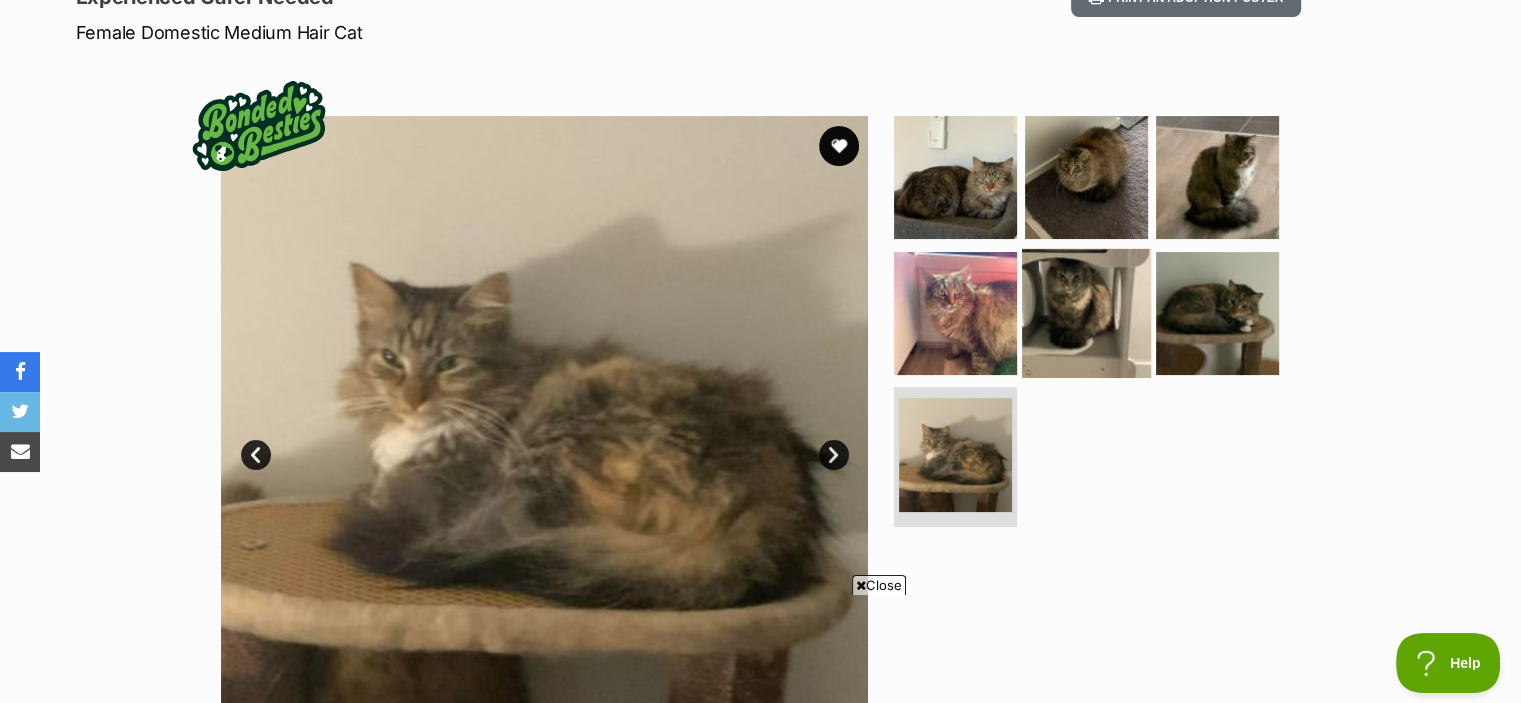 click at bounding box center [1086, 312] 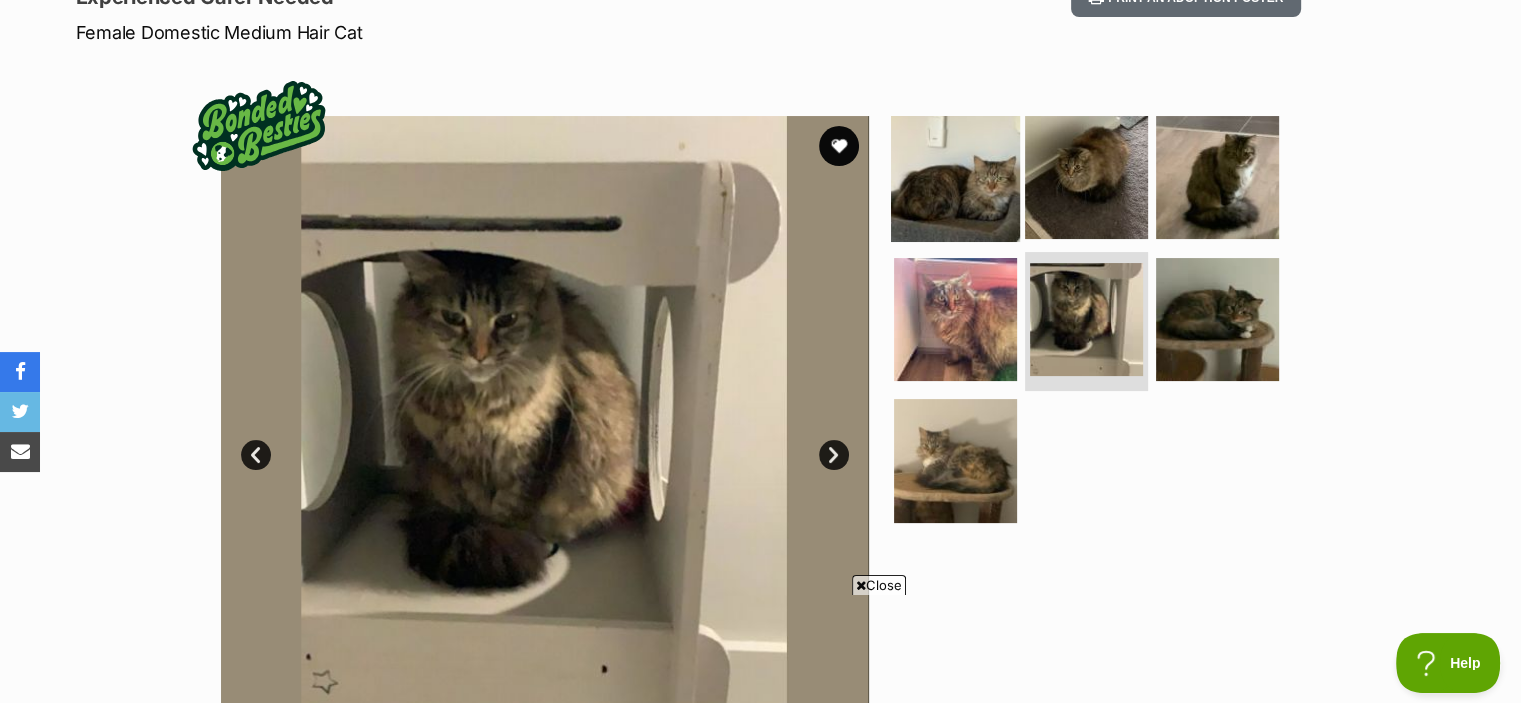 click at bounding box center [955, 177] 